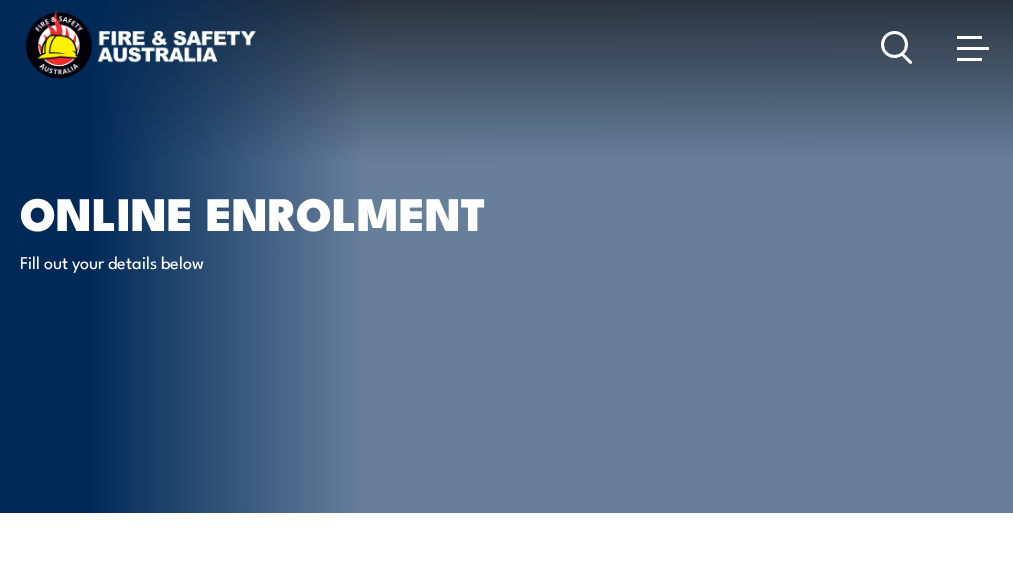 scroll, scrollTop: 1, scrollLeft: 0, axis: vertical 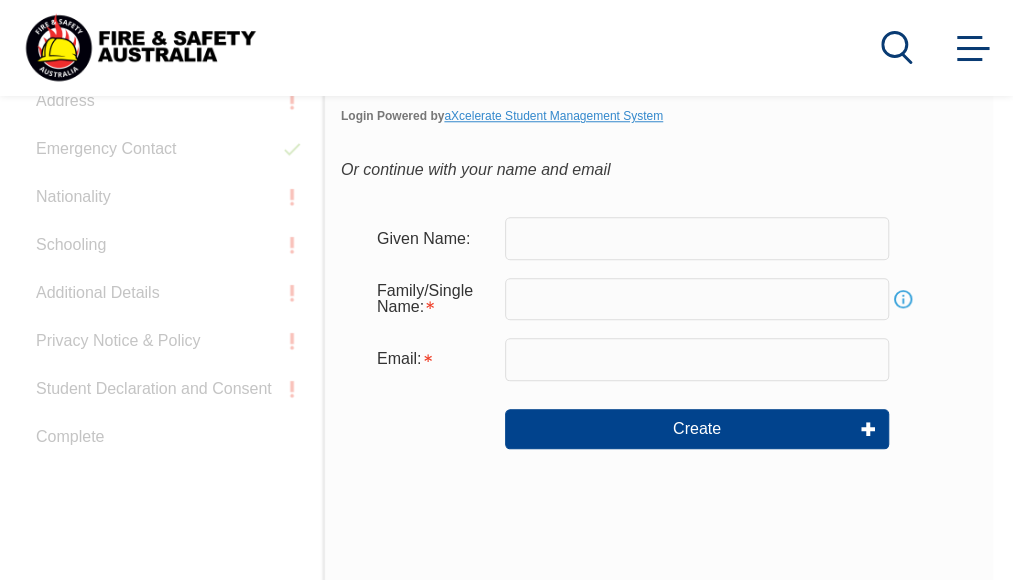 click at bounding box center (697, 238) 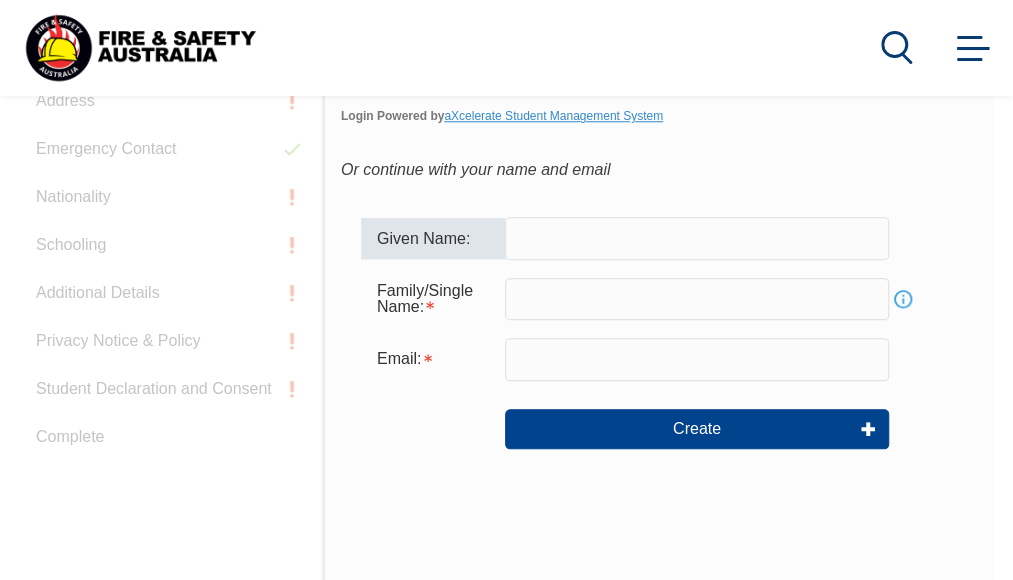 type on "[FIRST]" 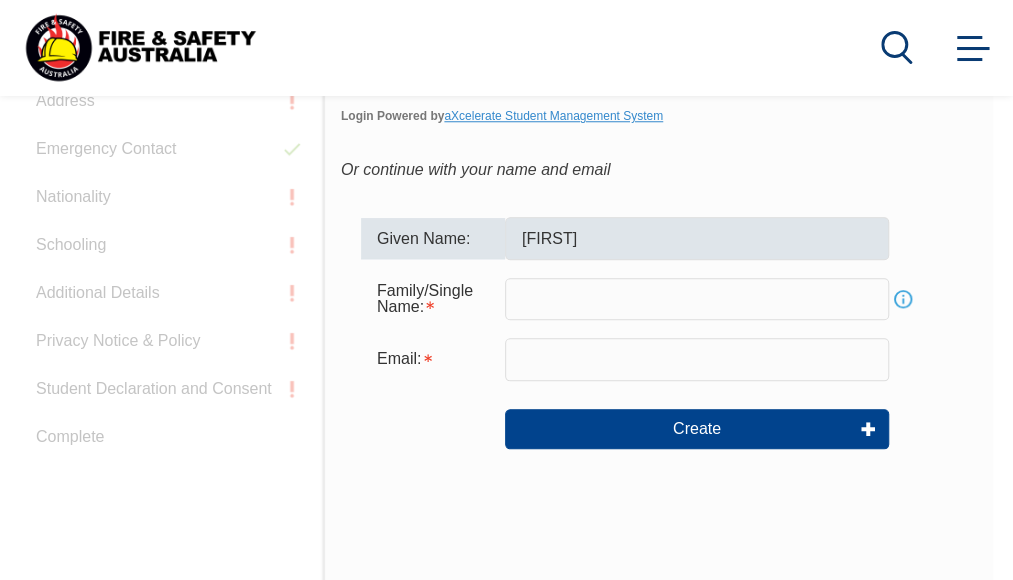 type on "[LAST]" 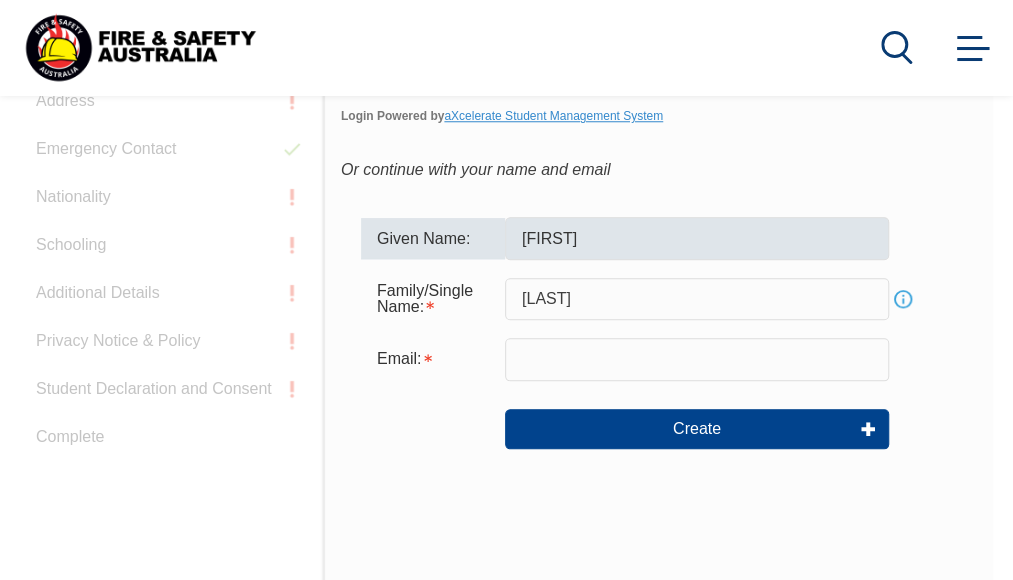 type on "[EMAIL]" 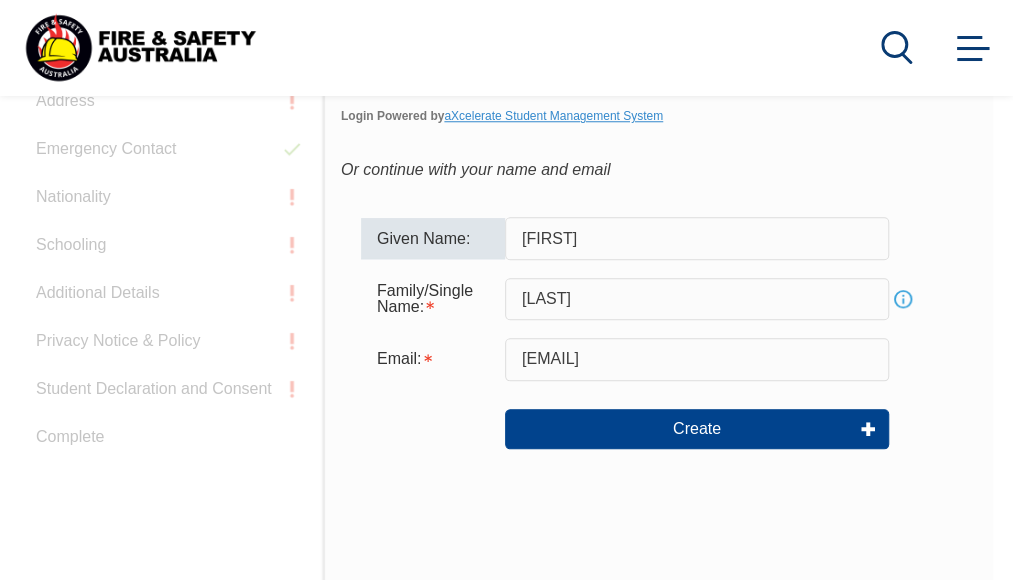 click on "Info" at bounding box center [903, 299] 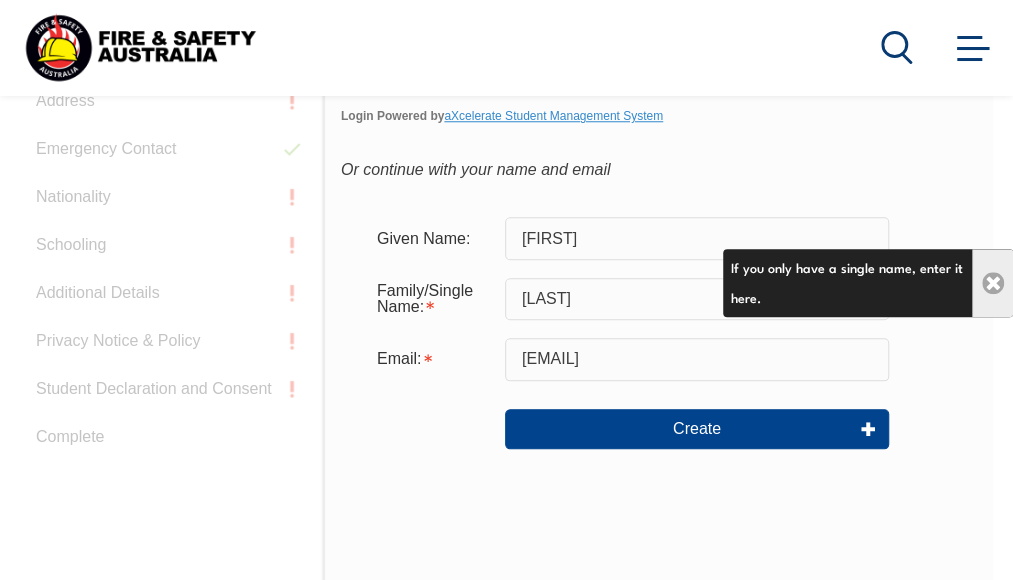 click on "Close" at bounding box center [992, 283] 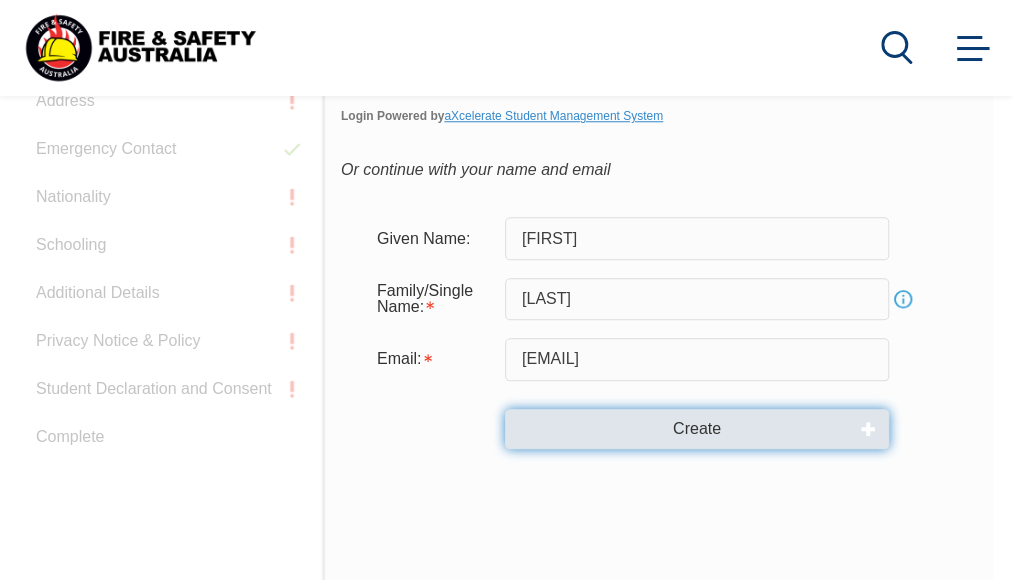 click on "Create" at bounding box center [697, 429] 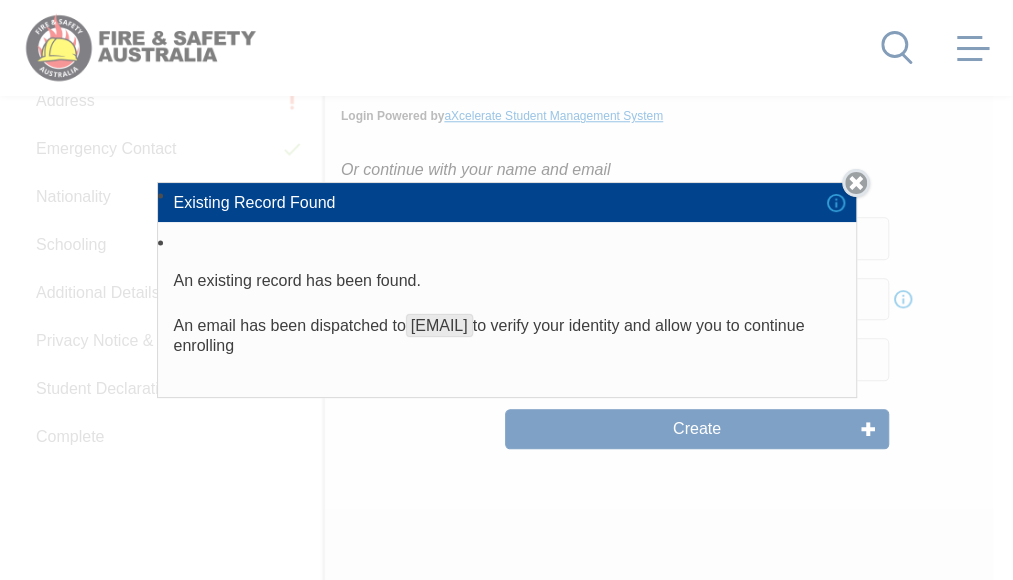 click on "Close" at bounding box center [856, 183] 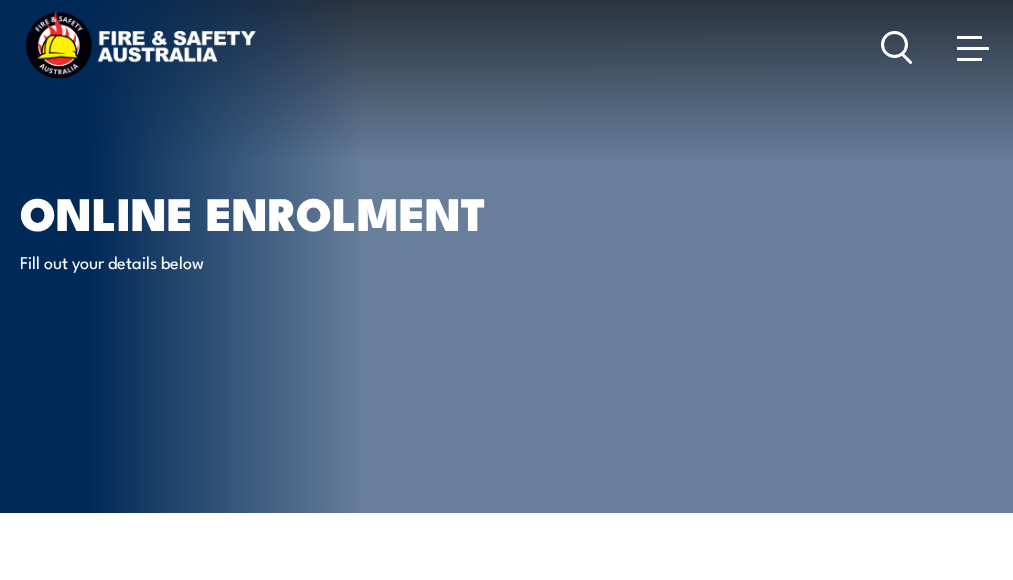 scroll, scrollTop: 0, scrollLeft: 0, axis: both 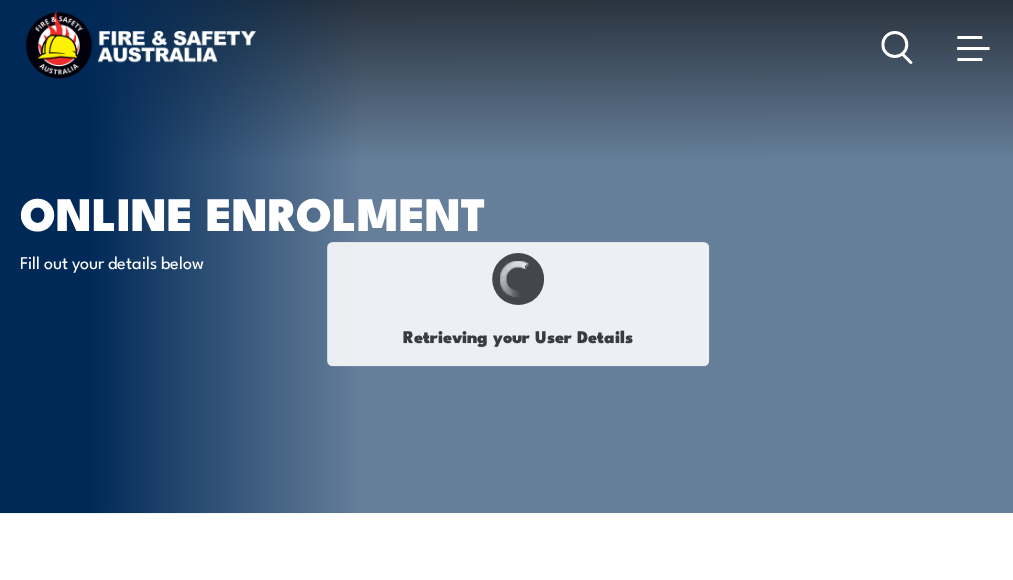type on "[FIRST]" 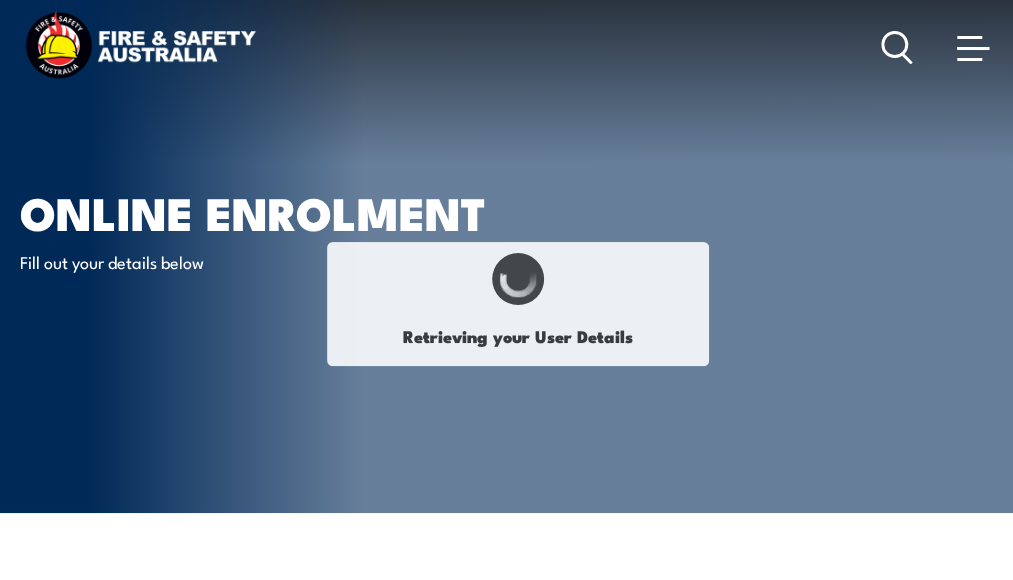 type on "[LAST]" 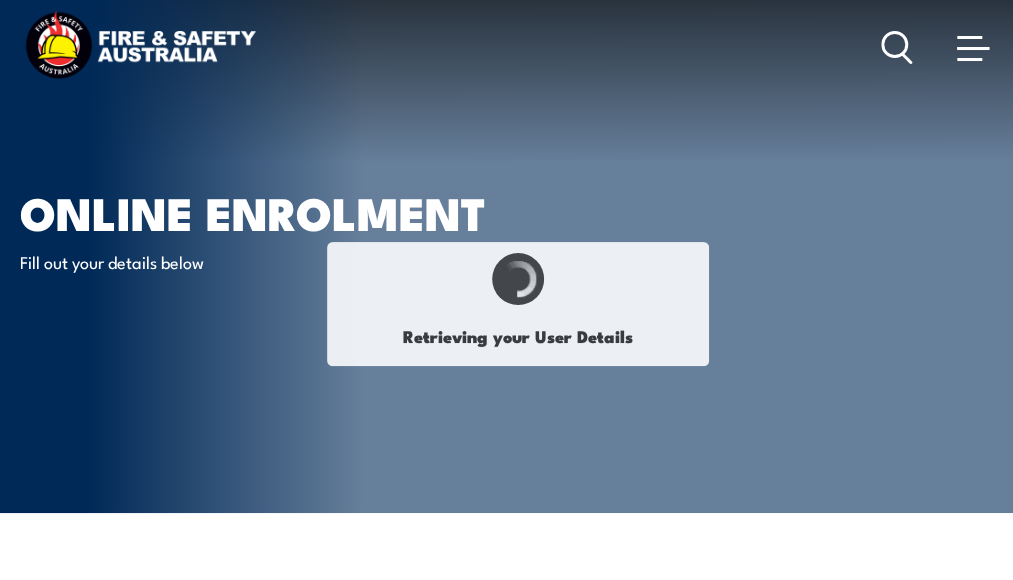 type on "[DATE]" 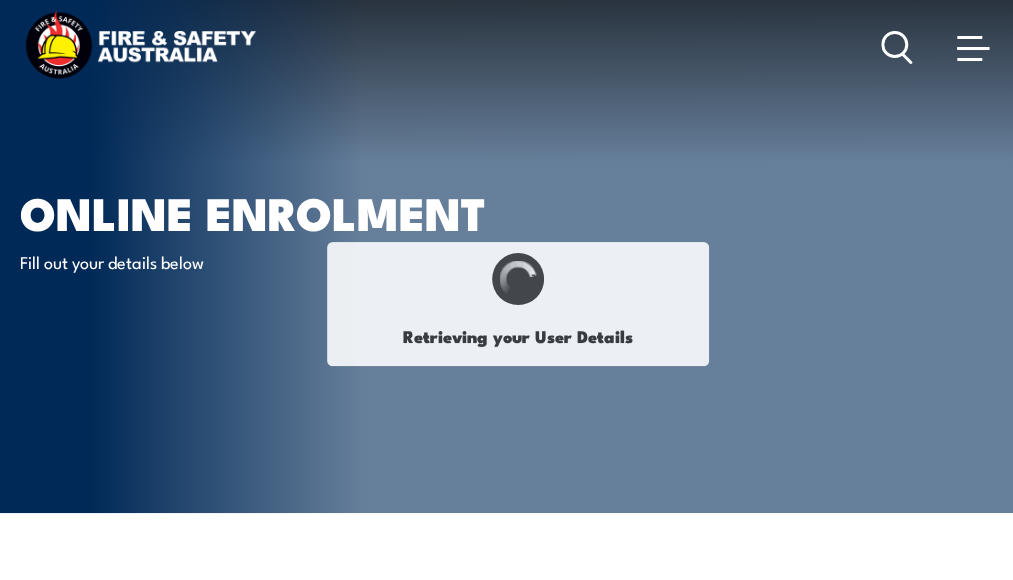 type on "XGRLLT6L9J" 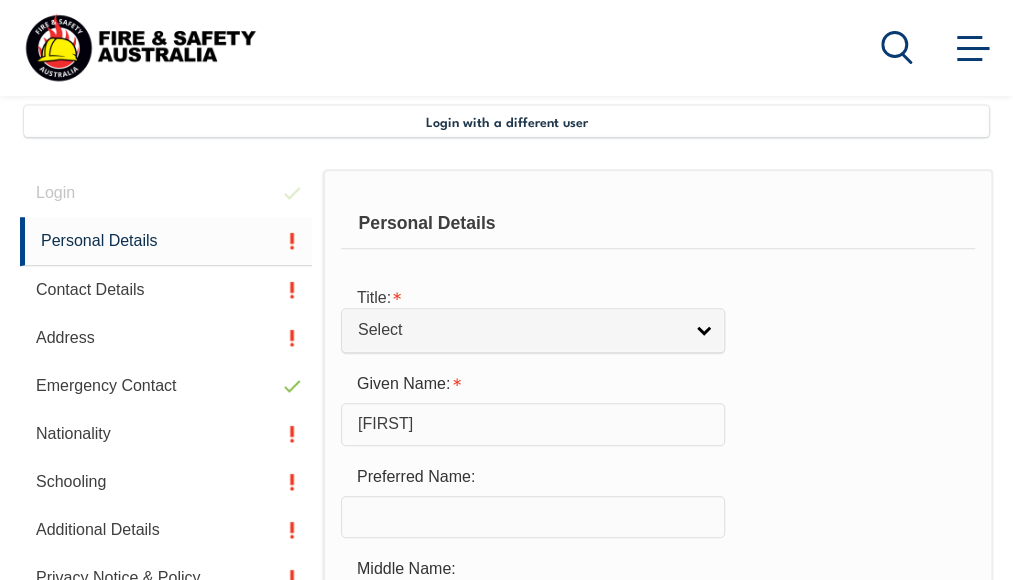 scroll, scrollTop: 485, scrollLeft: 0, axis: vertical 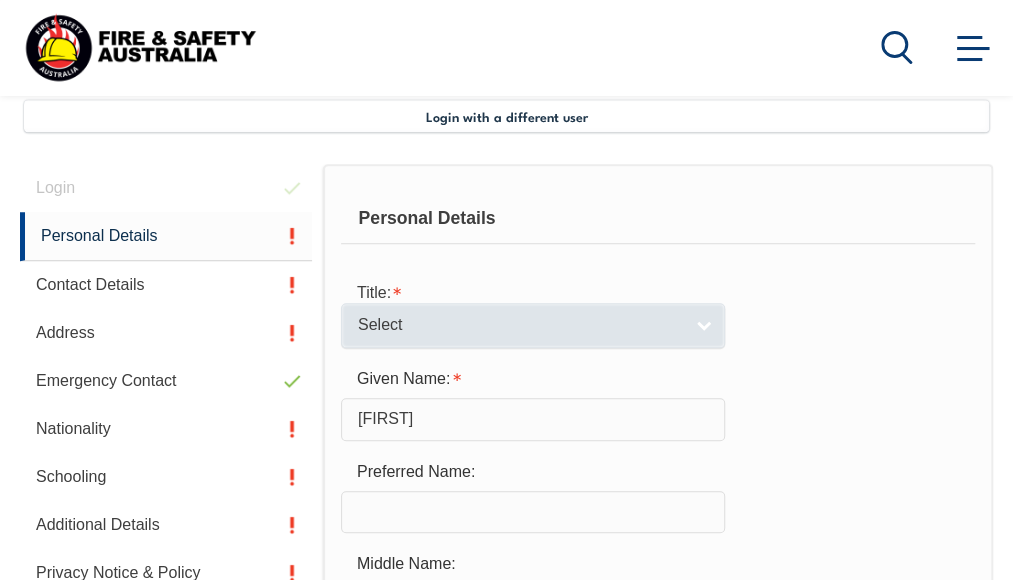 click on "Select" at bounding box center [533, 325] 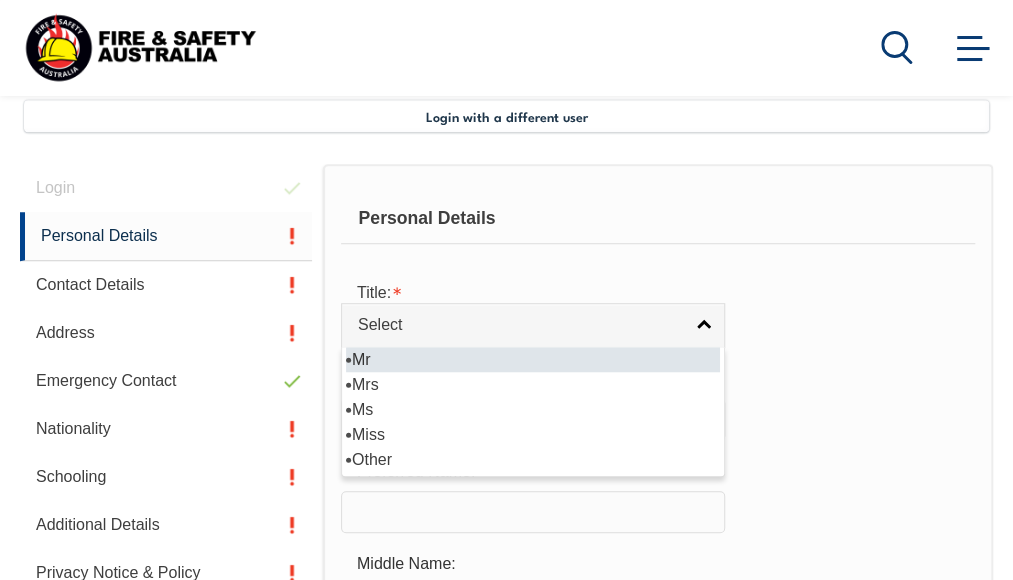 click on "Mr" at bounding box center (533, 359) 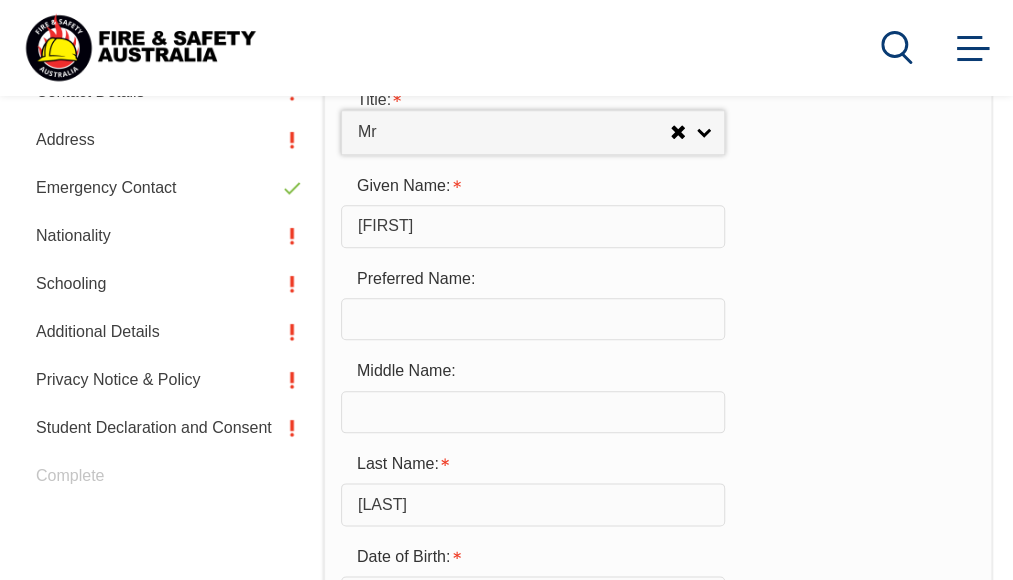 scroll, scrollTop: 685, scrollLeft: 0, axis: vertical 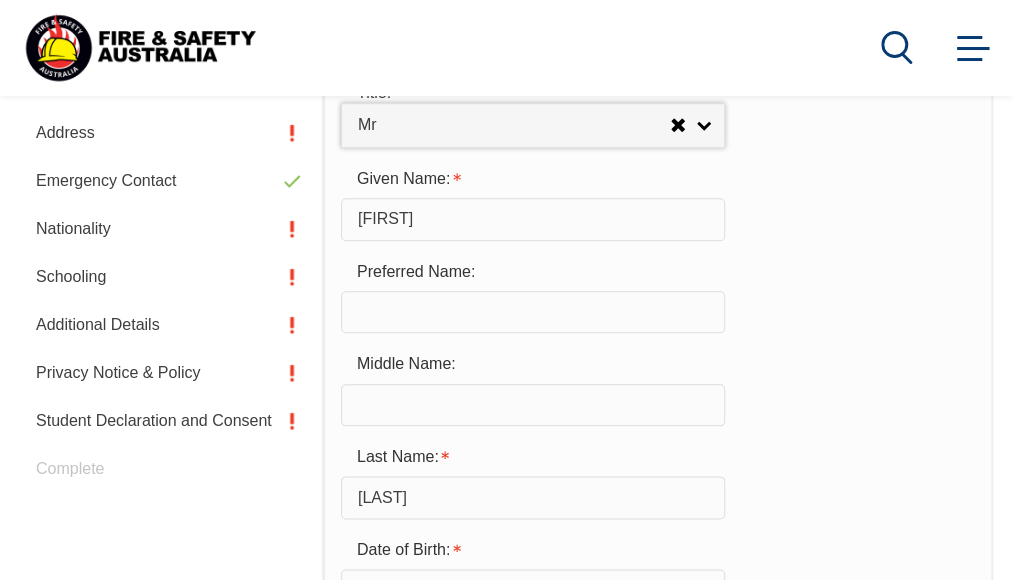click at bounding box center [533, 312] 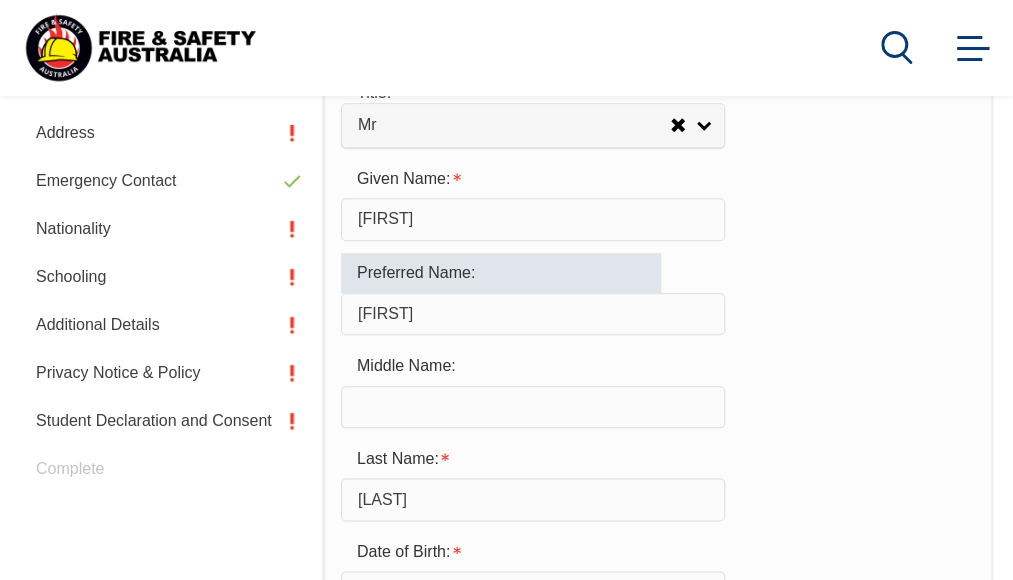 type on "[FIRST]" 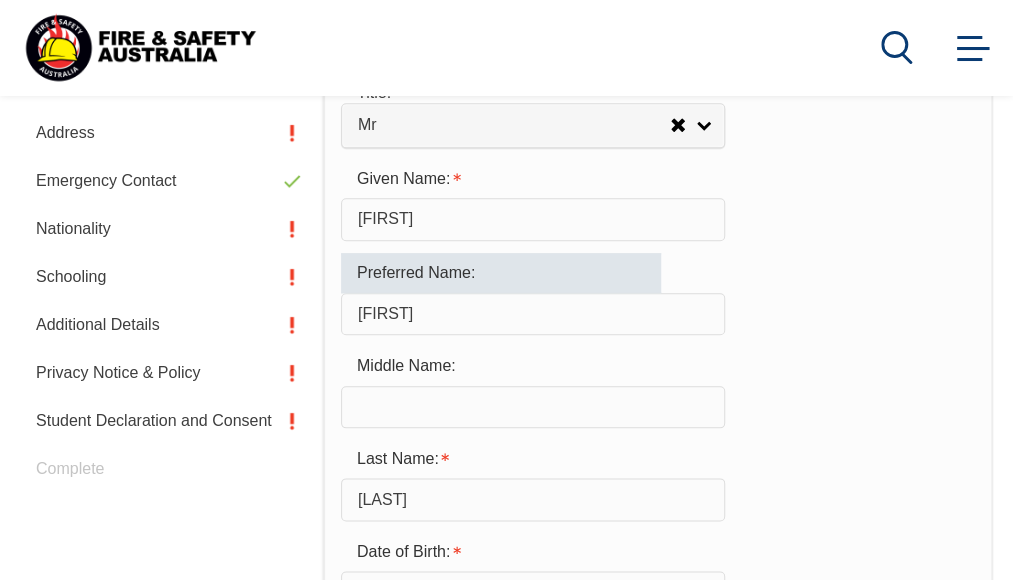 drag, startPoint x: 431, startPoint y: 317, endPoint x: 346, endPoint y: 317, distance: 85 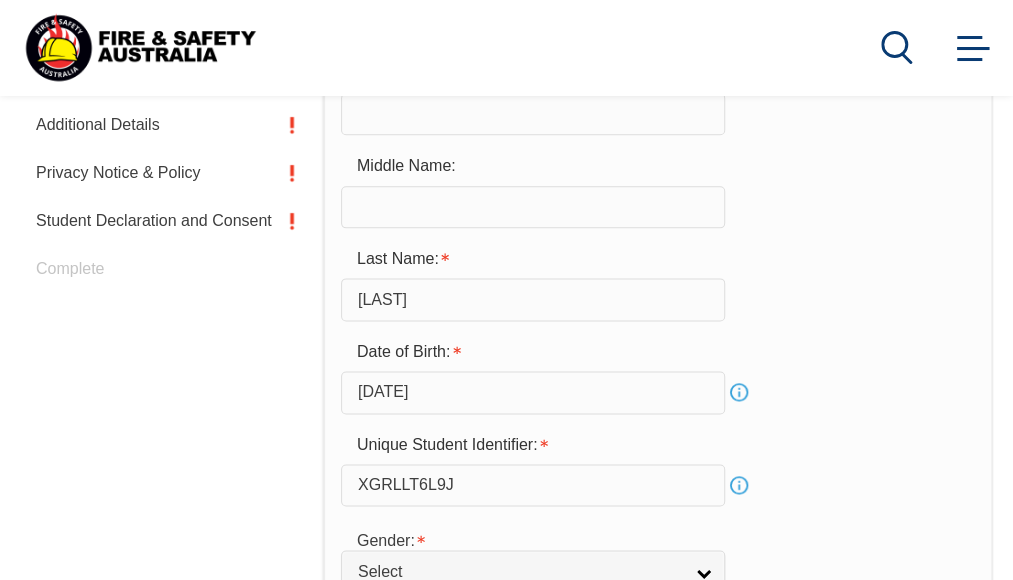 type 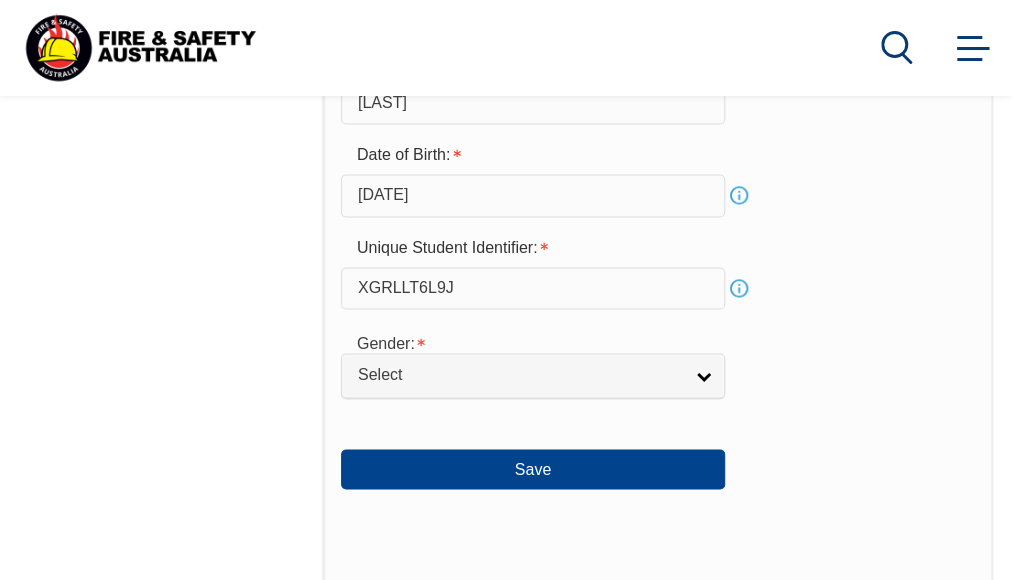 scroll, scrollTop: 1085, scrollLeft: 0, axis: vertical 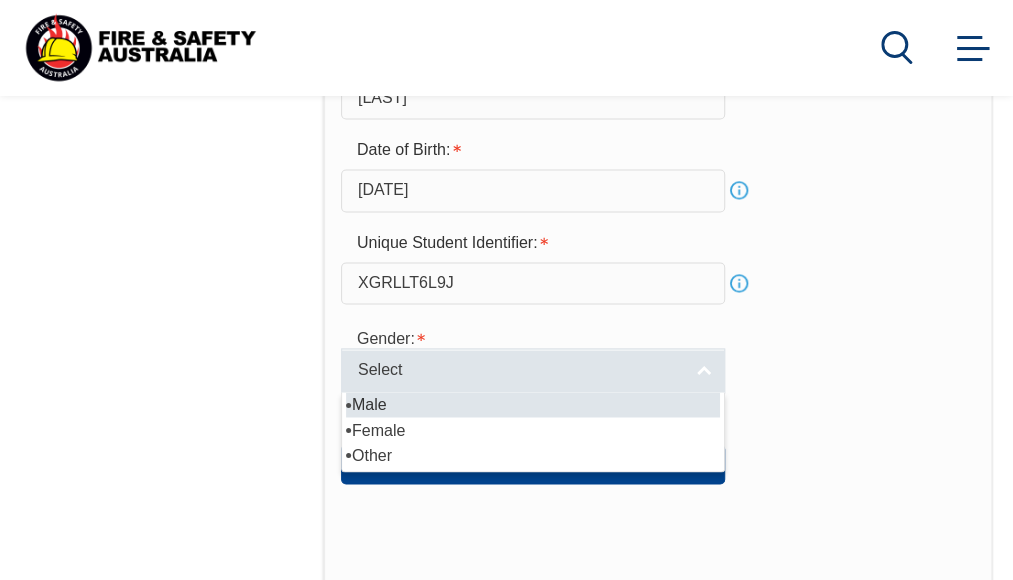 click on "Select" at bounding box center [520, 370] 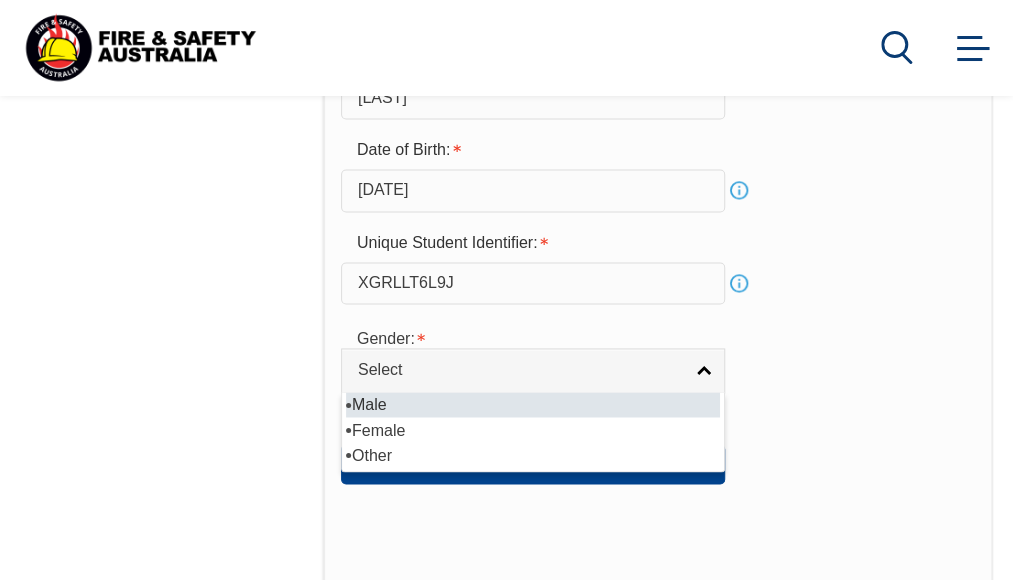 click on "Male" at bounding box center [533, 404] 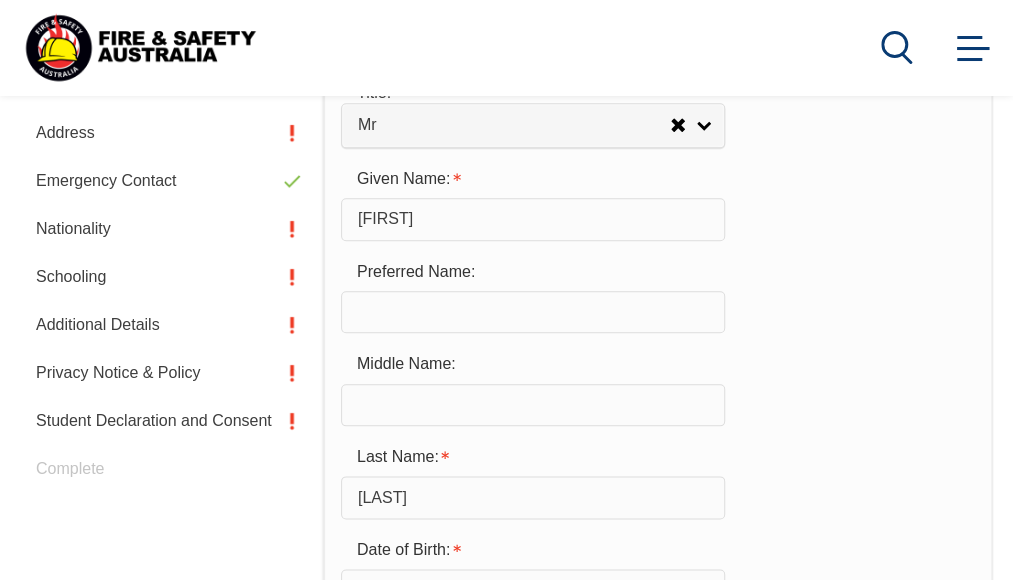 scroll, scrollTop: 785, scrollLeft: 0, axis: vertical 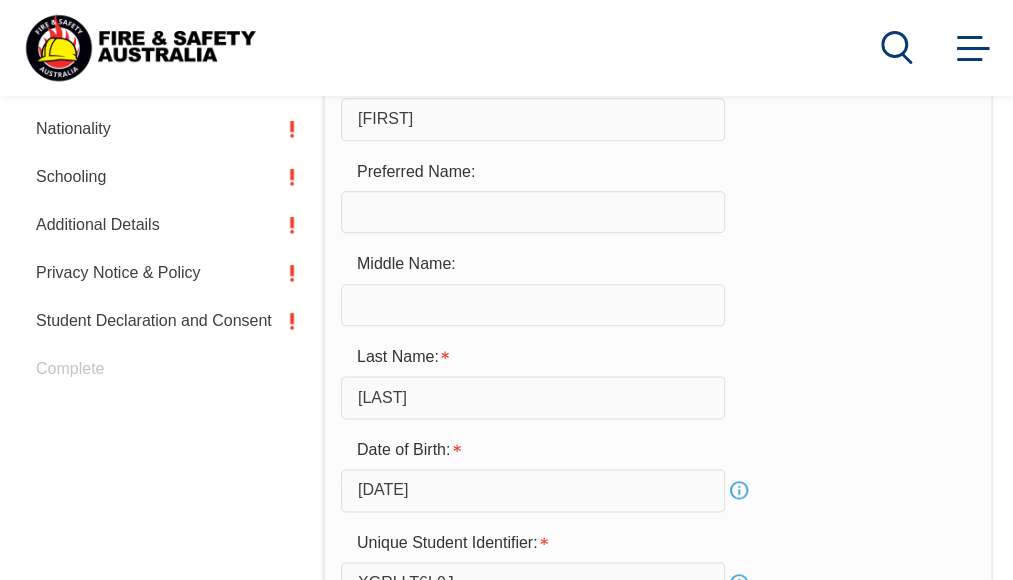 click at bounding box center (533, 305) 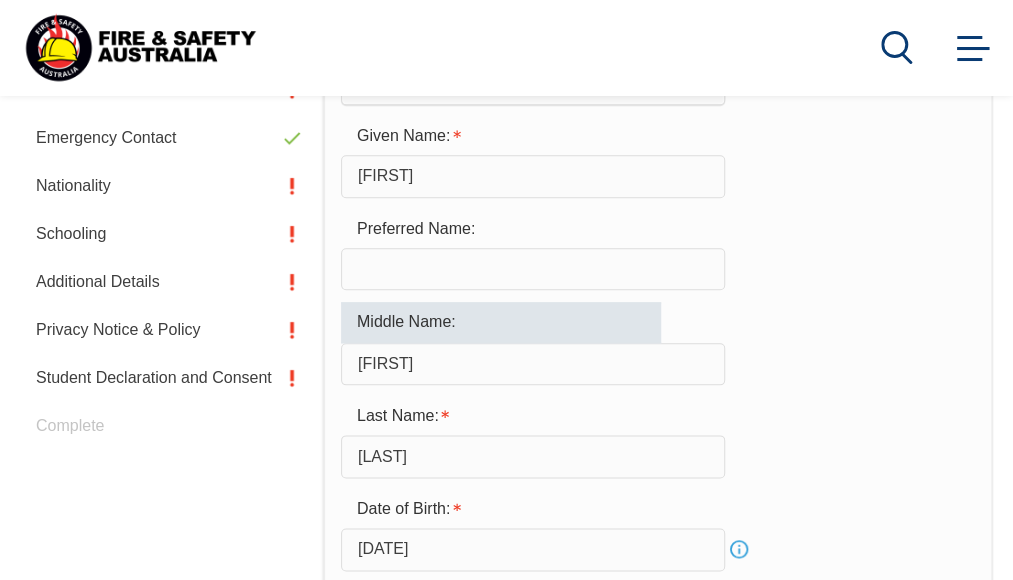 scroll, scrollTop: 685, scrollLeft: 0, axis: vertical 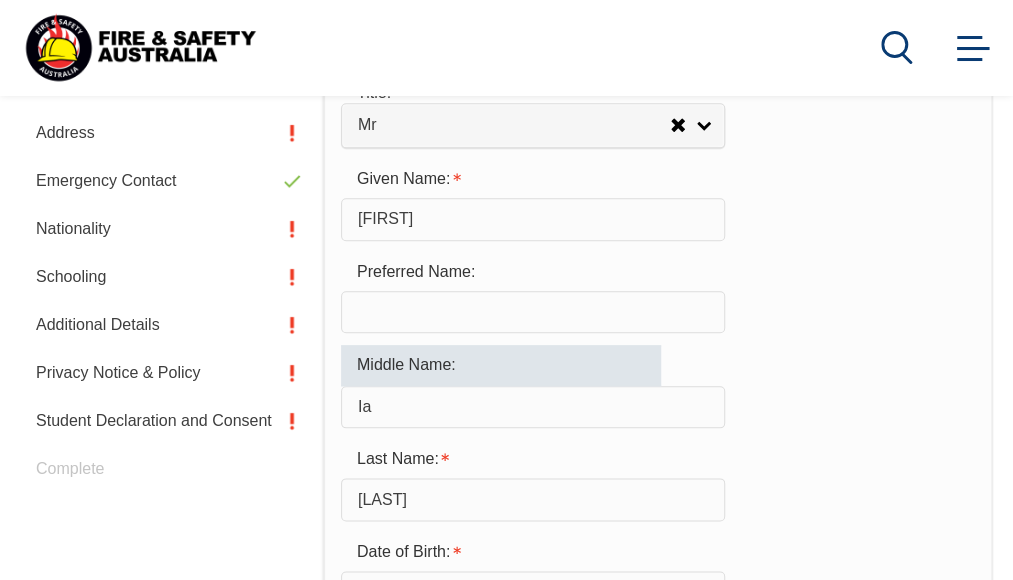 type on "I" 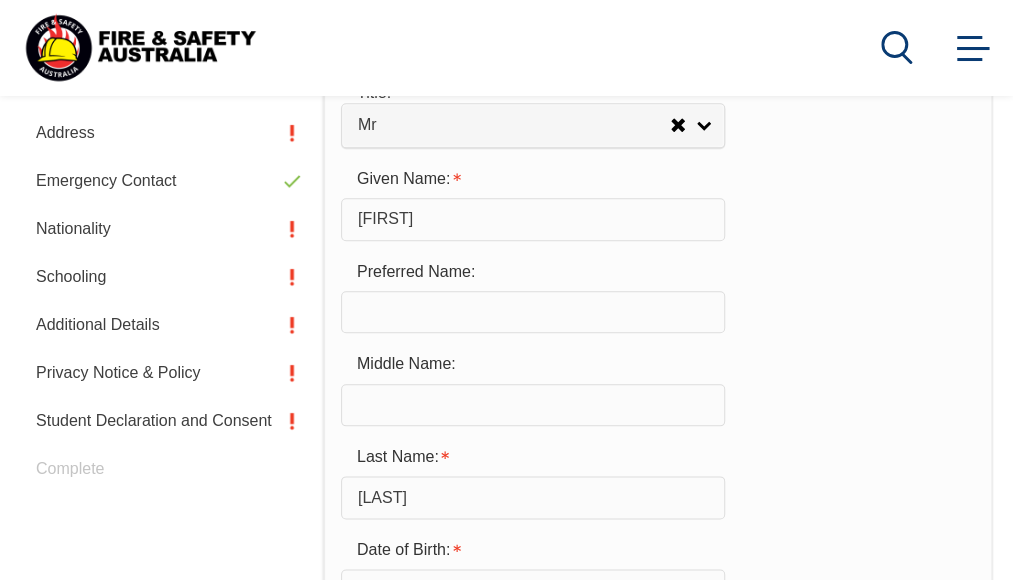 click on "Middle Name:" at bounding box center [658, 385] 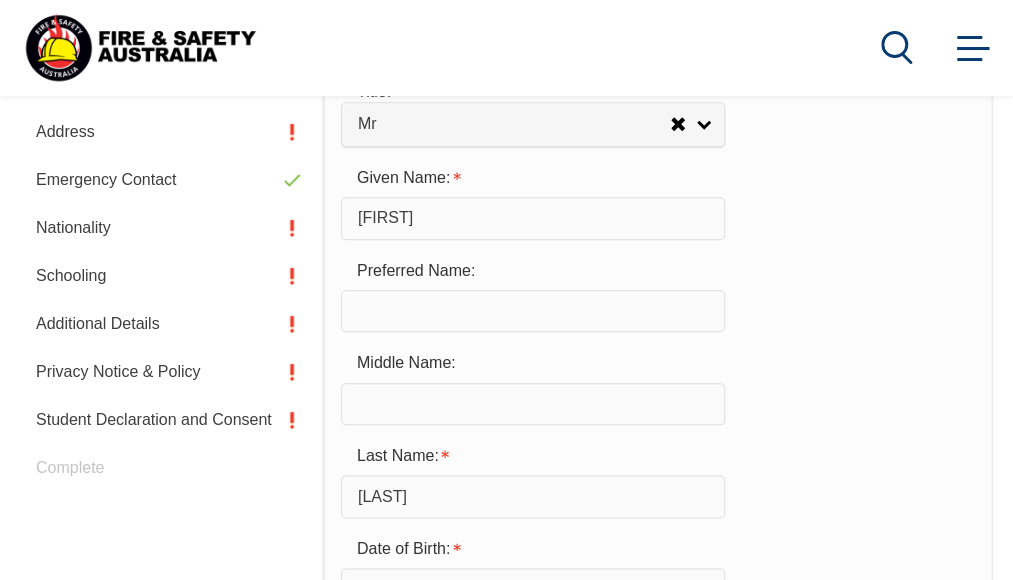 scroll, scrollTop: 685, scrollLeft: 0, axis: vertical 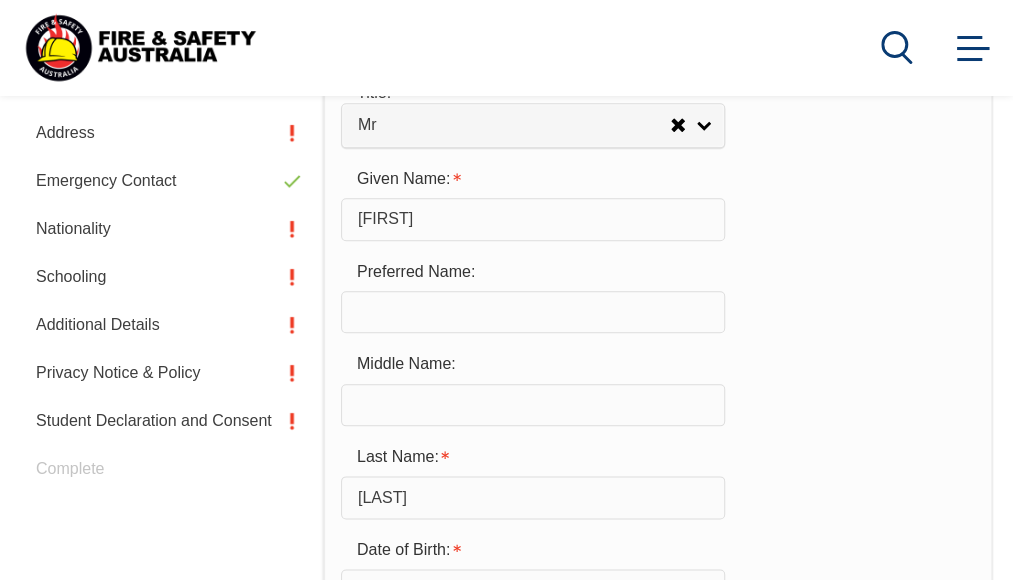click at bounding box center (533, 405) 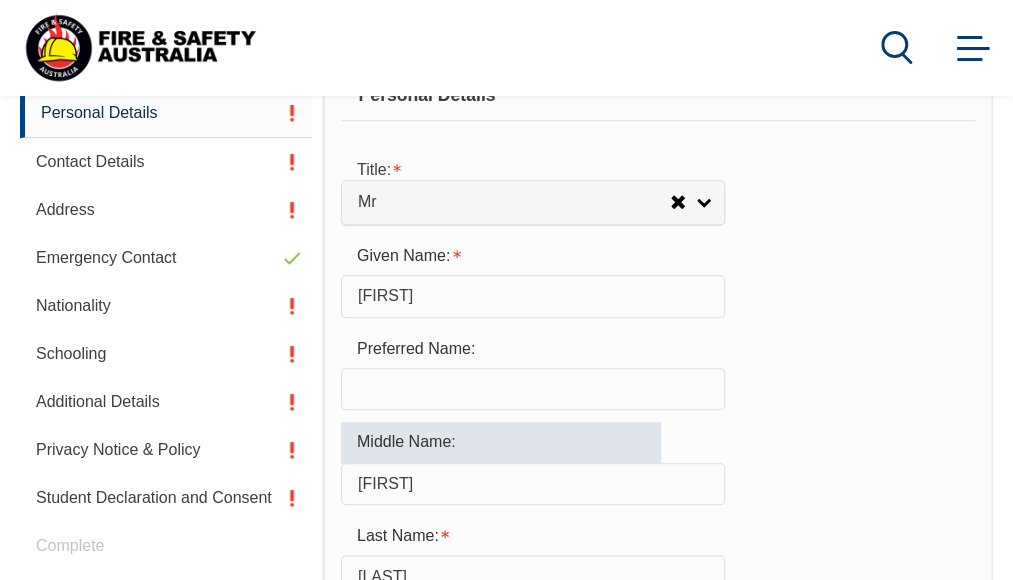 scroll, scrollTop: 585, scrollLeft: 0, axis: vertical 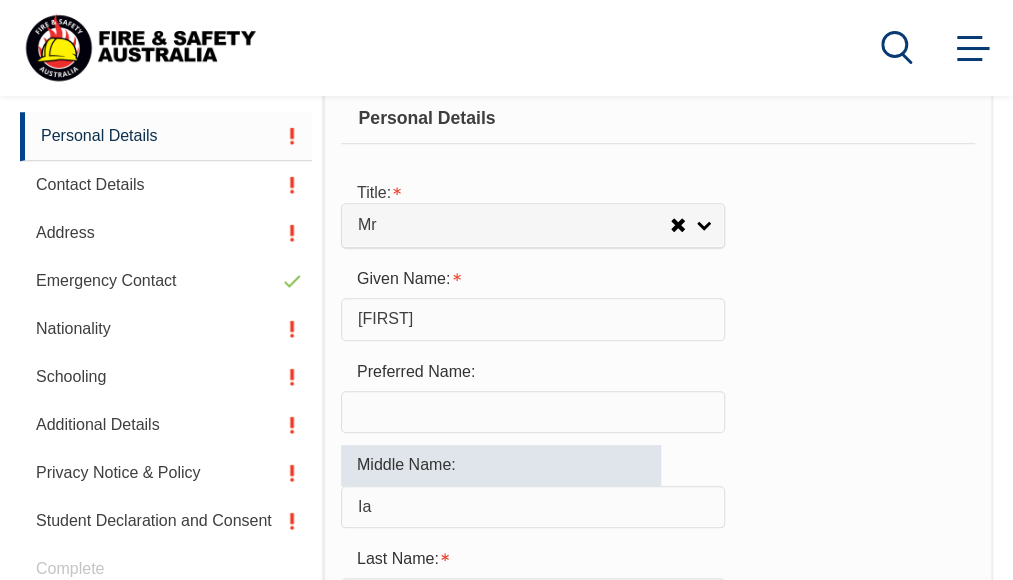 type on "I" 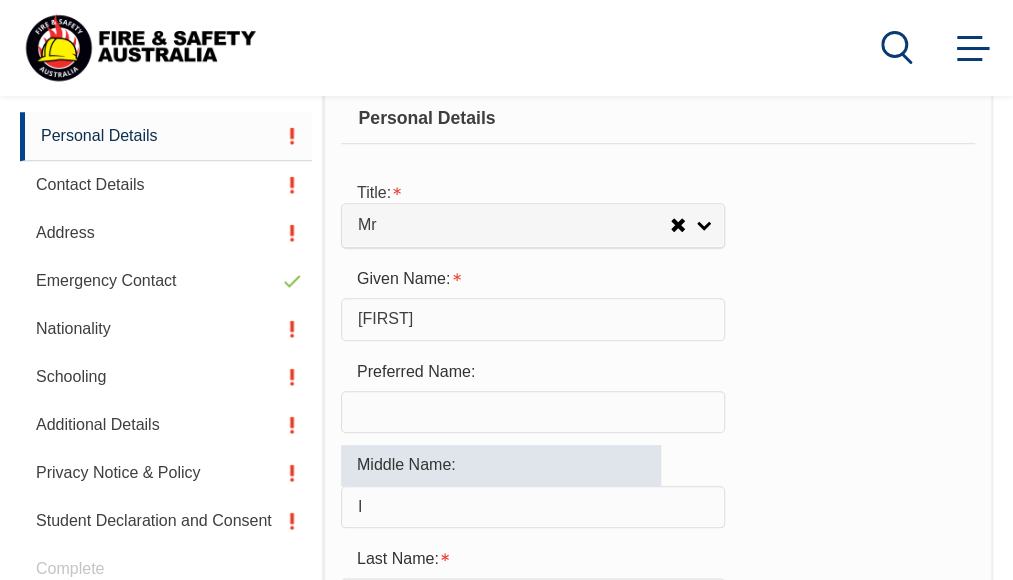 type 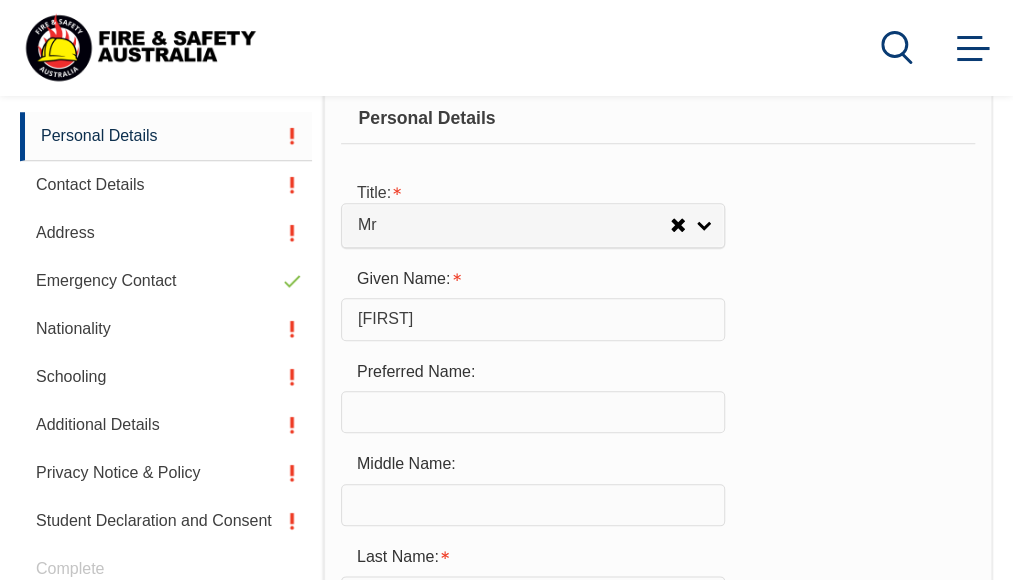 click on "Preferred Name:" at bounding box center [658, 393] 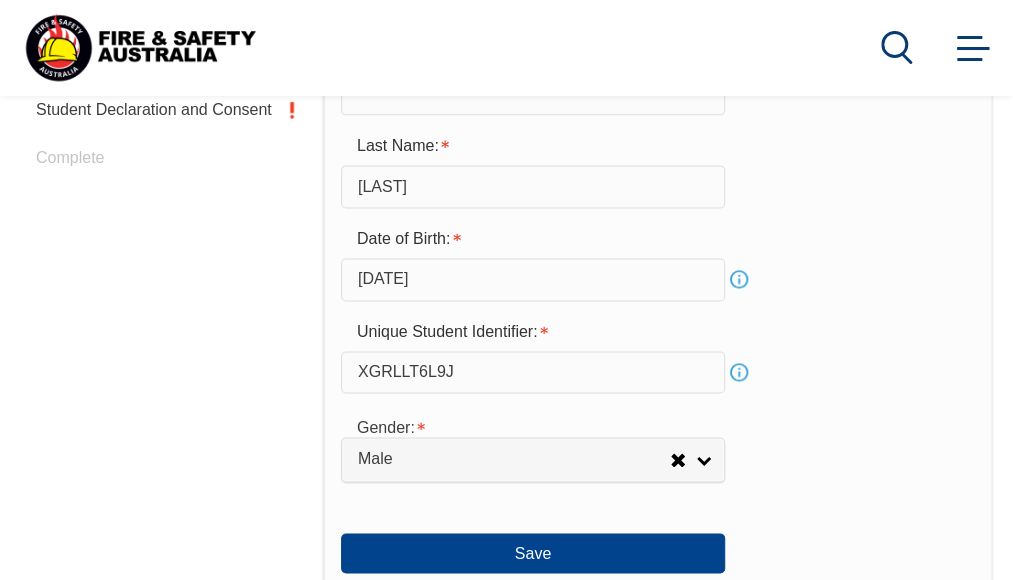 scroll, scrollTop: 1085, scrollLeft: 0, axis: vertical 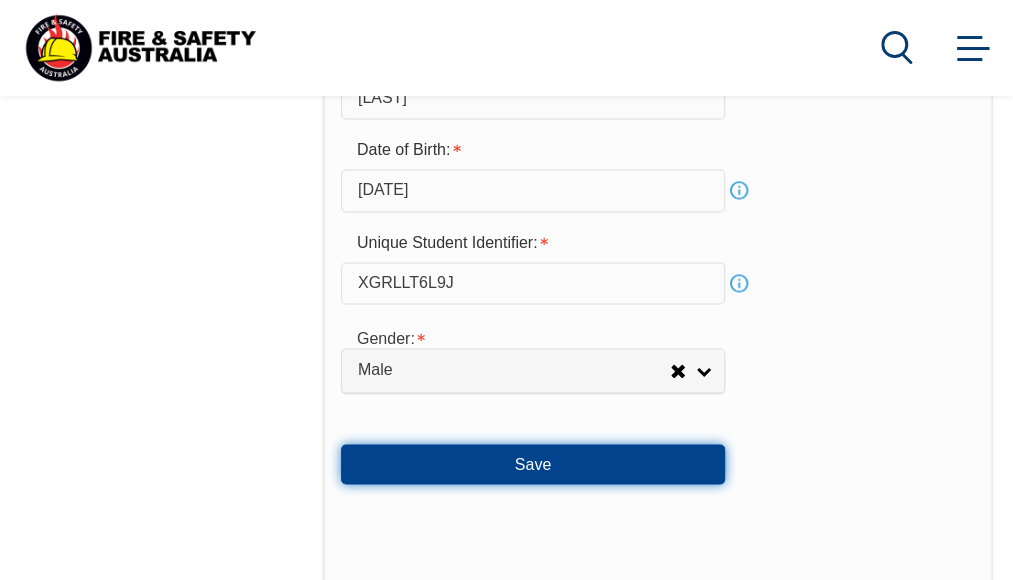 click on "Save" at bounding box center [533, 464] 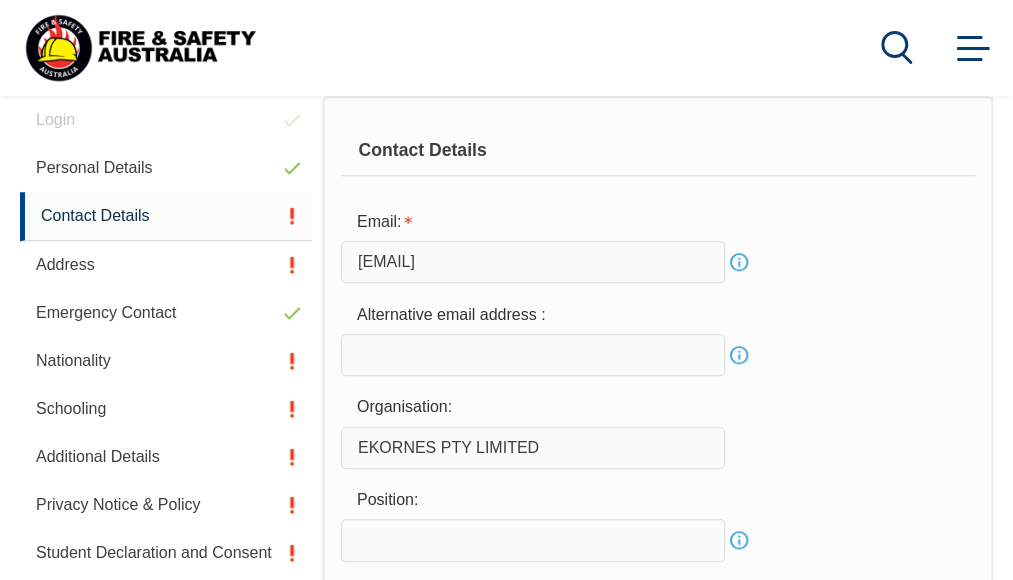 scroll, scrollTop: 584, scrollLeft: 0, axis: vertical 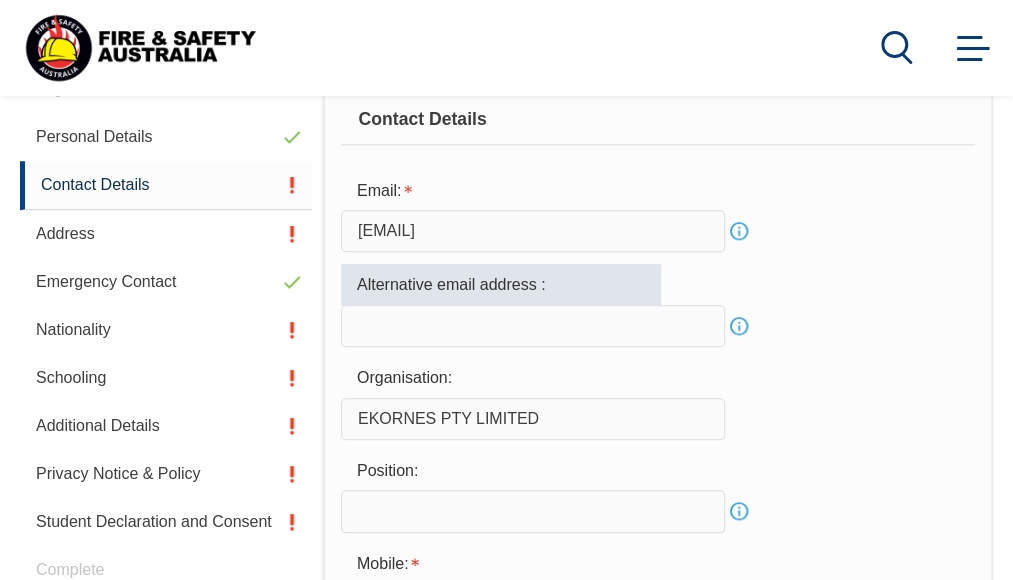 click at bounding box center (533, 326) 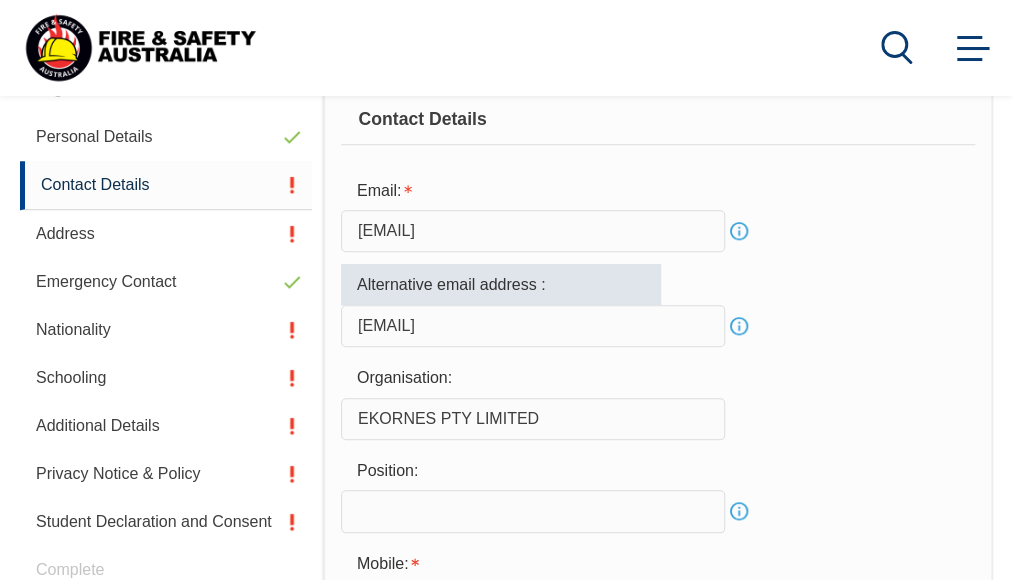type on "[EMAIL]" 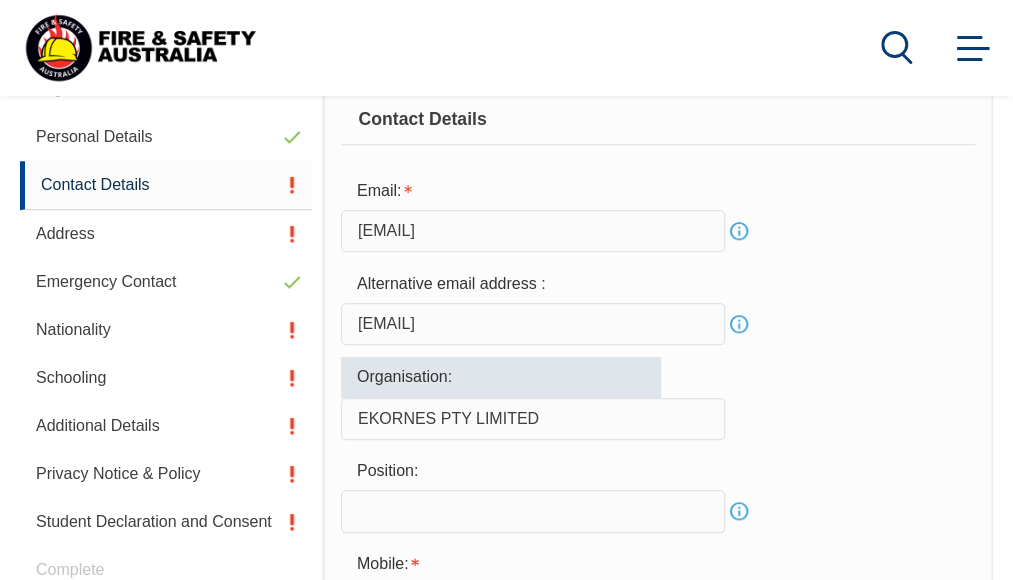 click on "Alternative email address : [EMAIL] Info" at bounding box center (658, 304) 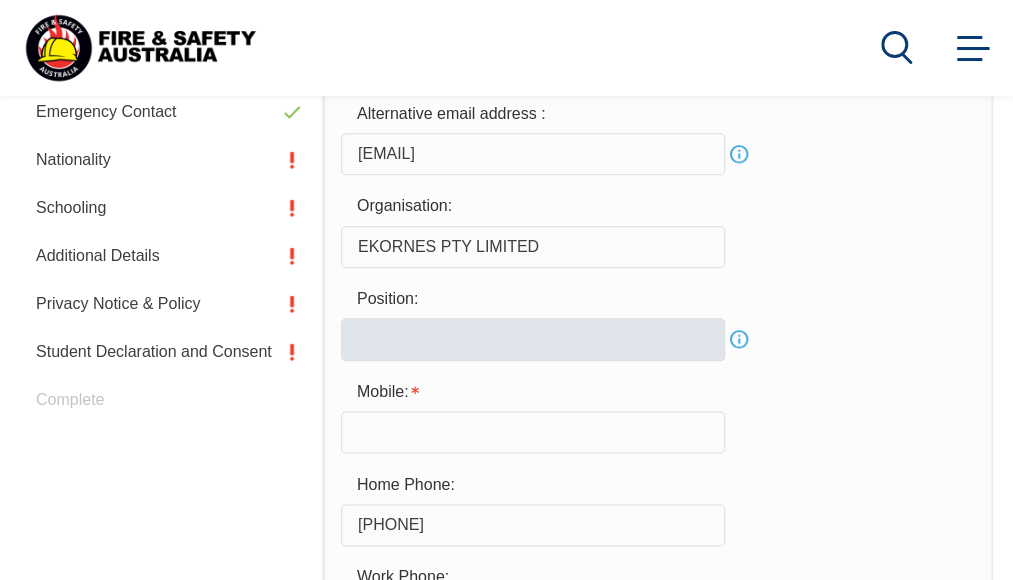 scroll, scrollTop: 784, scrollLeft: 0, axis: vertical 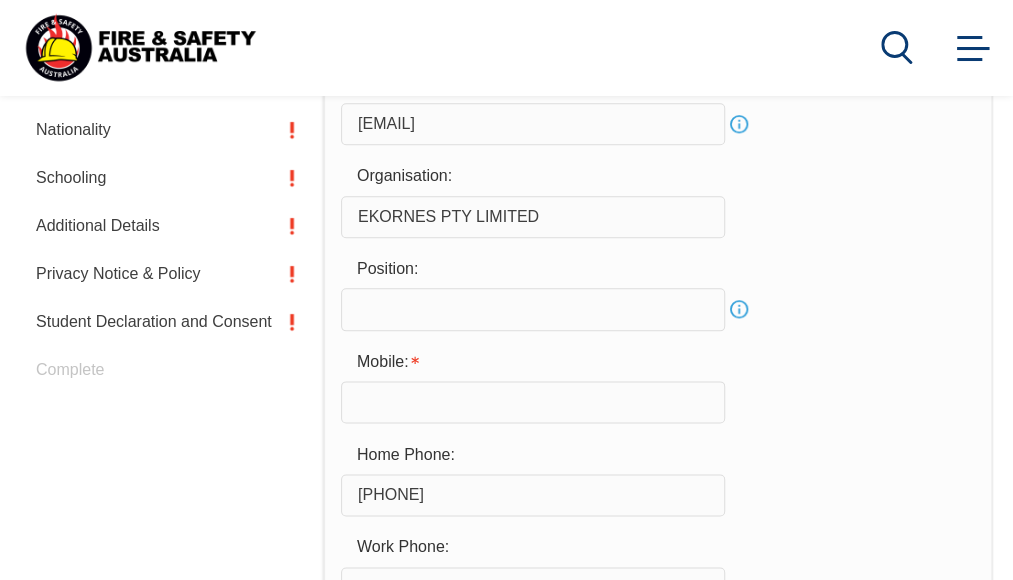click on "Info" at bounding box center (739, 309) 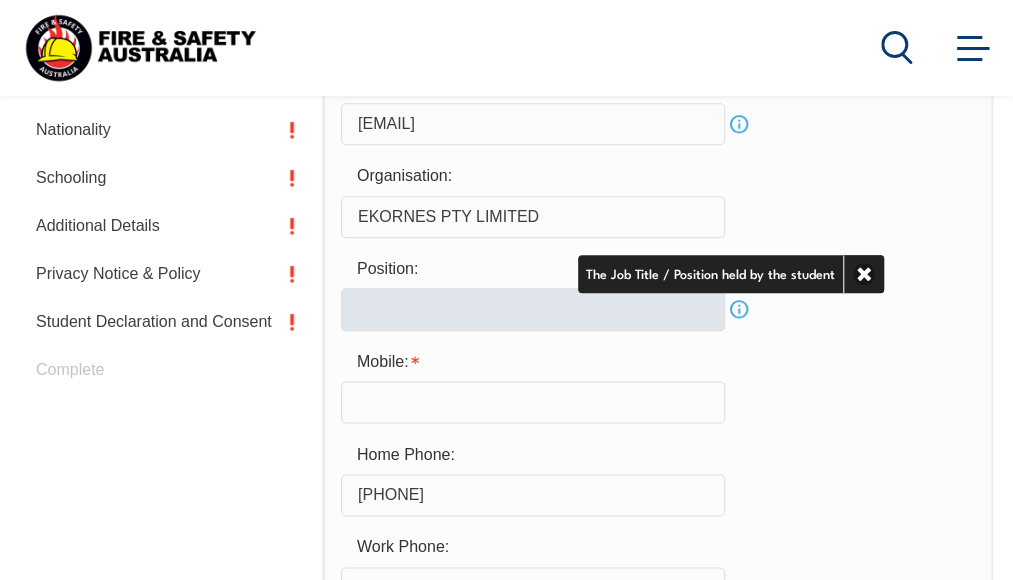 drag, startPoint x: 856, startPoint y: 267, endPoint x: 551, endPoint y: 327, distance: 310.8456 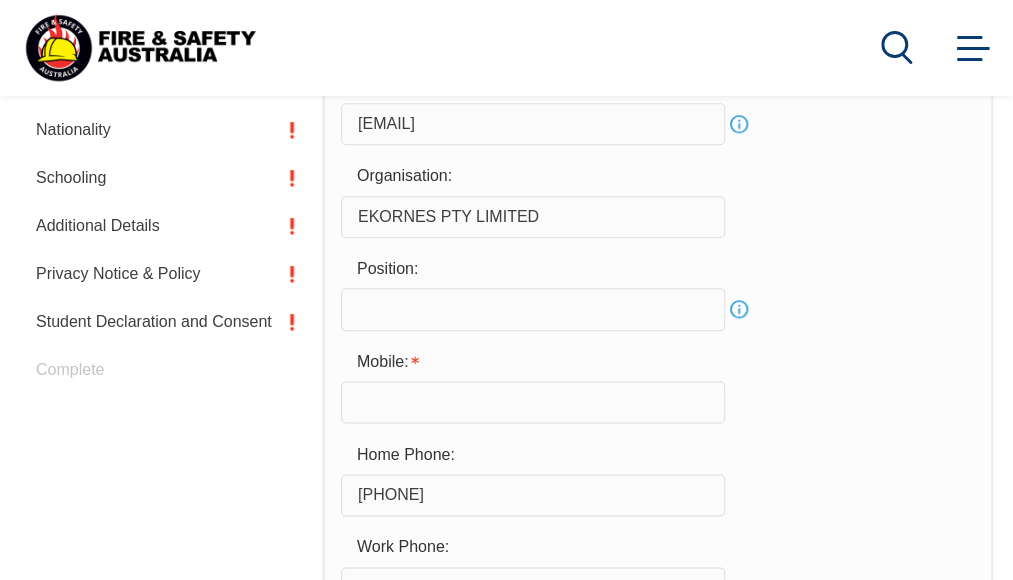 click at bounding box center (533, 309) 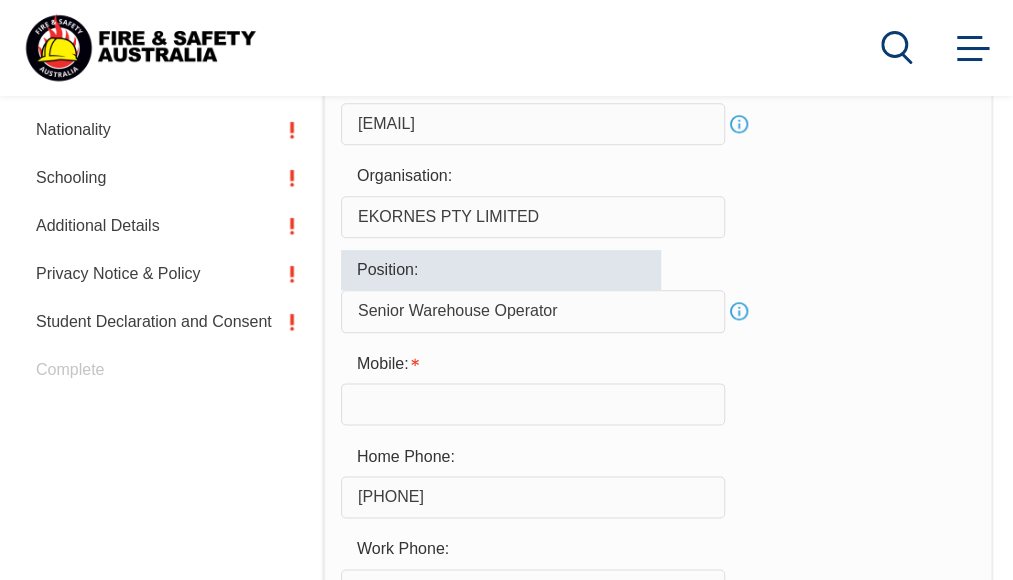 type on "Senior Warehouse Operator" 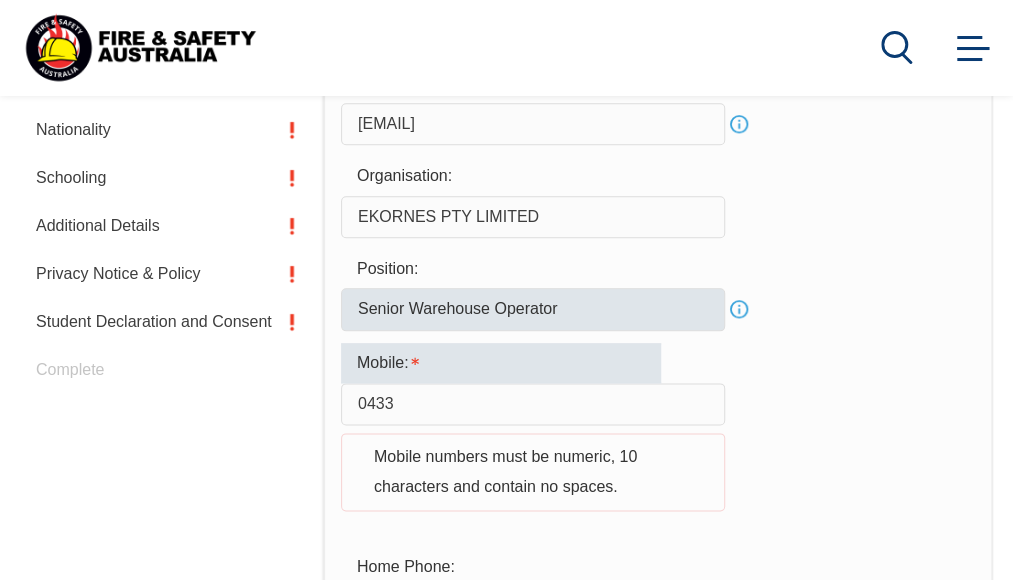 type on "[PHONE]" 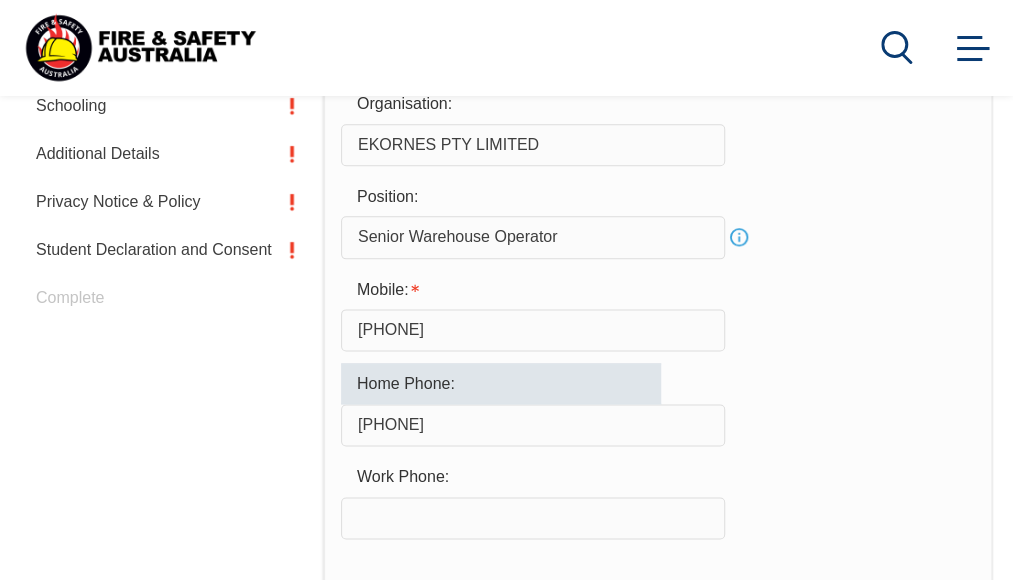 scroll, scrollTop: 984, scrollLeft: 0, axis: vertical 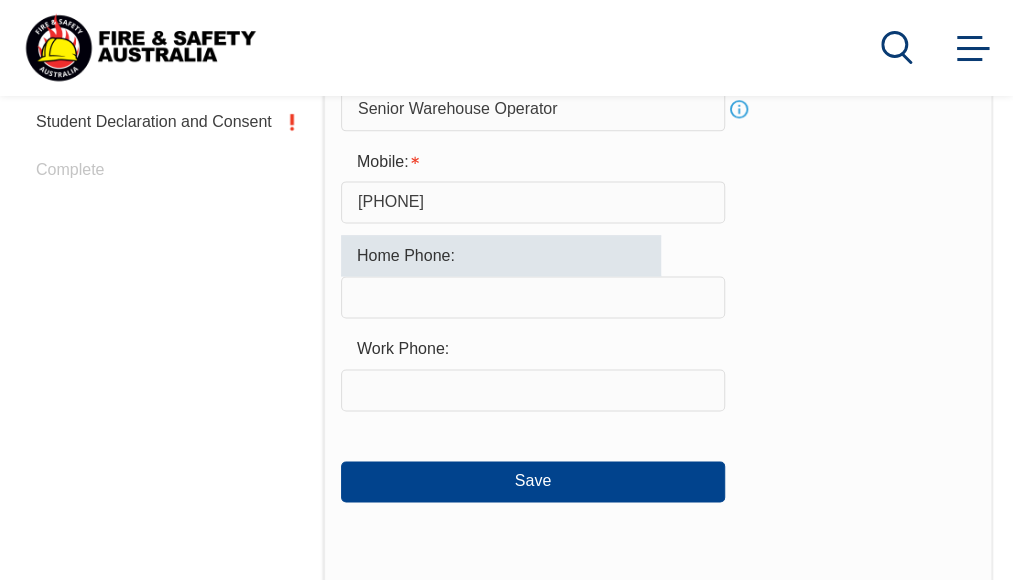 click on "Email: [EMAIL] Info Alternative email address : [EMAIL] Info Organisation: EKORNES PTY LIMITED Position: Senior Warehouse Operator Info Mobile: [PHONE] Home Phone: Work Phone: Save" at bounding box center (658, 137) 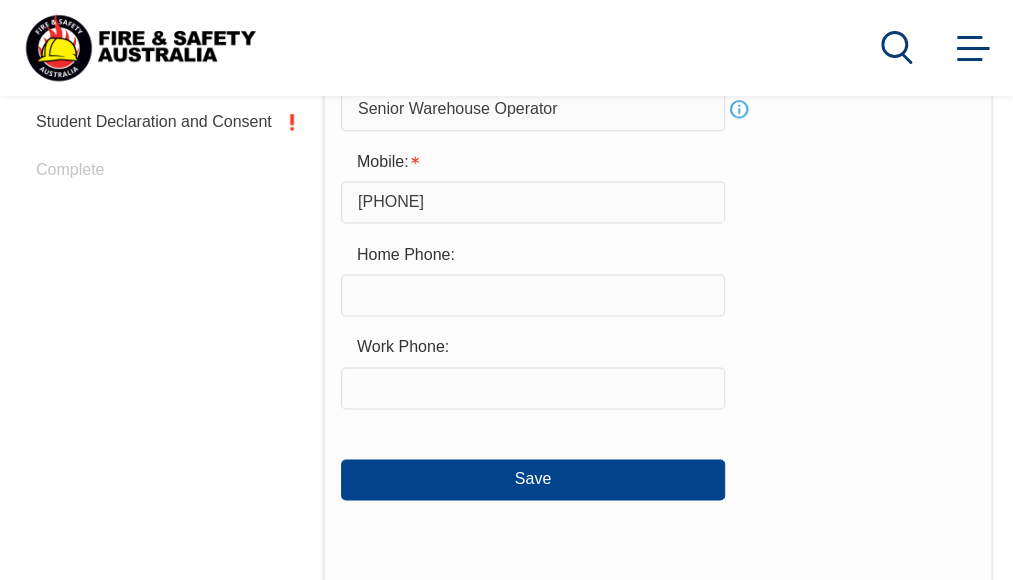 scroll, scrollTop: 1184, scrollLeft: 0, axis: vertical 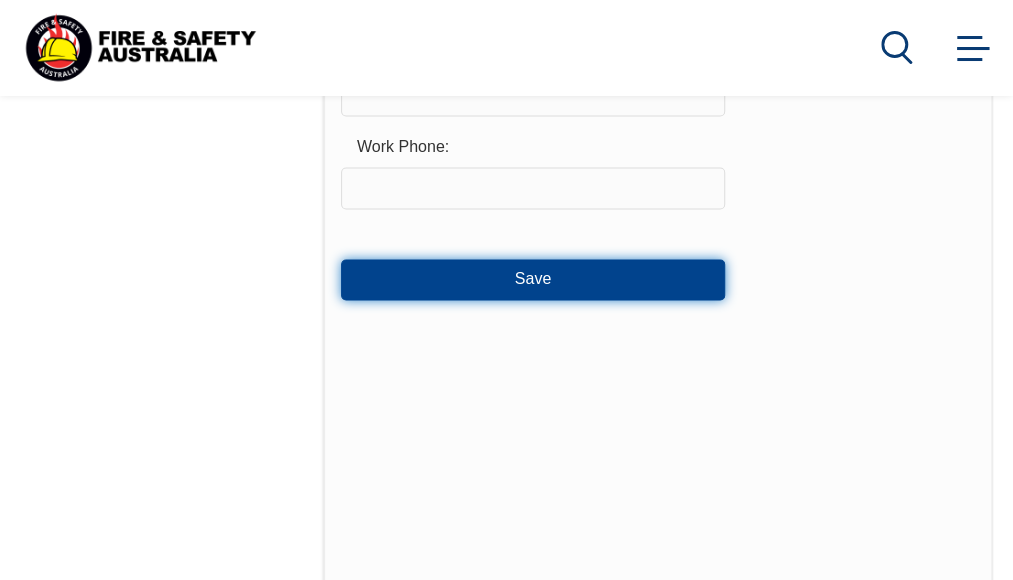 click on "Save" at bounding box center (533, 279) 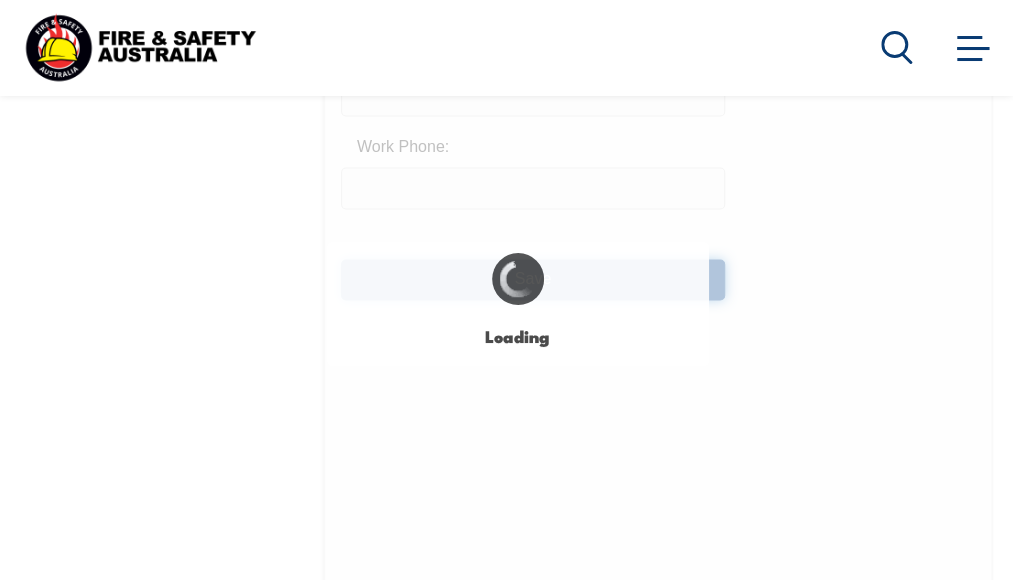 type on "[PHONE]" 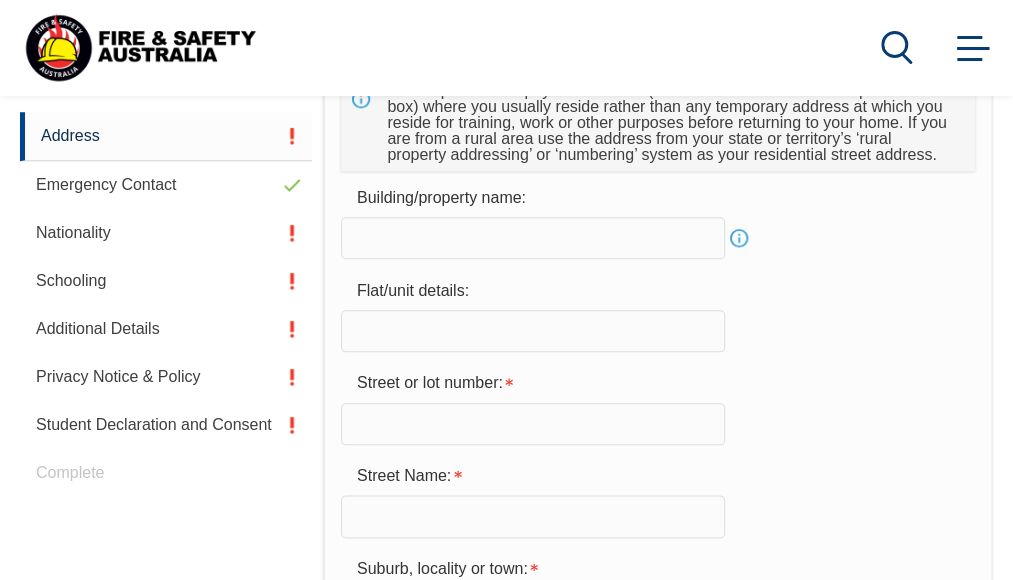 scroll, scrollTop: 684, scrollLeft: 0, axis: vertical 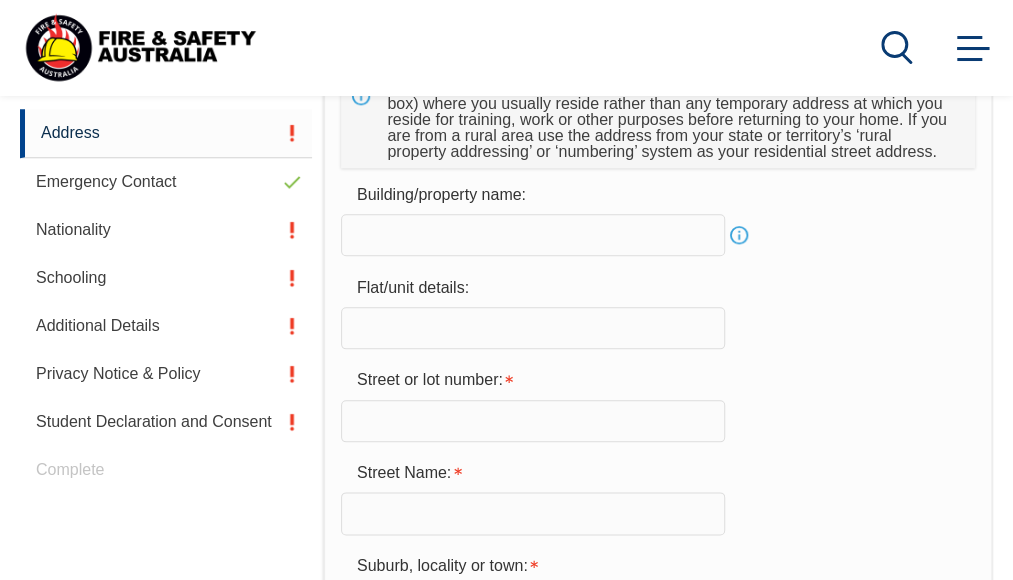 click on "Info" at bounding box center [739, 235] 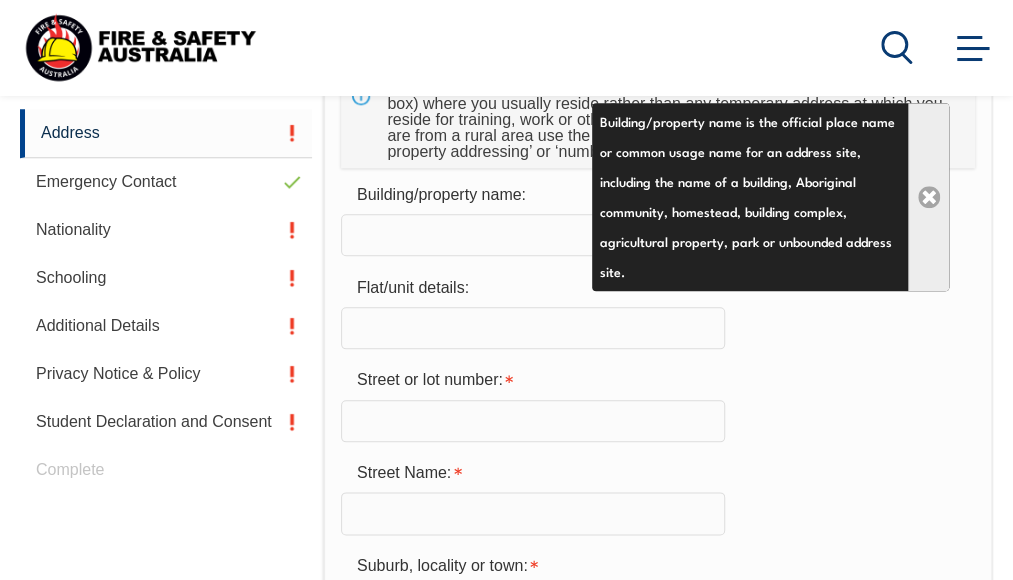 click on "Close" at bounding box center (928, 197) 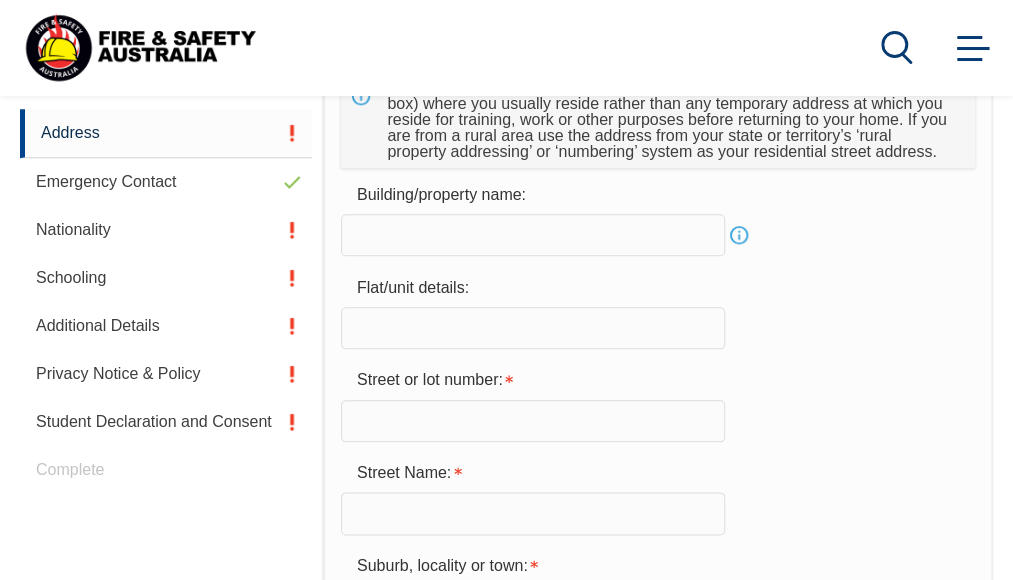 click at bounding box center (533, 421) 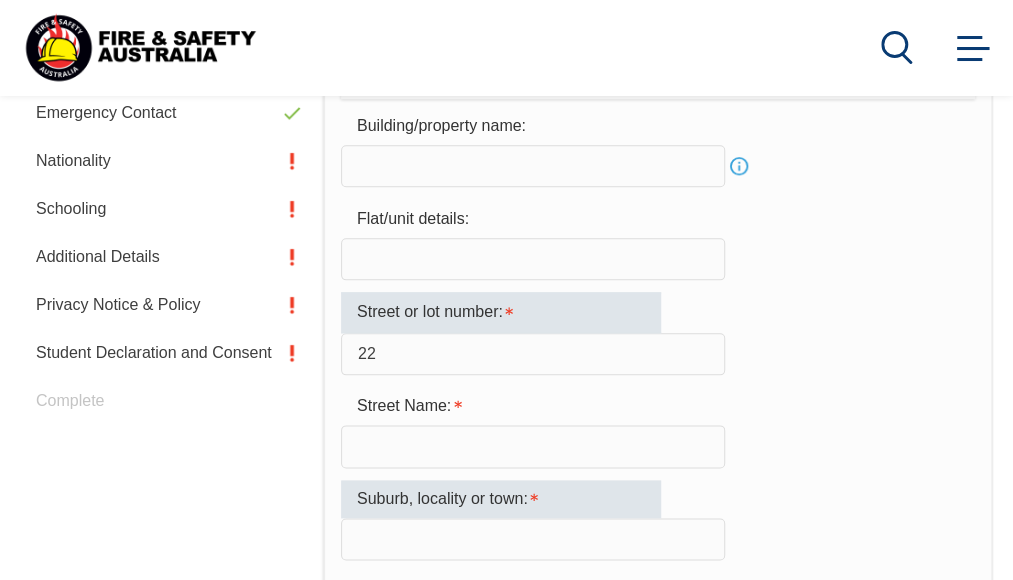 scroll, scrollTop: 784, scrollLeft: 0, axis: vertical 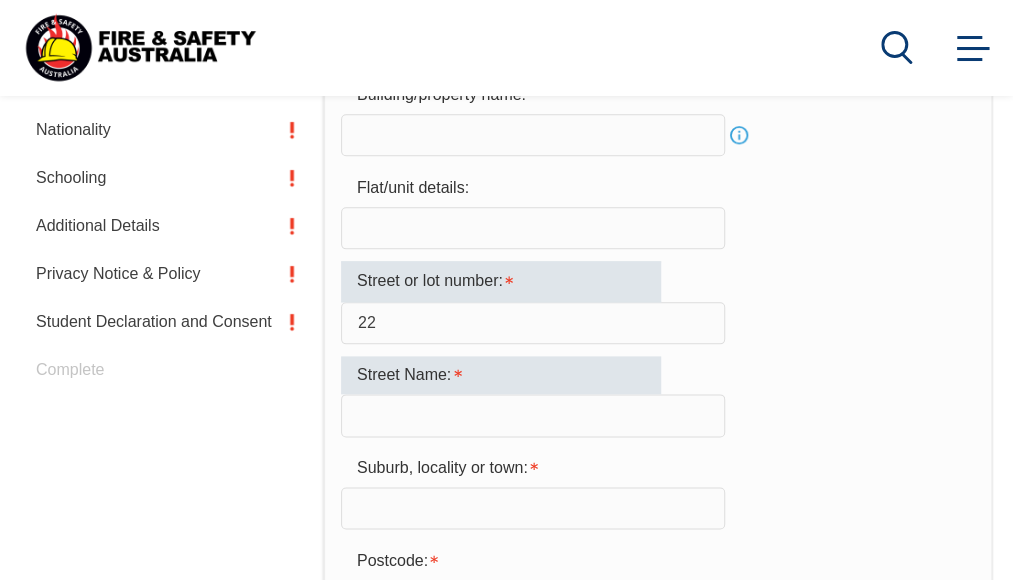 type on "22" 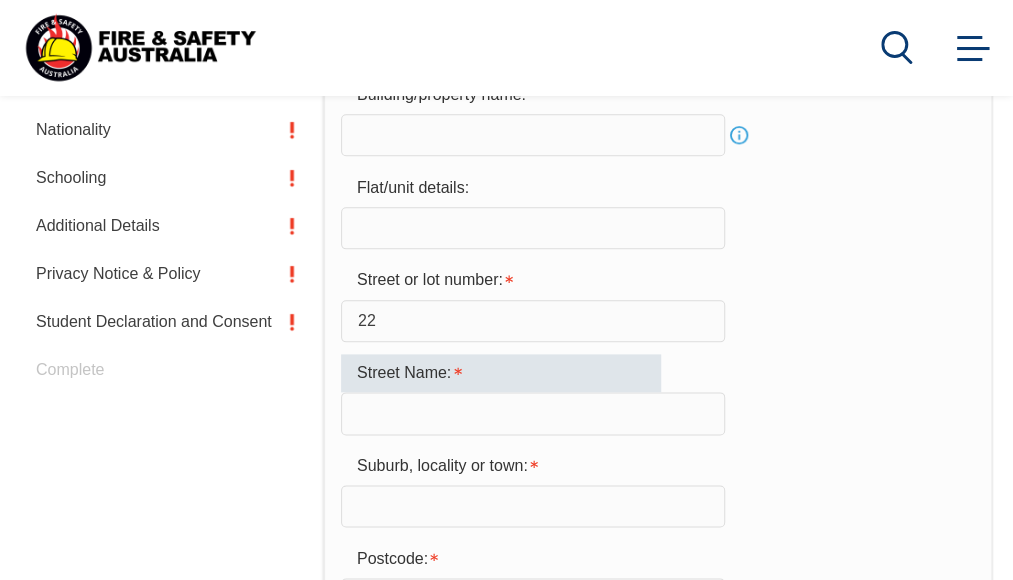 click on "Street Name:" at bounding box center (658, 394) 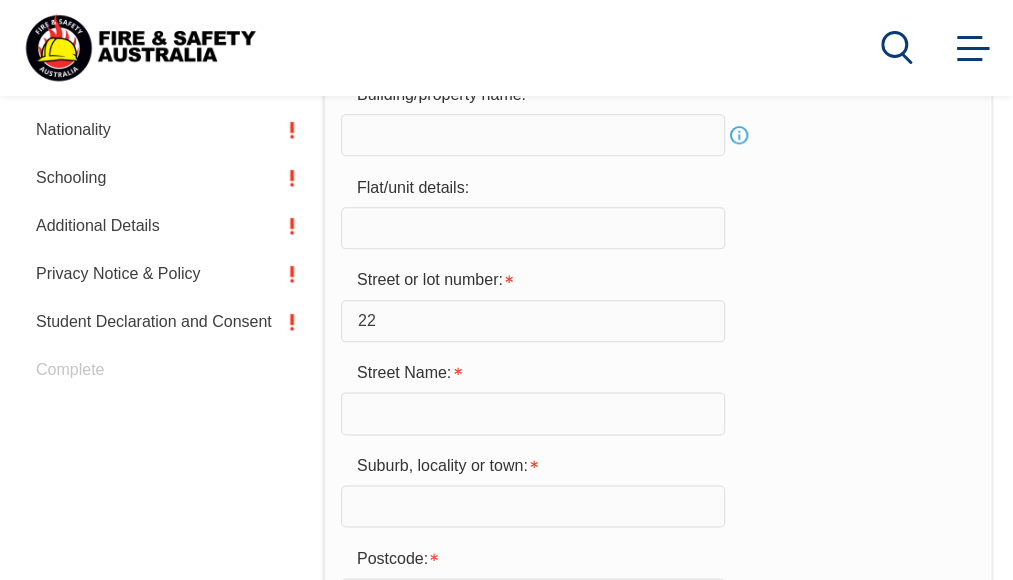 click at bounding box center [533, 413] 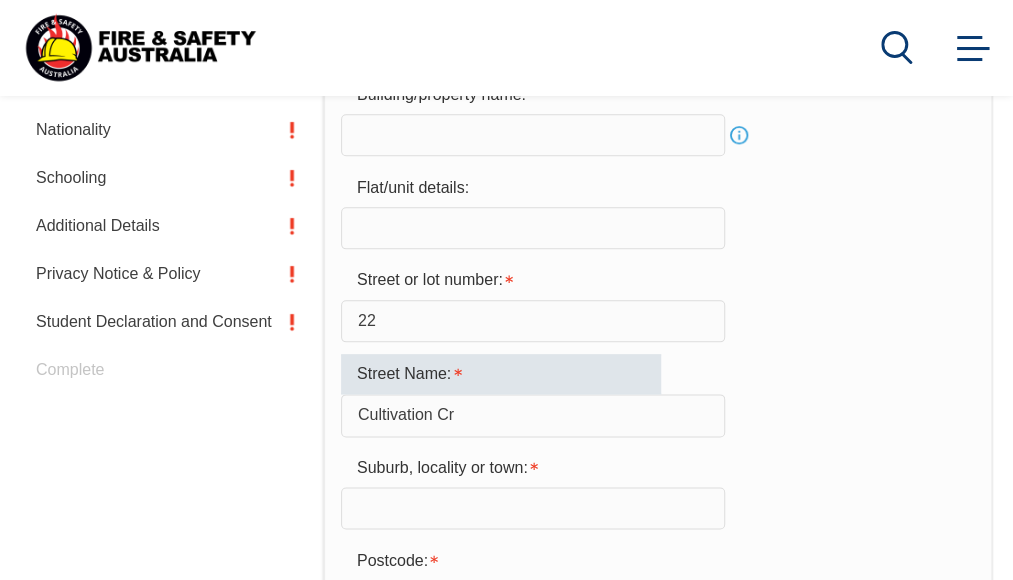 type on "Cultivation Cr" 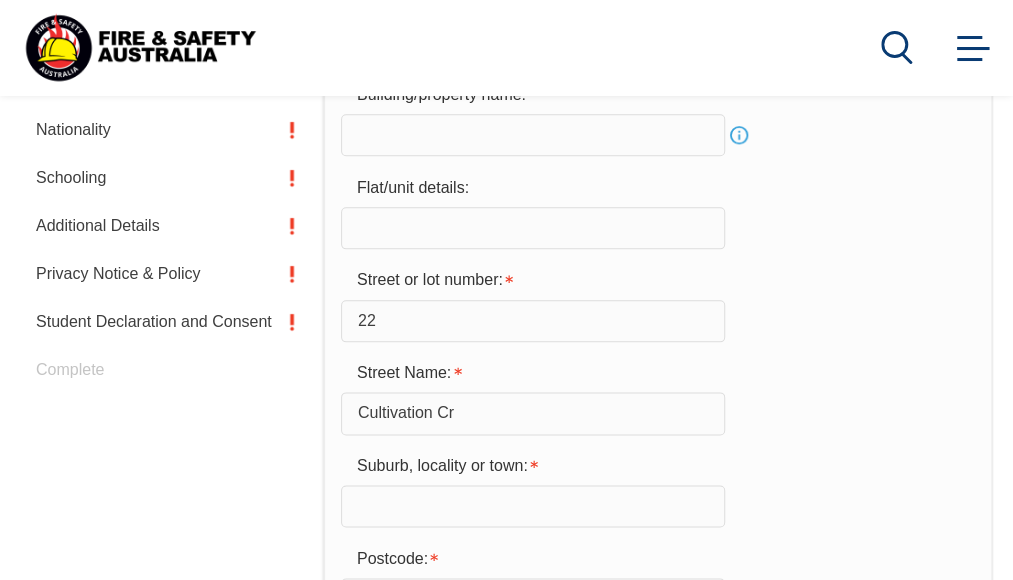 click on "Street Name: [STREET]" at bounding box center [658, 394] 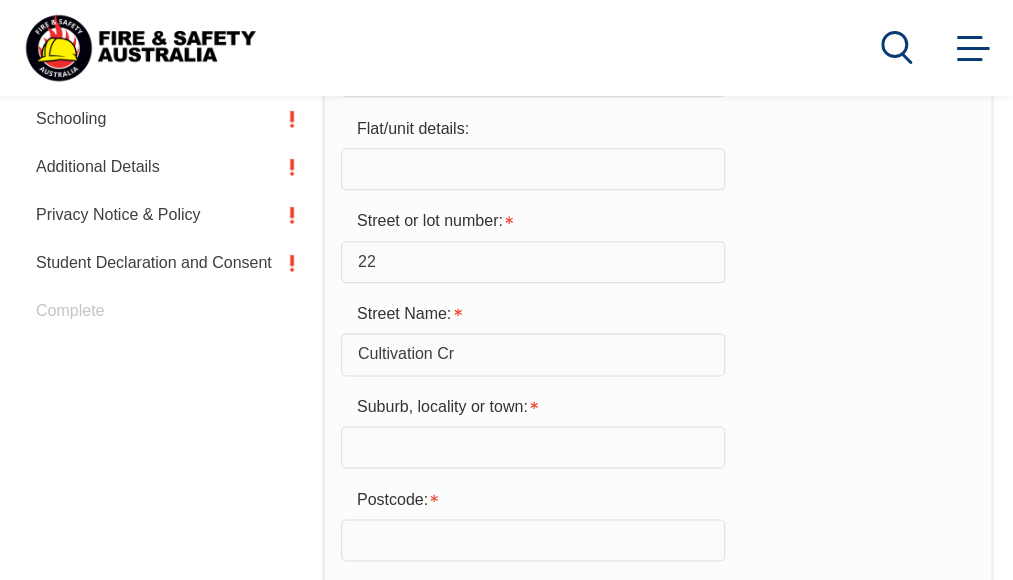 scroll, scrollTop: 984, scrollLeft: 0, axis: vertical 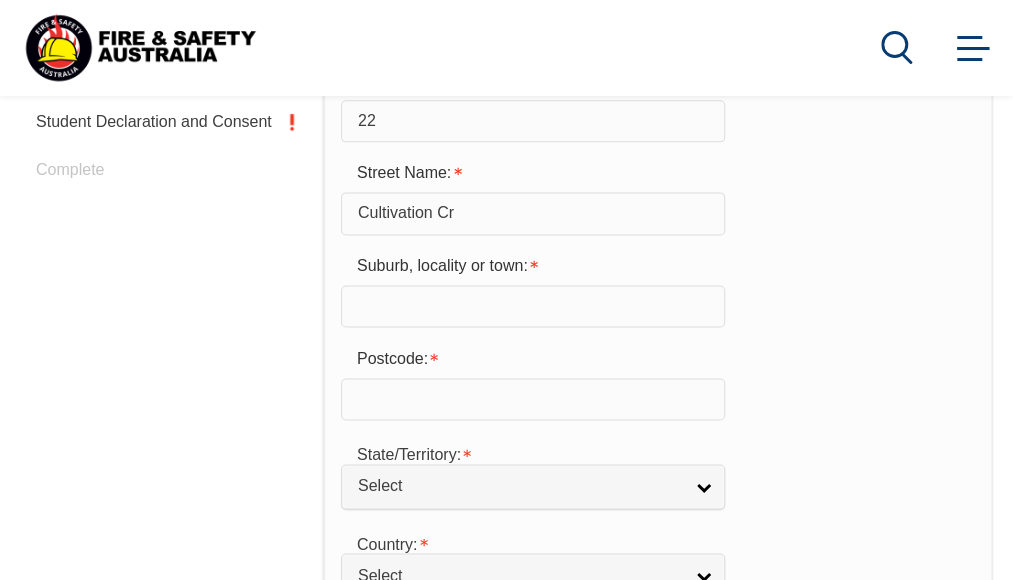 click at bounding box center (533, 306) 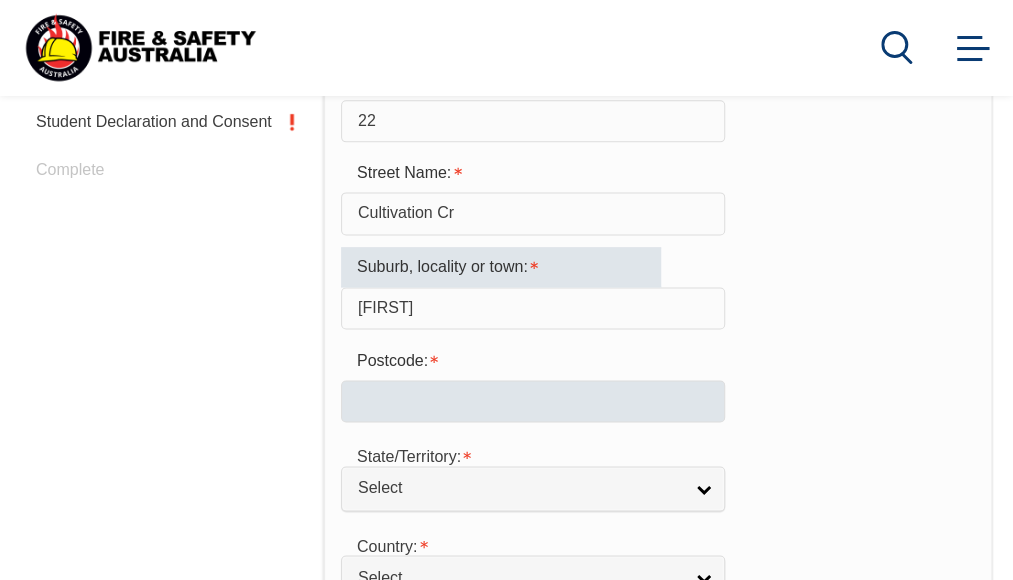 type on "[FIRST]" 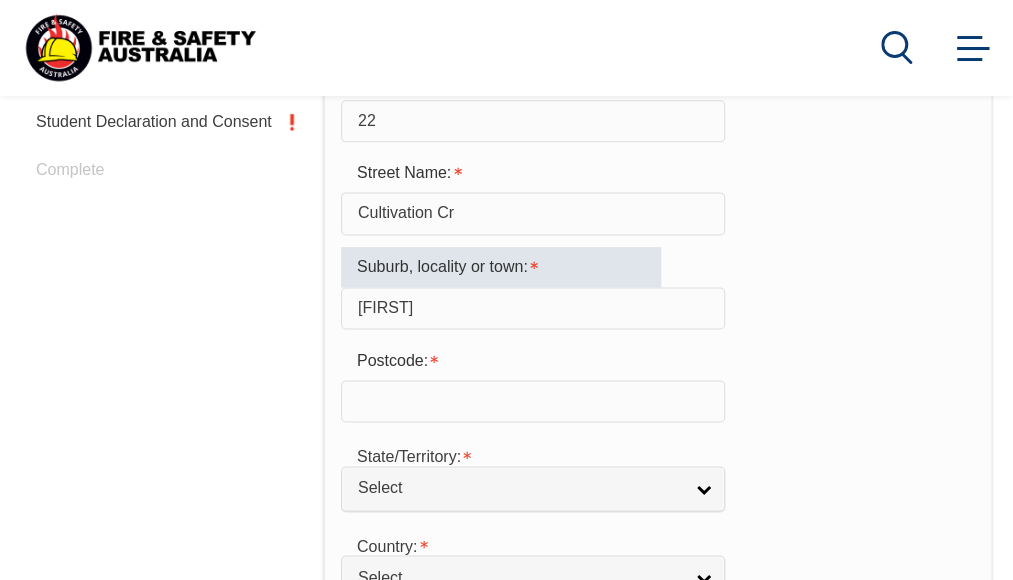 click at bounding box center (533, 401) 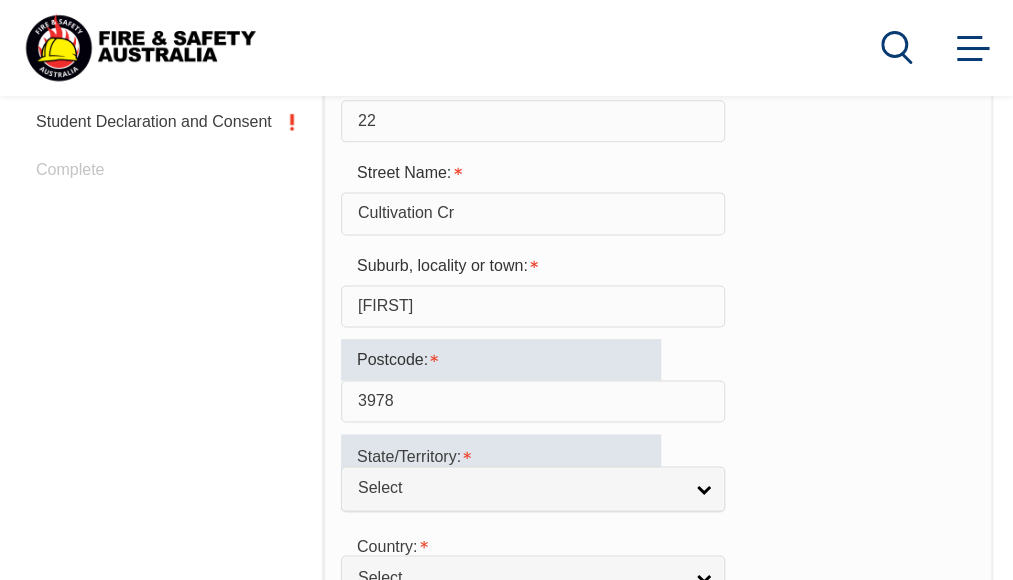 scroll, scrollTop: 1084, scrollLeft: 0, axis: vertical 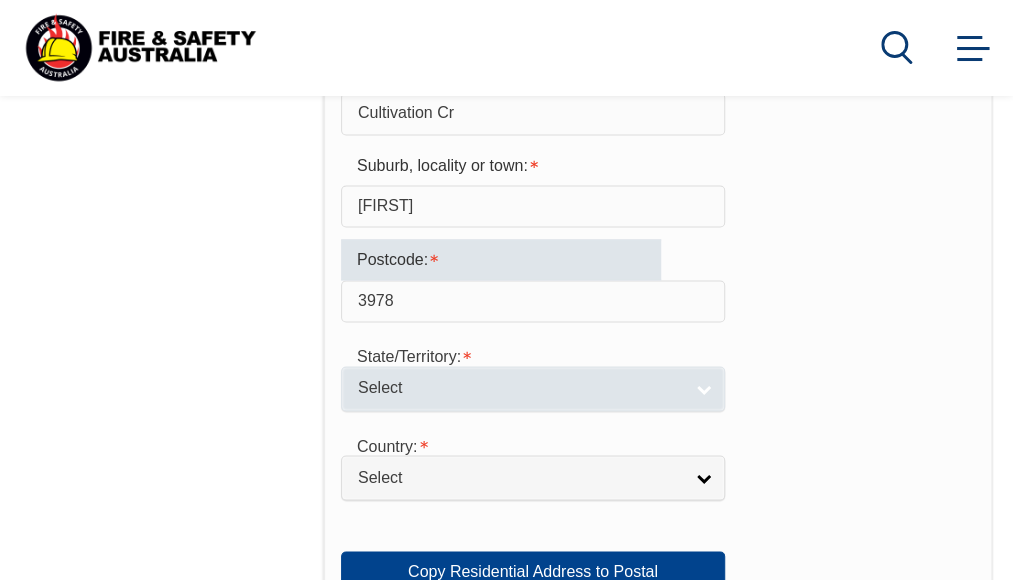 type on "3978" 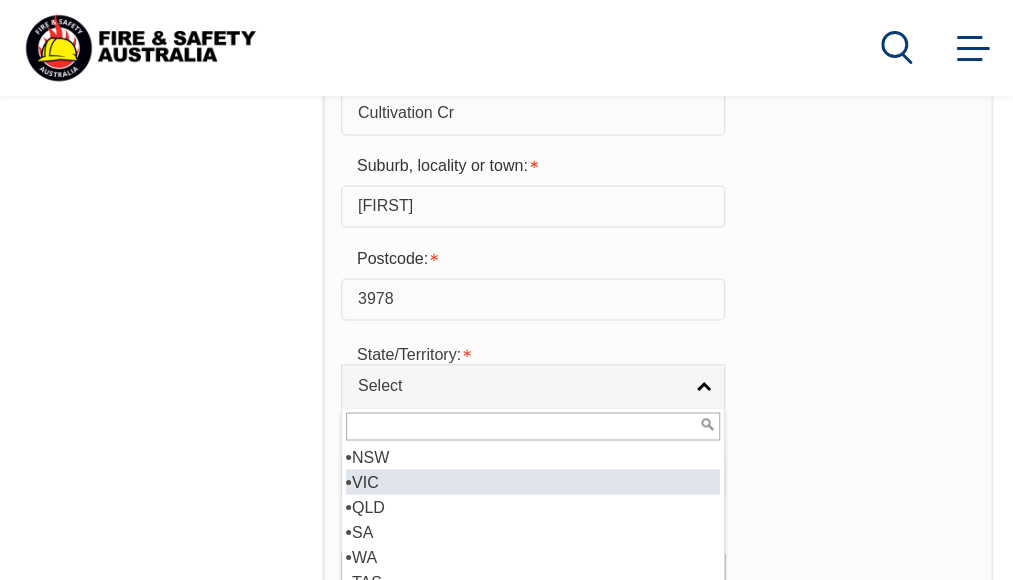 click on "VIC" at bounding box center (533, 481) 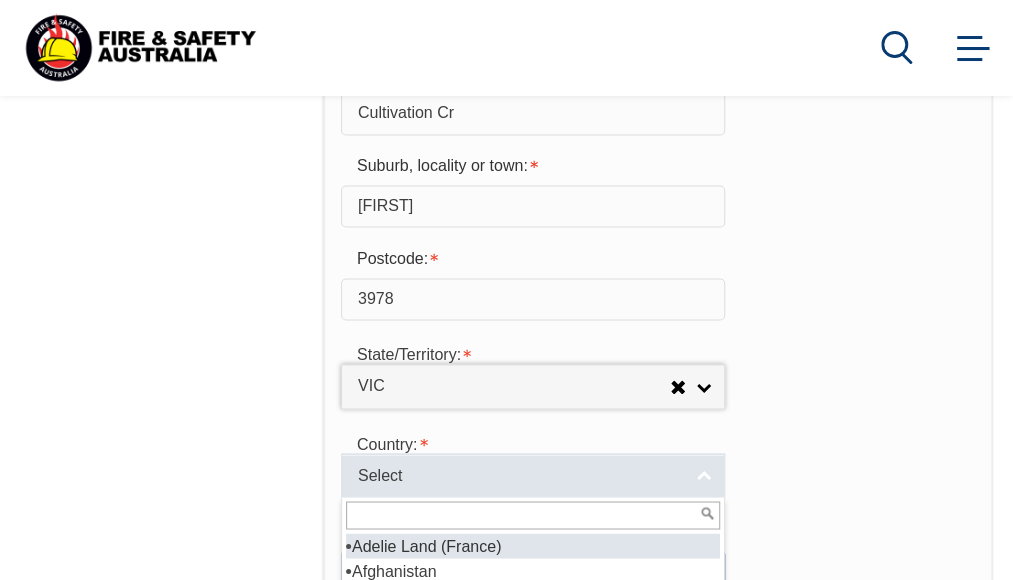 click on "Select" at bounding box center [520, 475] 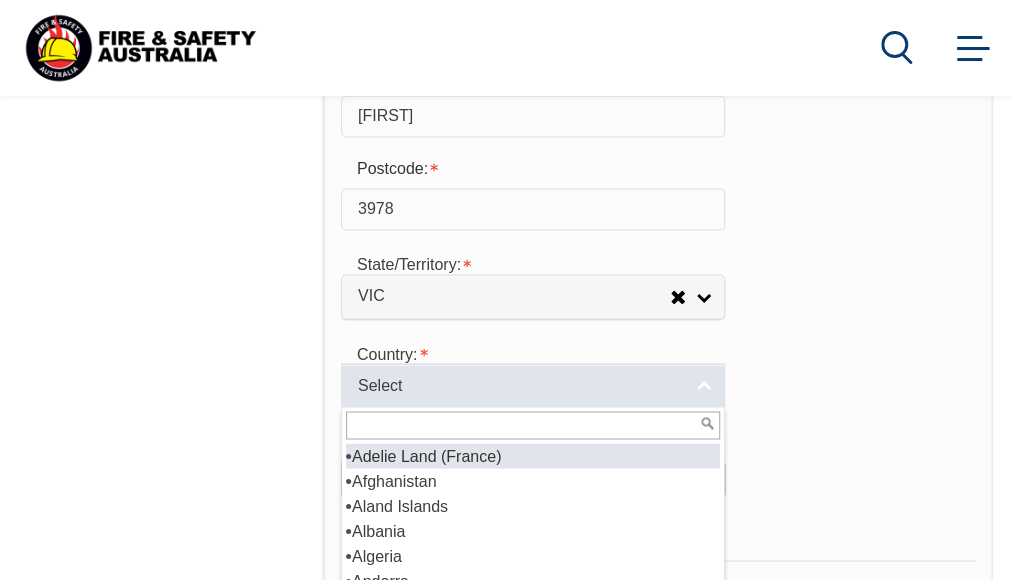 scroll, scrollTop: 1284, scrollLeft: 0, axis: vertical 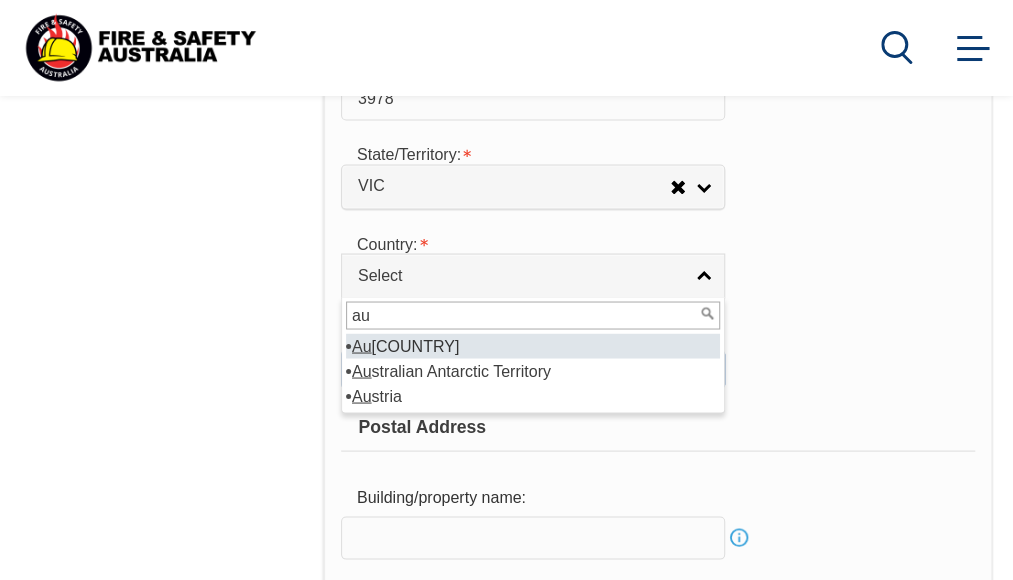 type on "au" 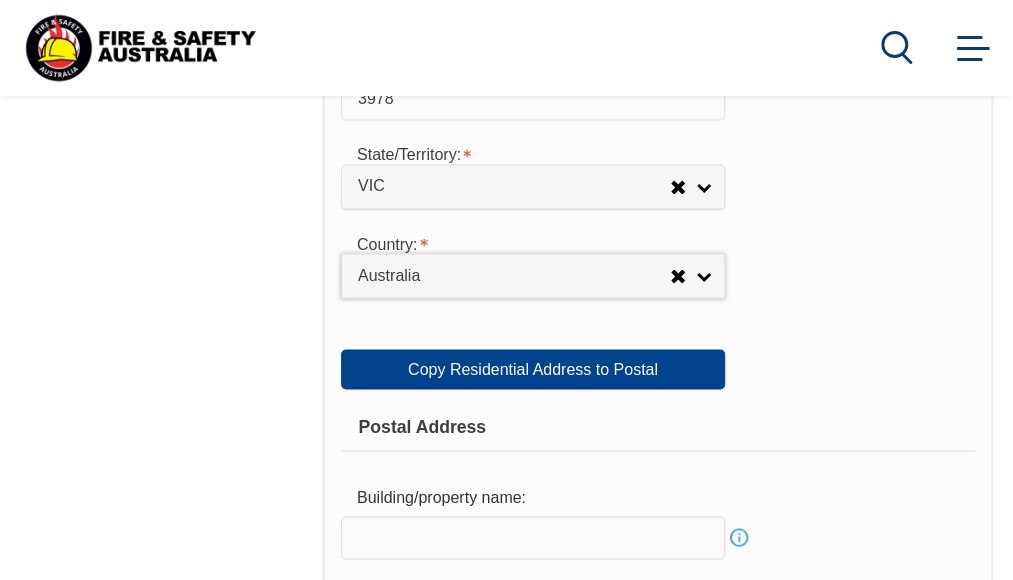 click on "Copy Residential Address to Postal: Copy Residential Address to Postal" at bounding box center (658, 349) 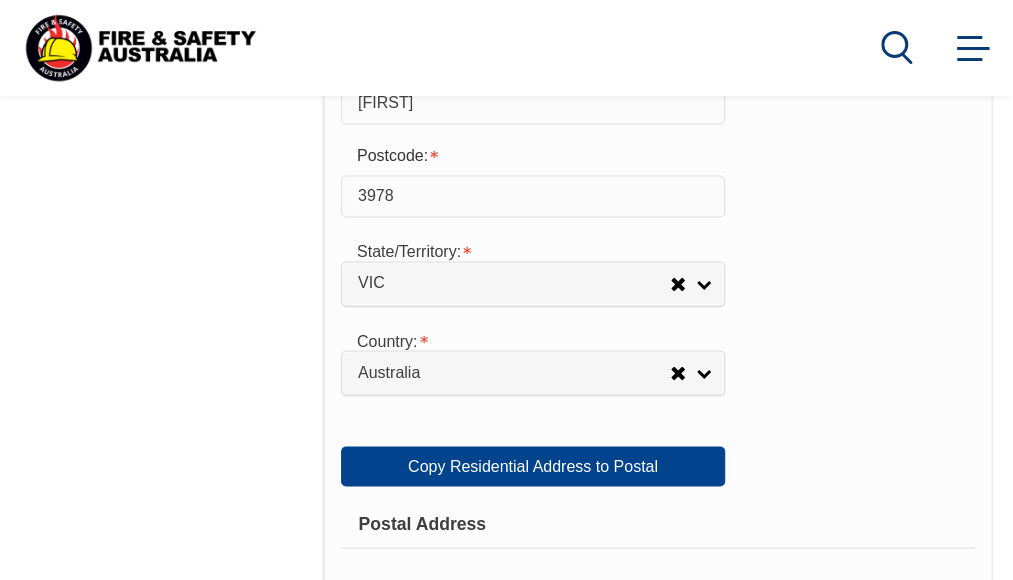 scroll, scrollTop: 1284, scrollLeft: 0, axis: vertical 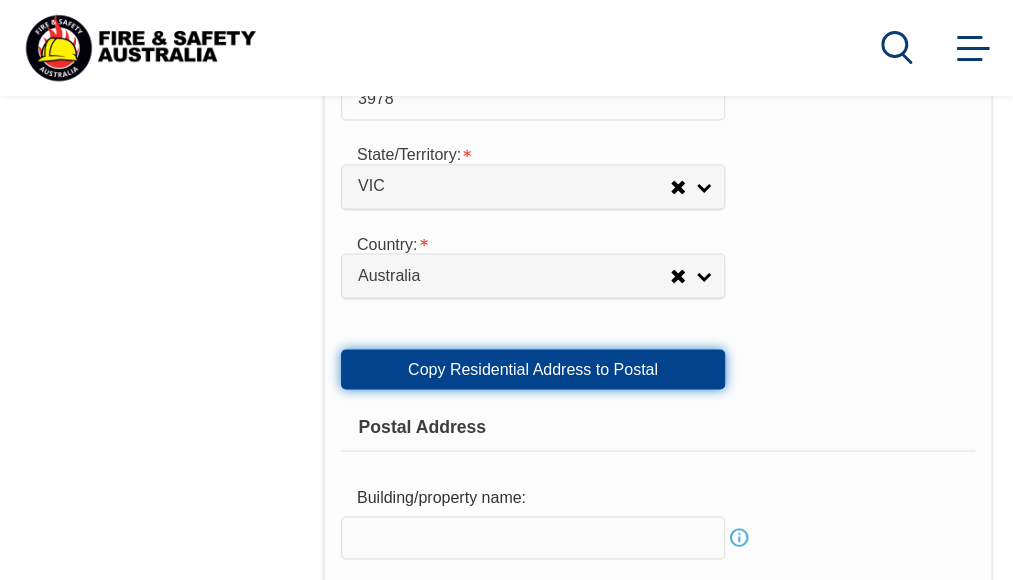 click on "Copy Residential Address to Postal" at bounding box center [533, 369] 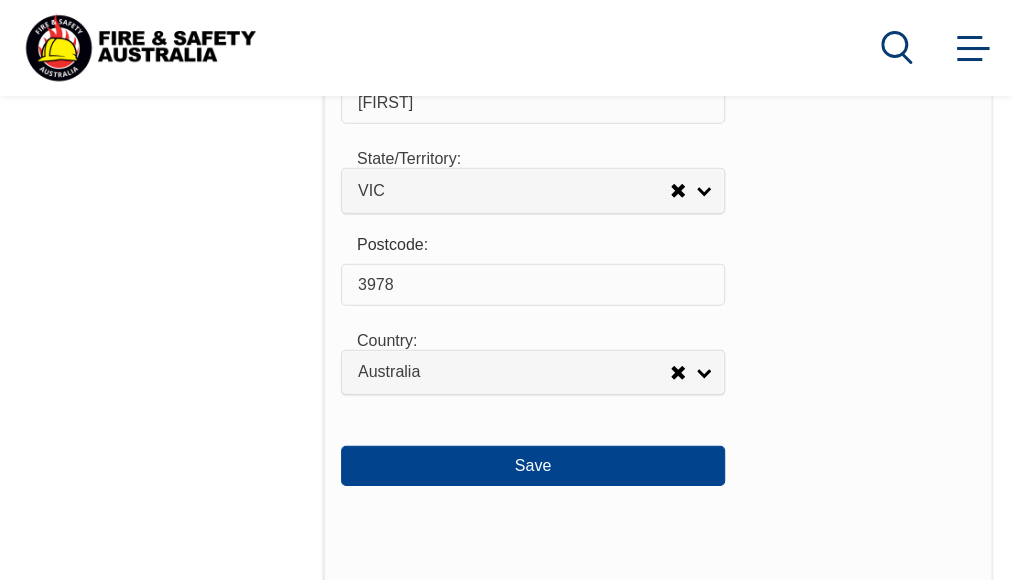 scroll, scrollTop: 2184, scrollLeft: 0, axis: vertical 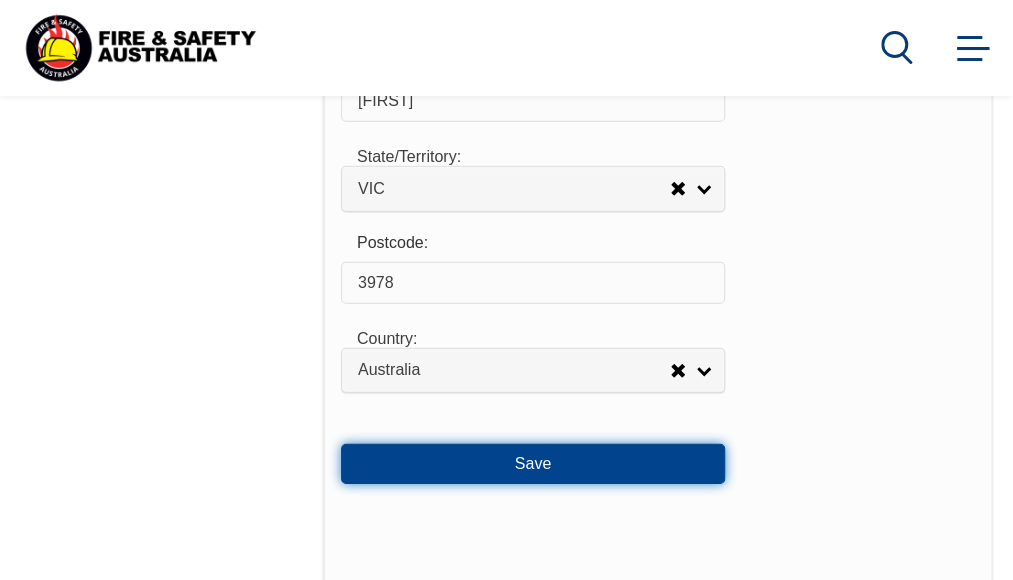 click on "Save" at bounding box center (533, 464) 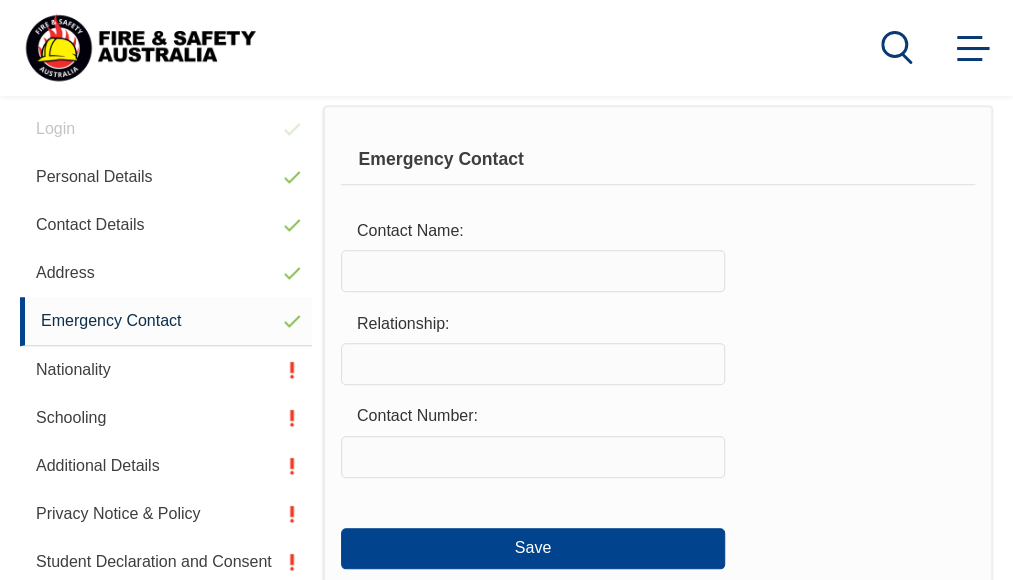 scroll, scrollTop: 585, scrollLeft: 0, axis: vertical 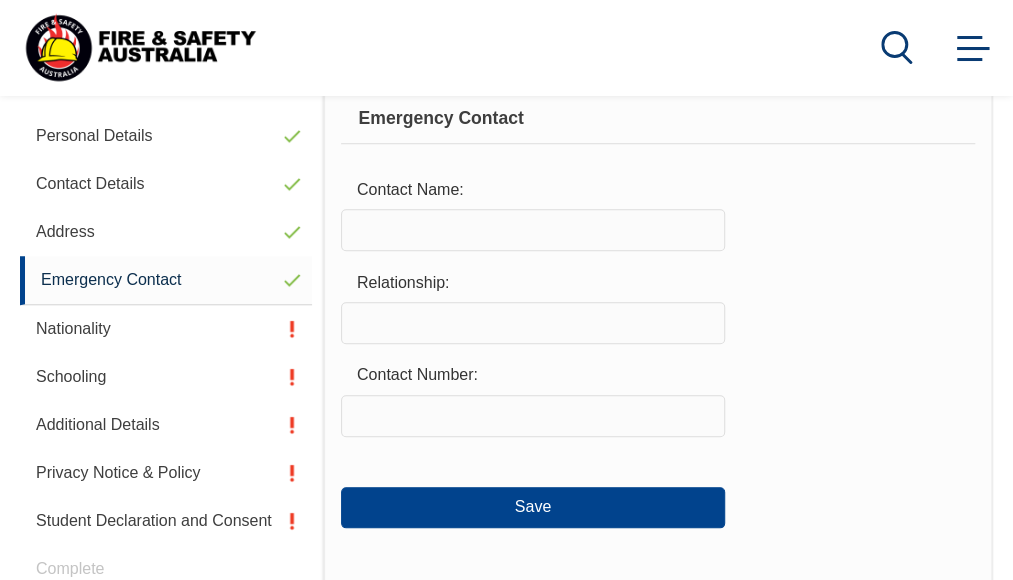 click at bounding box center (533, 230) 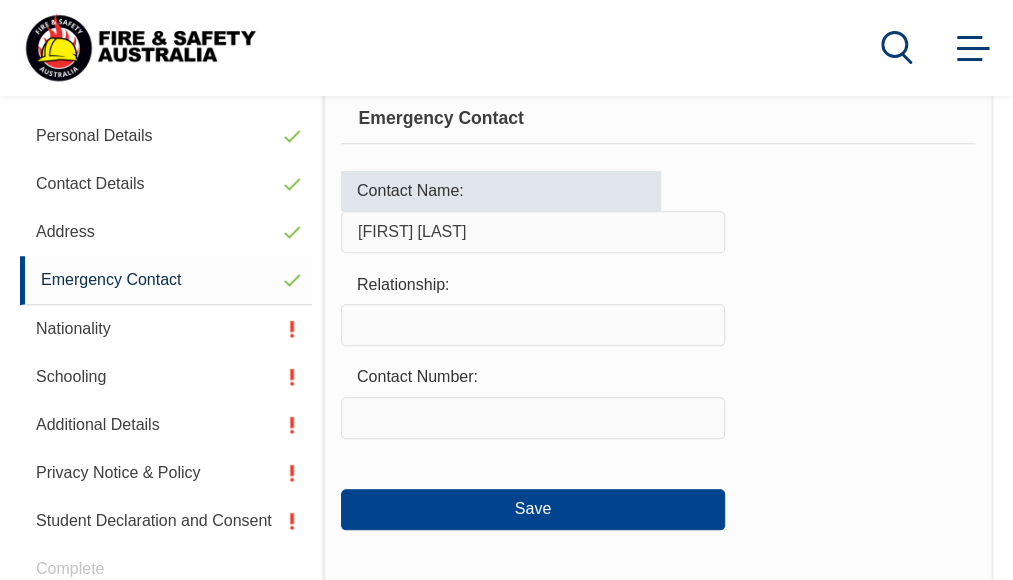 type on "[FIRST] [LAST]" 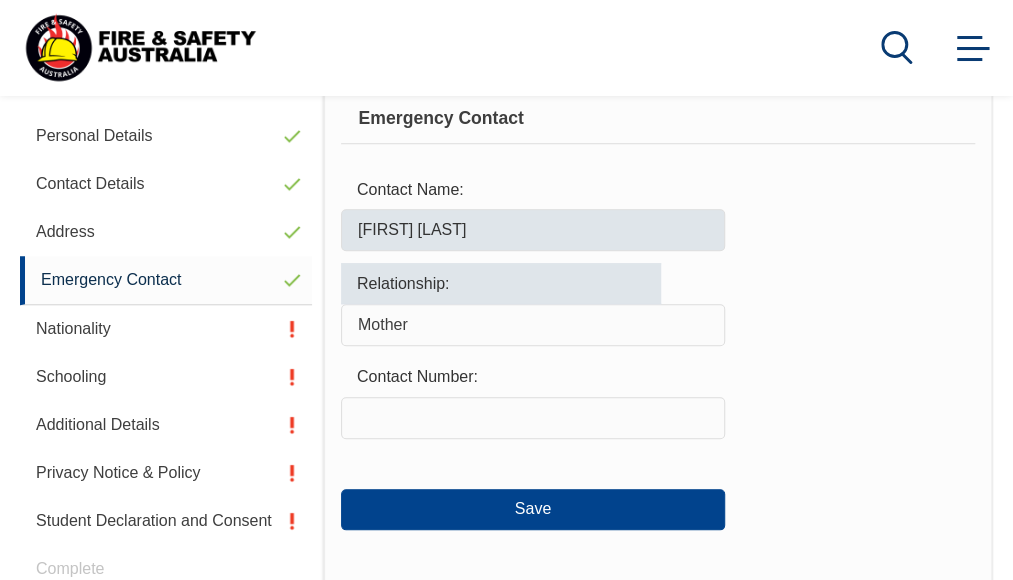 type on "Mother" 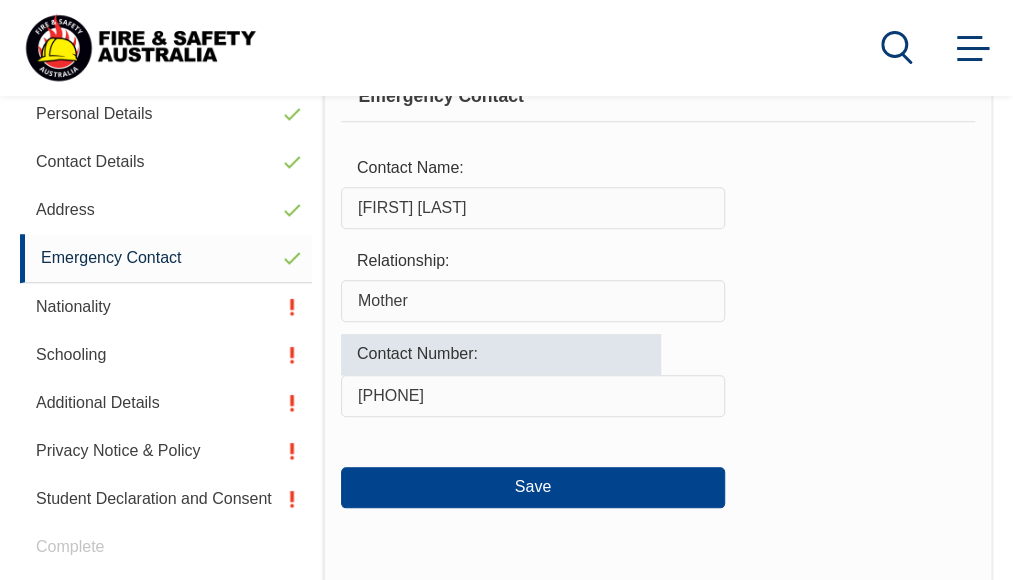 scroll, scrollTop: 685, scrollLeft: 0, axis: vertical 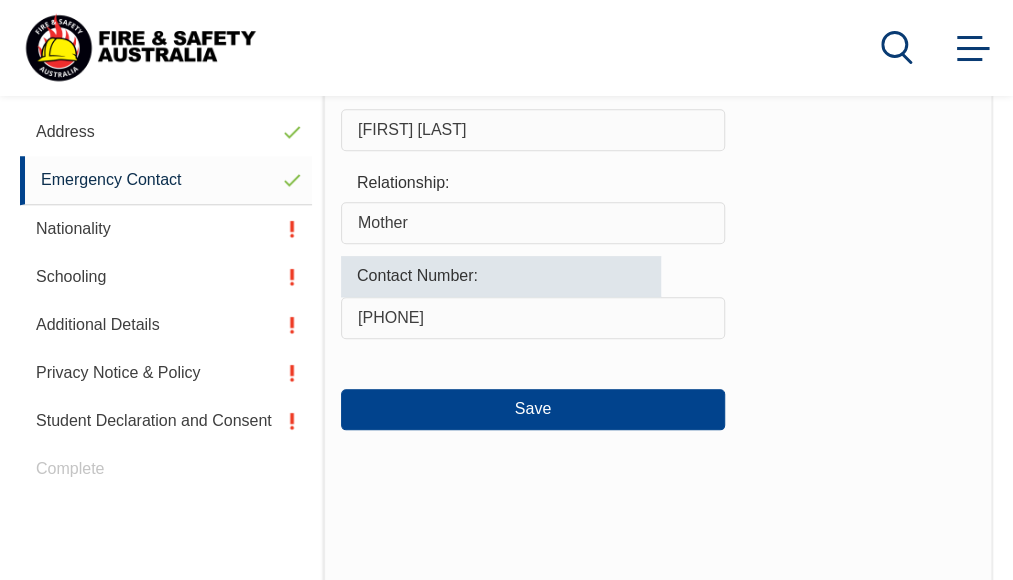 type on "[PHONE]" 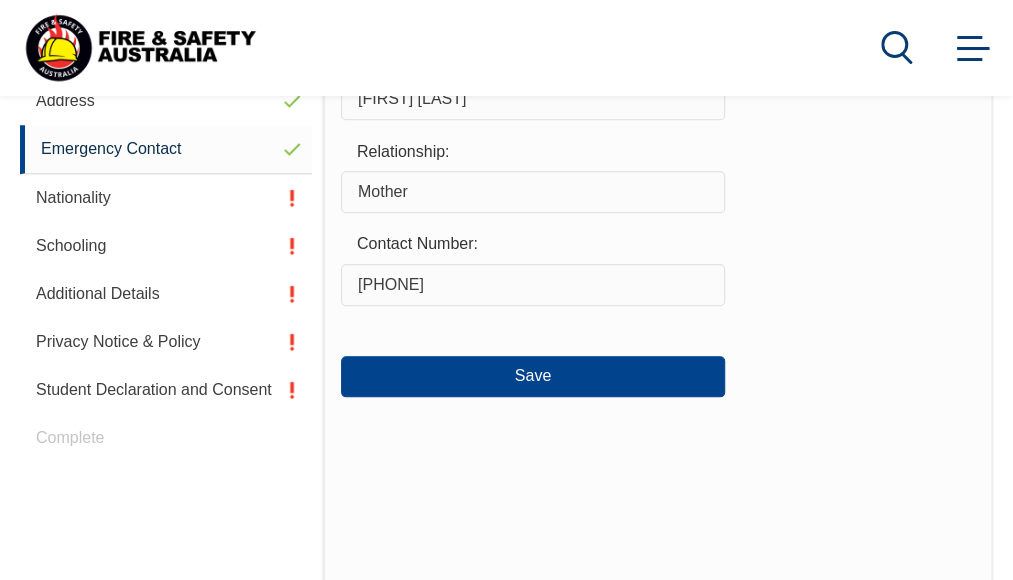 scroll, scrollTop: 685, scrollLeft: 0, axis: vertical 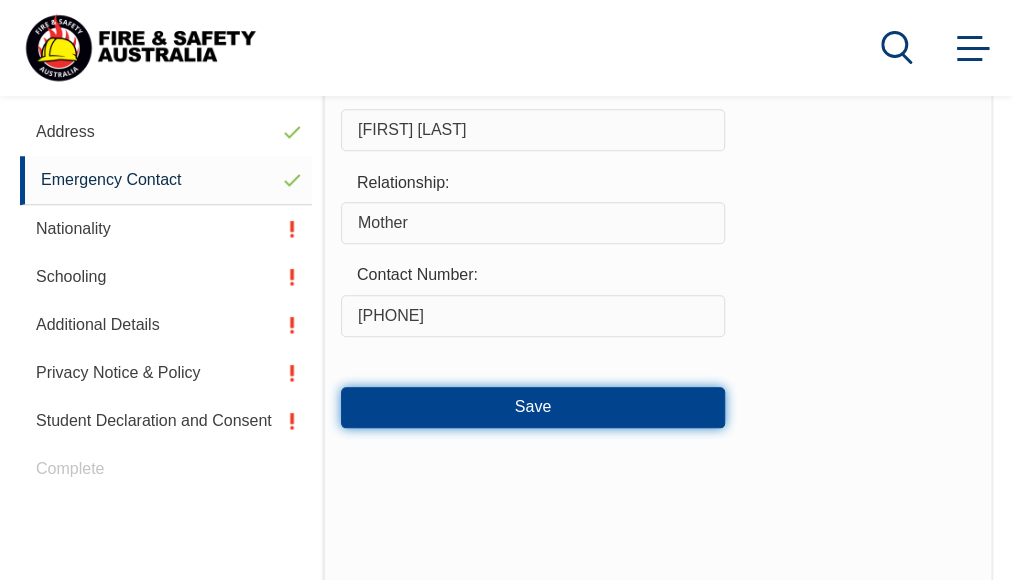 click on "Save" at bounding box center [533, 407] 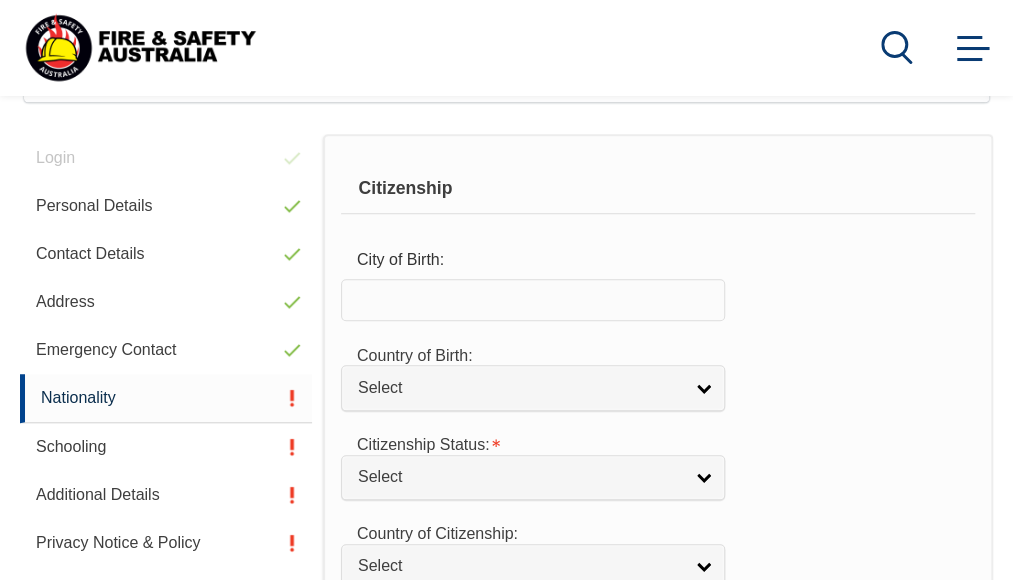 scroll, scrollTop: 558, scrollLeft: 0, axis: vertical 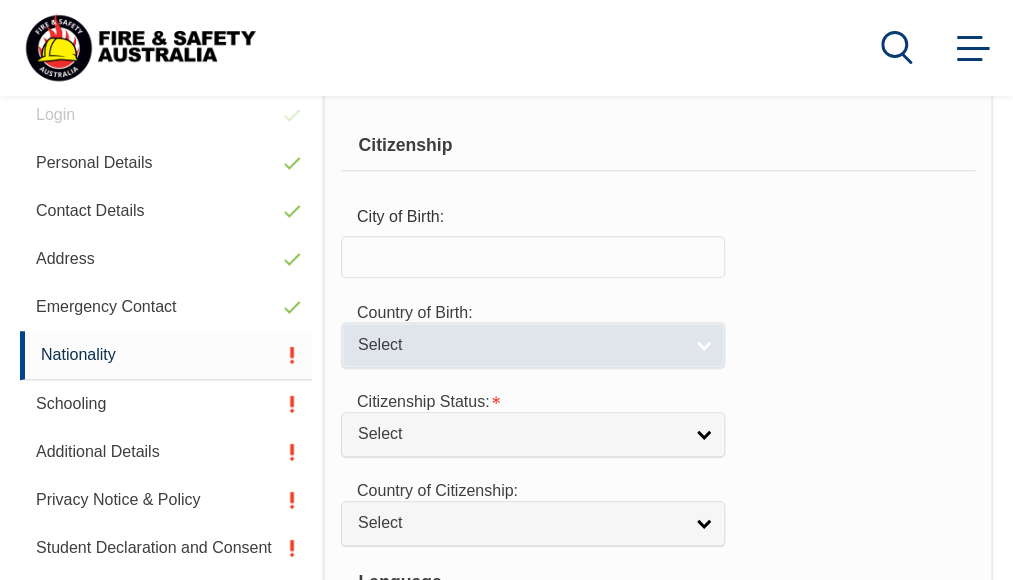 click on "Select" at bounding box center (533, 344) 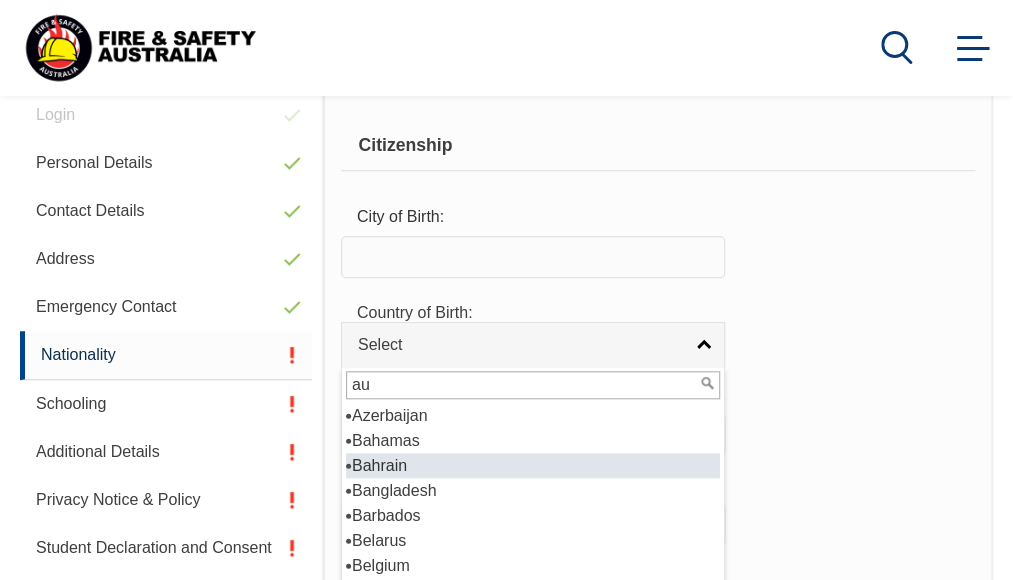 scroll, scrollTop: 0, scrollLeft: 0, axis: both 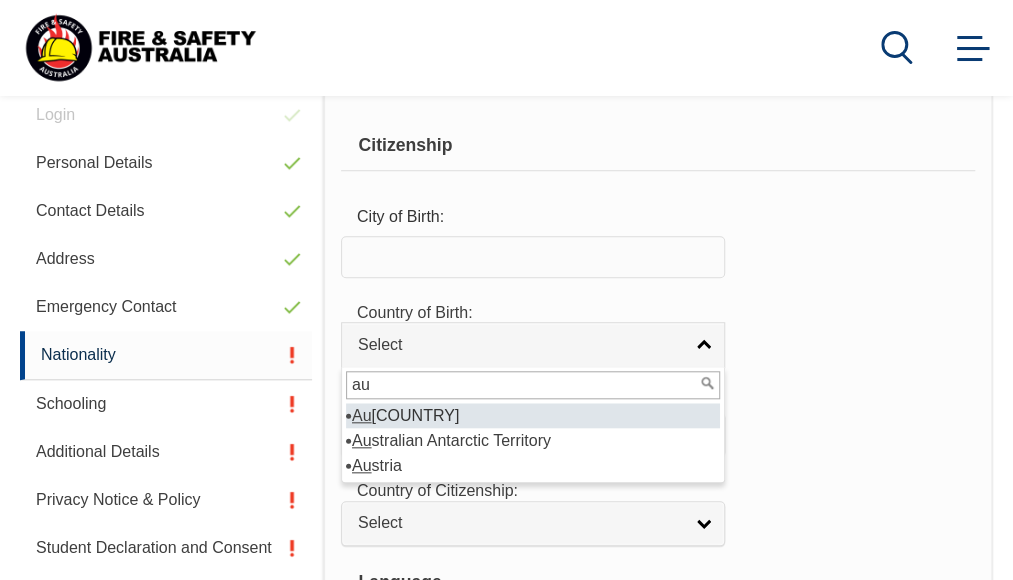 type on "au" 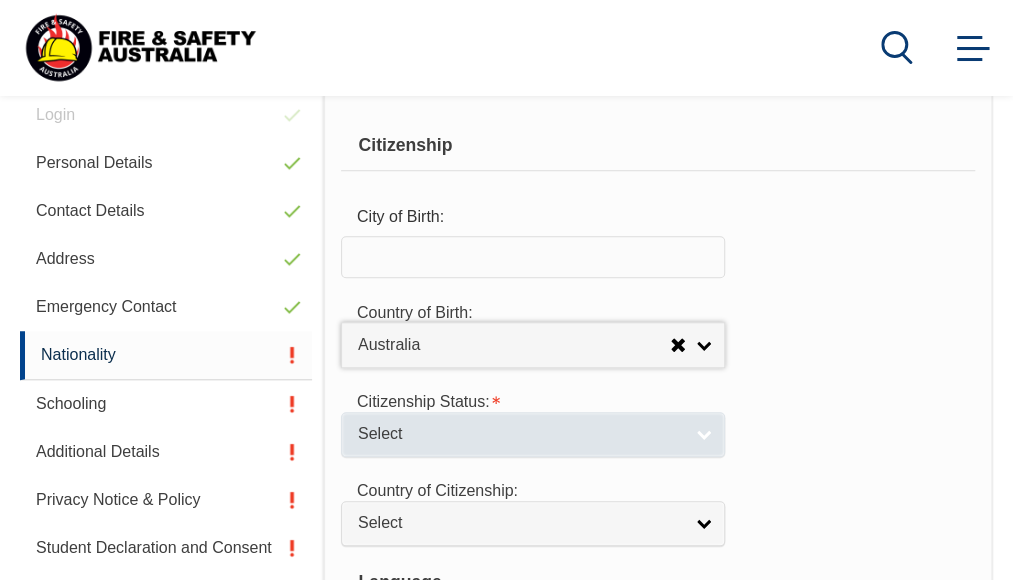 click on "Select" at bounding box center (520, 434) 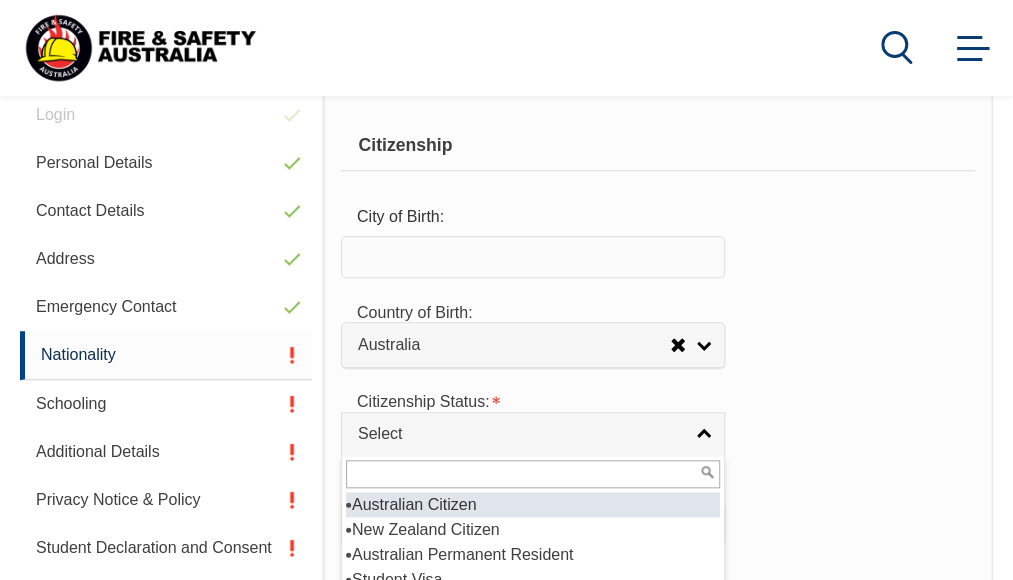 scroll, scrollTop: 658, scrollLeft: 0, axis: vertical 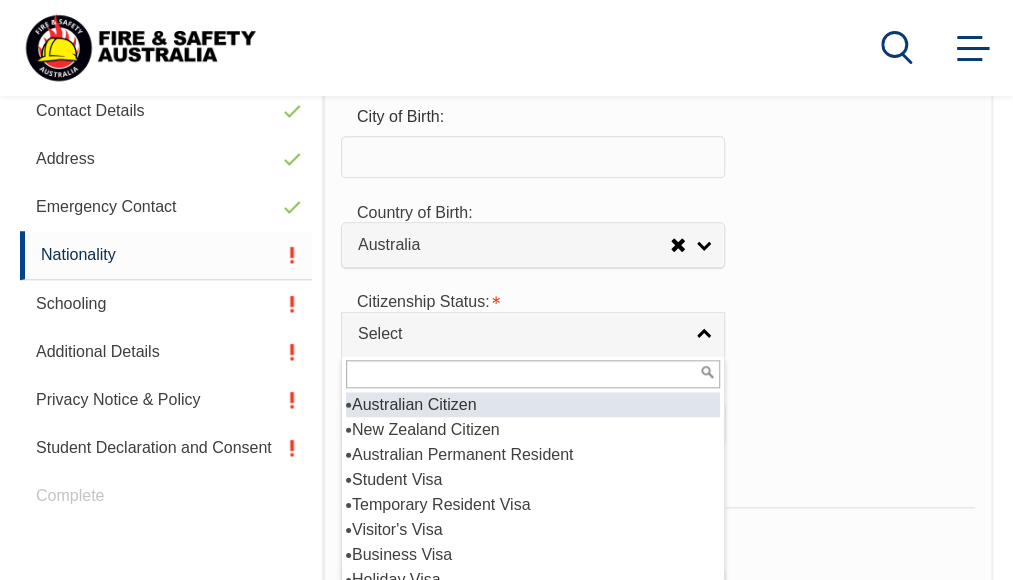 click on "Australian Citizen" at bounding box center (533, 404) 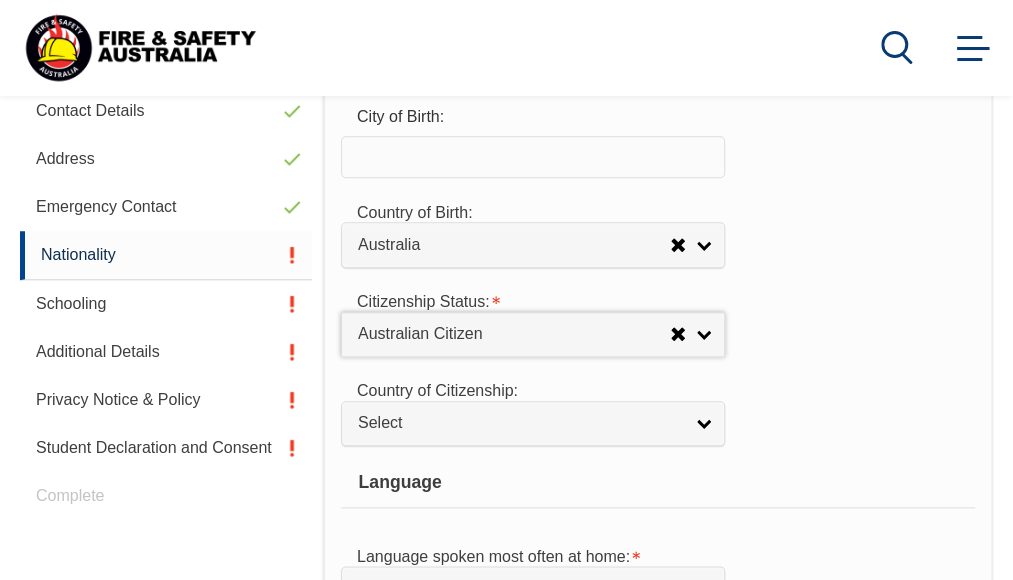 scroll, scrollTop: 758, scrollLeft: 0, axis: vertical 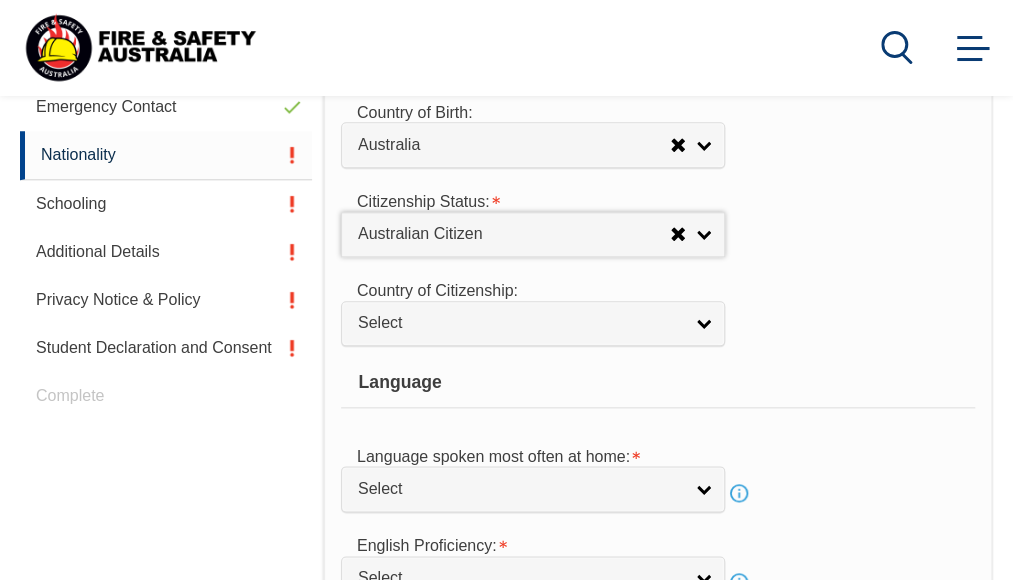 click on "Language" at bounding box center (658, 383) 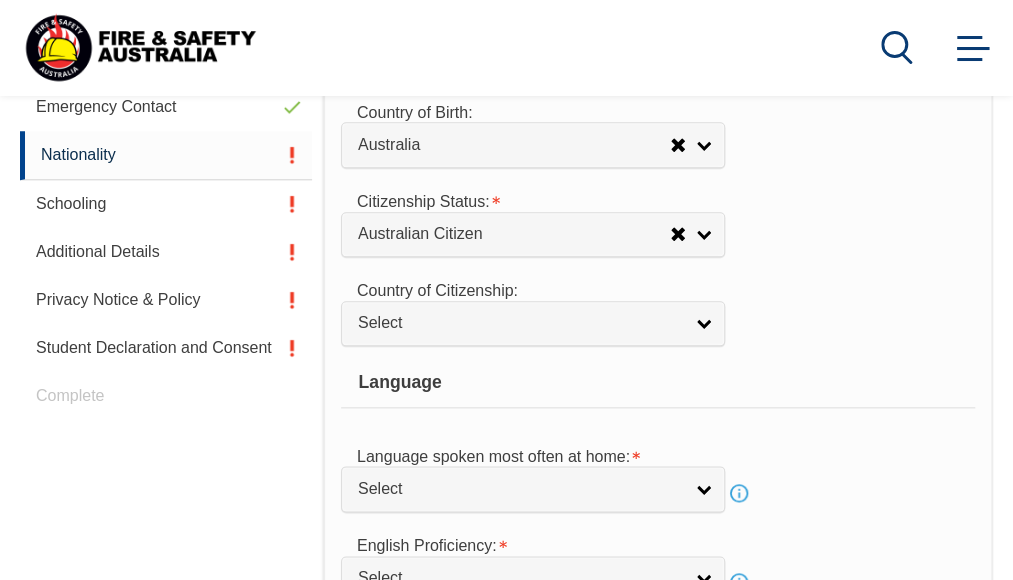 click on "Citizenship City of Birth: Country of Birth: Adelie Land (France) Afghanistan Aland Islands Albania Algeria Andorra Angola Anguilla Antigua and Barbuda Argentina Argentinian Antarctic Territory Armenia Aruba Australia Australian Antarctic Territory Austria Azerbaijan Bahamas Bahrain Bangladesh Barbados Belarus Belgium Belize Benin Bermuda Bhutan Bolivia Bonaire, Sint Eustatius and Saba Bosnia and Herzegovina Botswana Brazil British Antarctic Territory Brunei Darussalam Bulgaria Burkina Faso Burundi Cambodia Cameroon Canada Cape Verde Cayman Islands Central African Republic Chad Chile Chilean Antarctic Territory China (excludes SARs and Taiwan) Colombia Comoros Congo, Democratic Republic of Congo, Republic of Cook Islands Costa Rica Cote d'Ivoire Croatia Cuba Curacao Cyprus Czechia Denmark Djibouti Dominica Dominican Republic Ecuador Egypt El Salvador England Equatorial Guinea Eritrea Estonia Eswatini Ethiopia Falkland Islands Faroe Islands Fiji Finland France French Guiana French Polynesia Gabon Gambia Ghana" at bounding box center (658, 306) 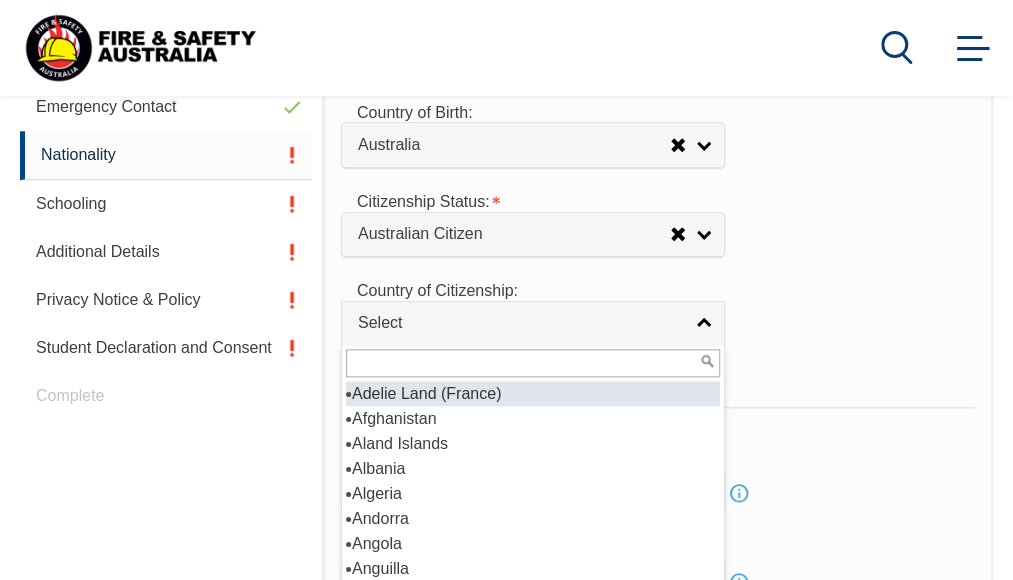drag, startPoint x: 712, startPoint y: 336, endPoint x: 755, endPoint y: 318, distance: 46.615448 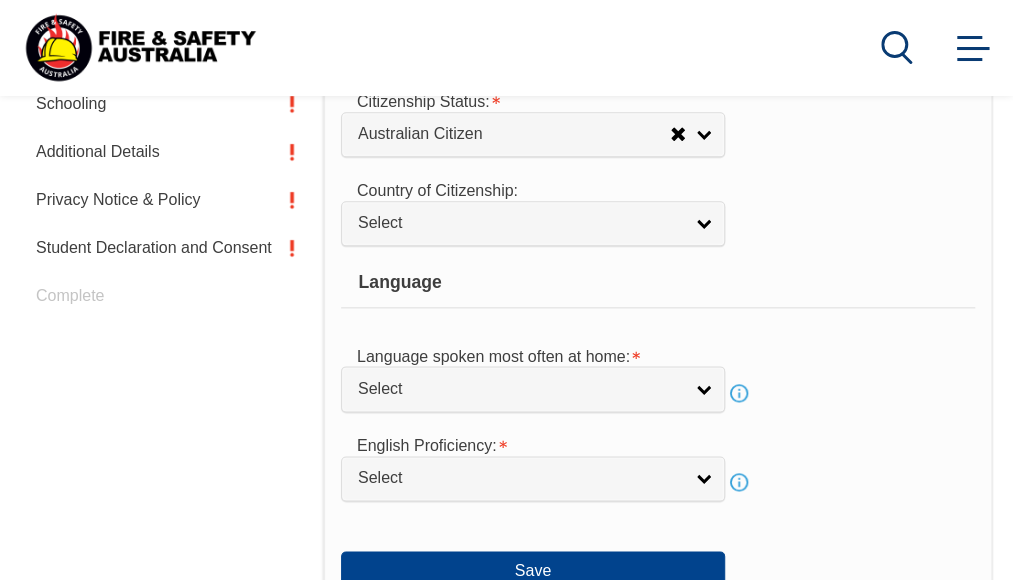 scroll, scrollTop: 958, scrollLeft: 0, axis: vertical 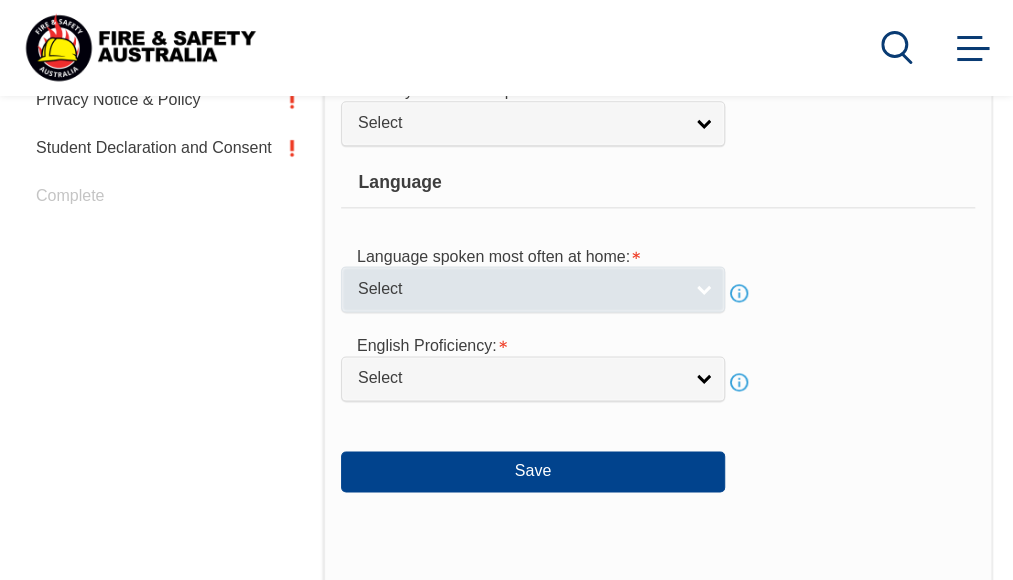 click on "Select" at bounding box center (533, 288) 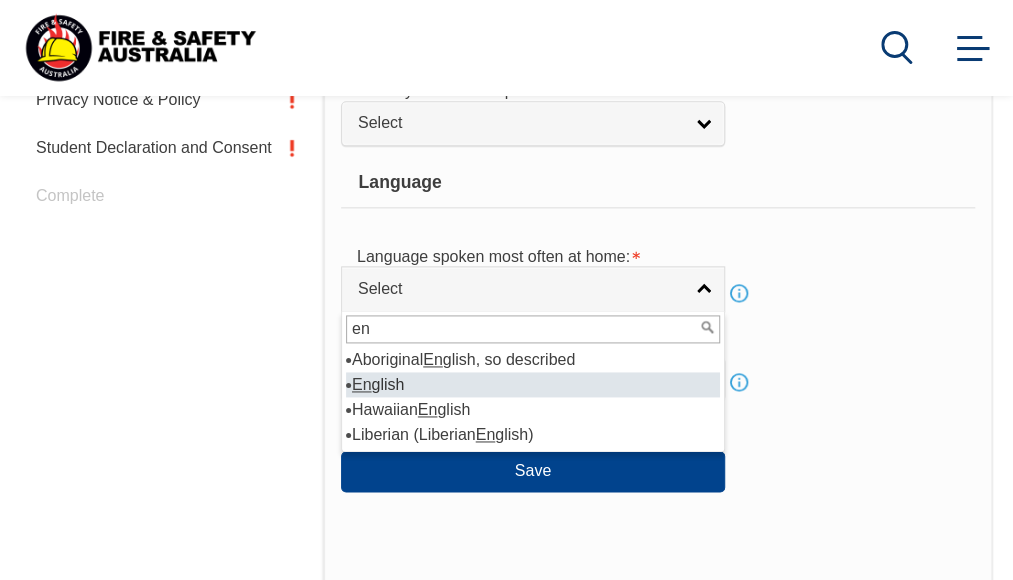 type on "en" 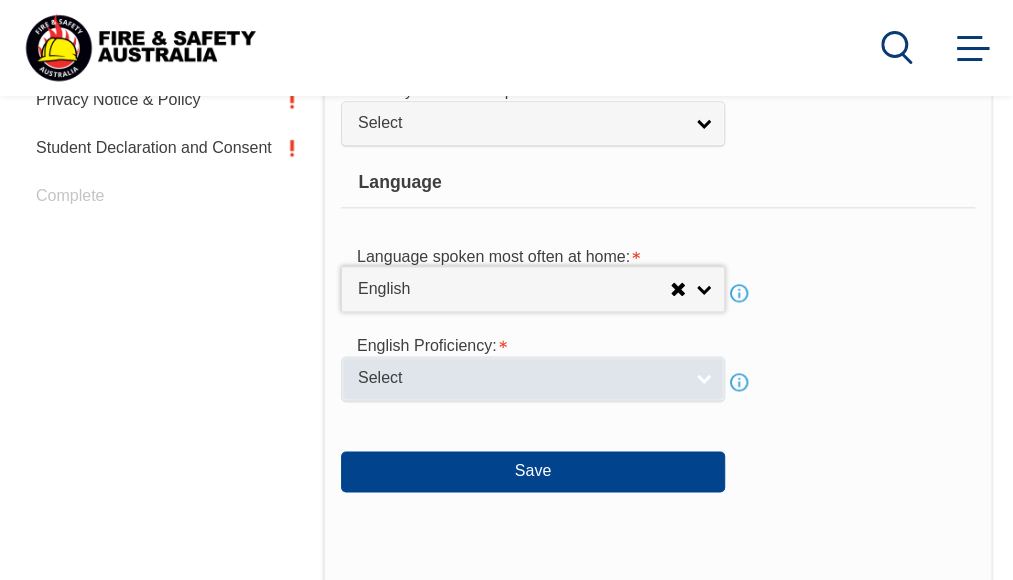 click on "Select" at bounding box center (520, 378) 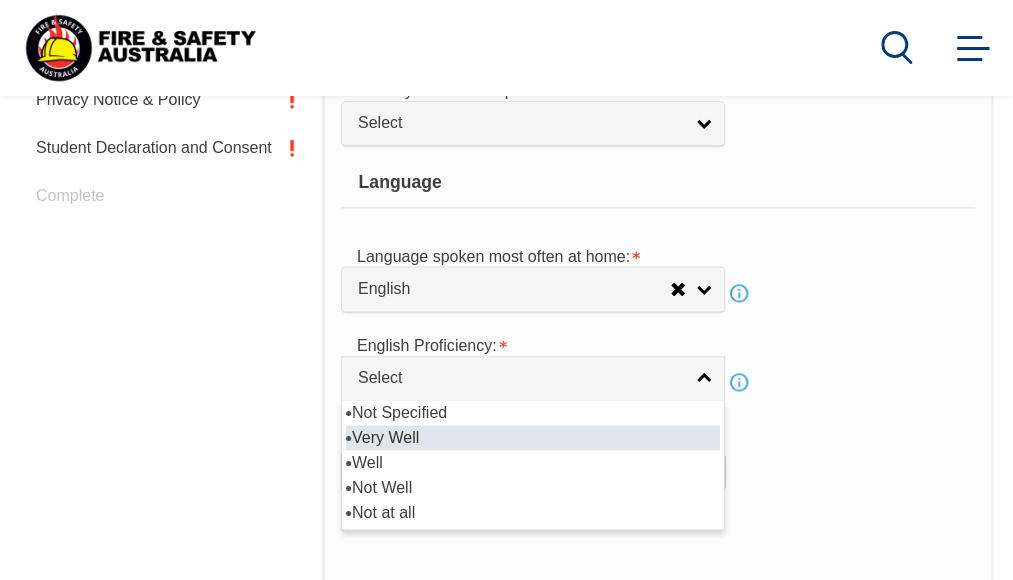 click on "Very Well" at bounding box center [533, 437] 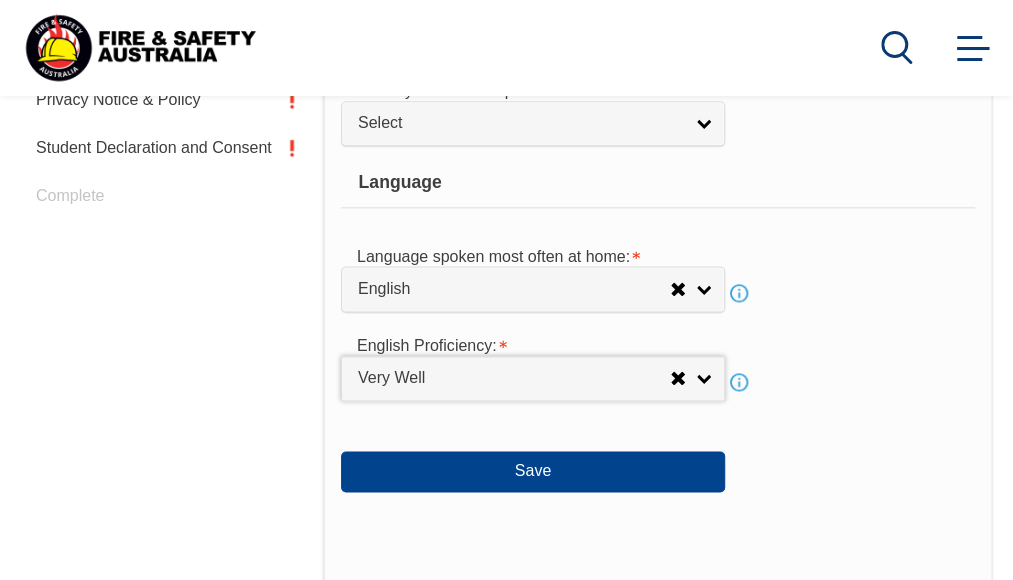 click on "English Proficiency: Not Specified Very Well Well Not Well Not at all
Very Well
Not Specified Very Well Well Not Well Not at all
Info" at bounding box center (658, 362) 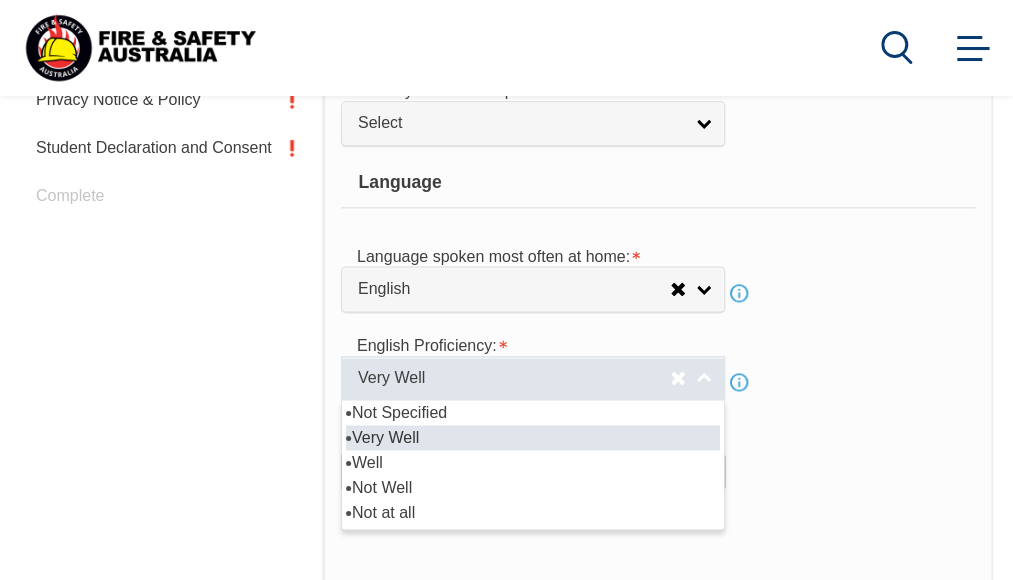 click on "Very Well" at bounding box center [533, 378] 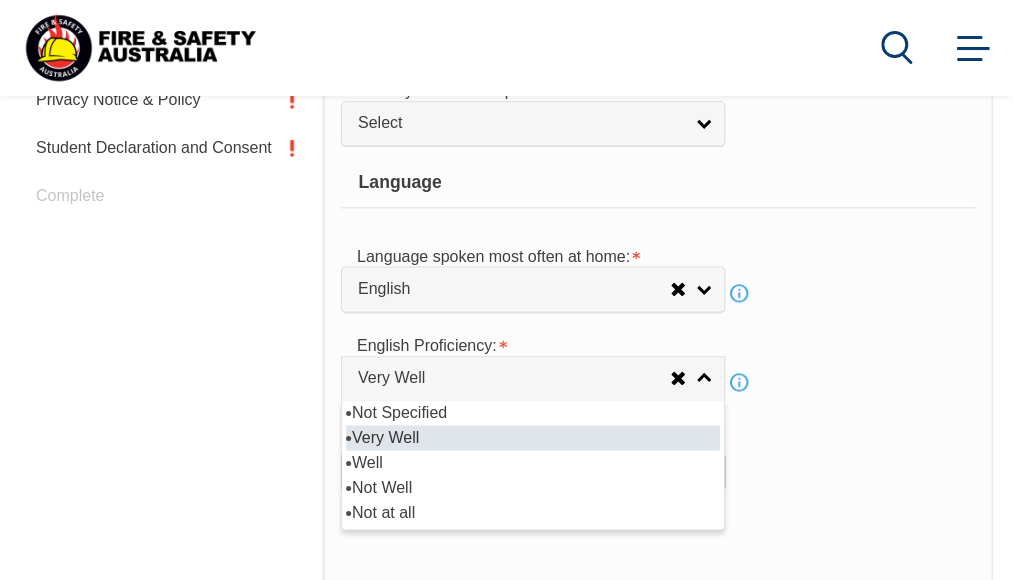 click on "Very Well" at bounding box center [533, 437] 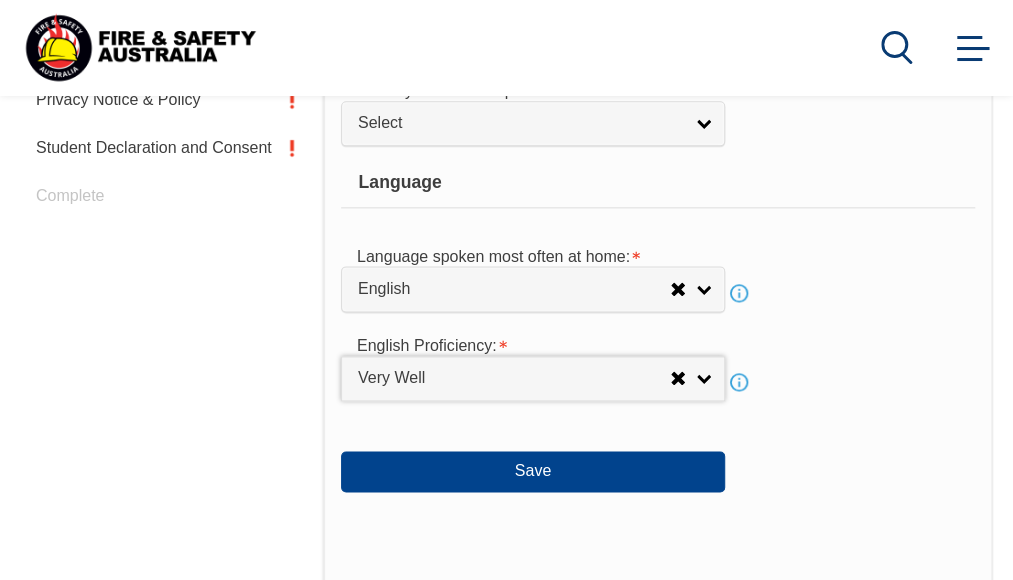 click on "English Proficiency: Not Specified Very Well Well Not Well Not at all
Very Well
Not Specified Very Well Well Not Well Not at all
Info" at bounding box center [658, 362] 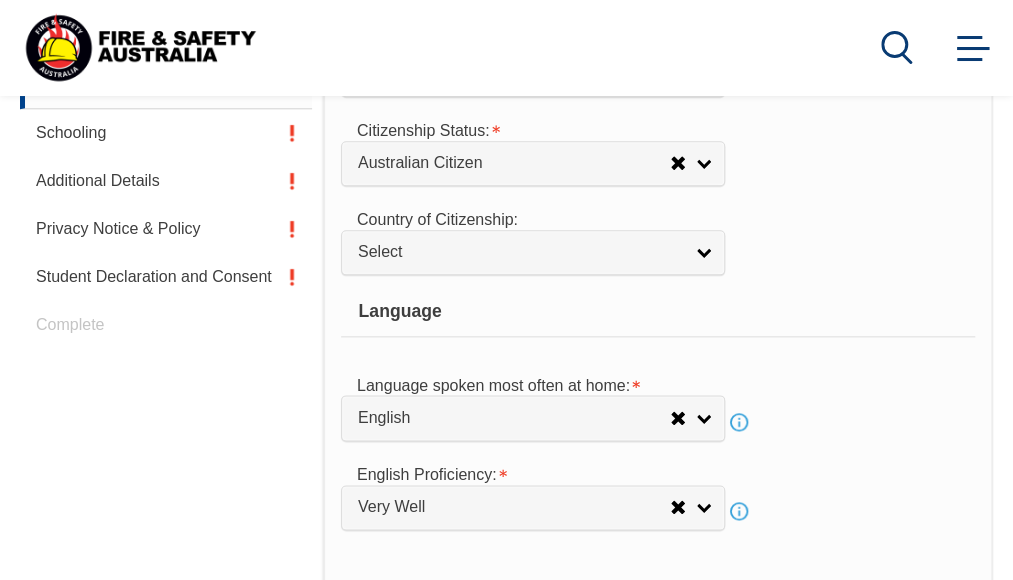 scroll, scrollTop: 758, scrollLeft: 0, axis: vertical 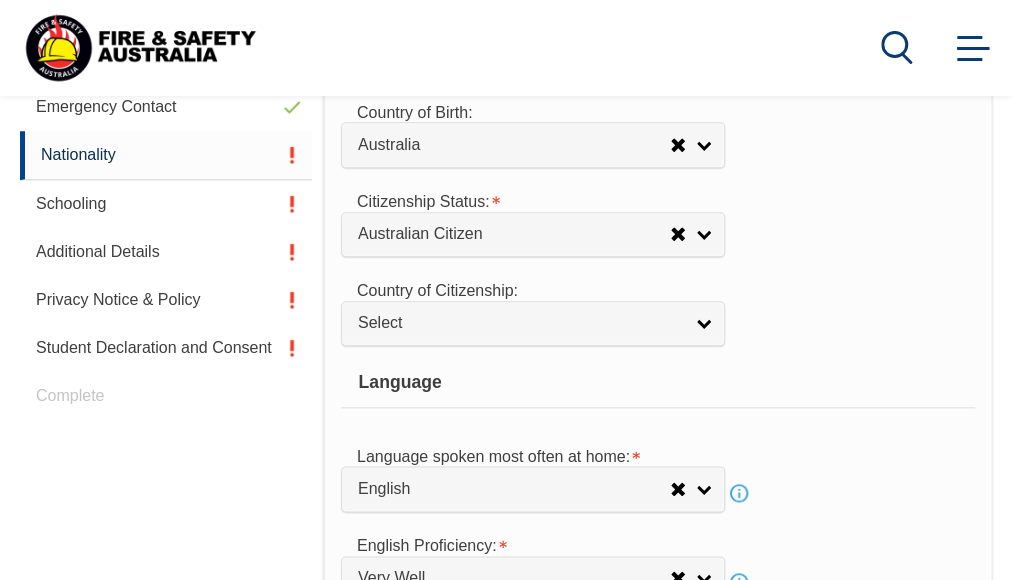 drag, startPoint x: 882, startPoint y: 369, endPoint x: 920, endPoint y: 309, distance: 71.021126 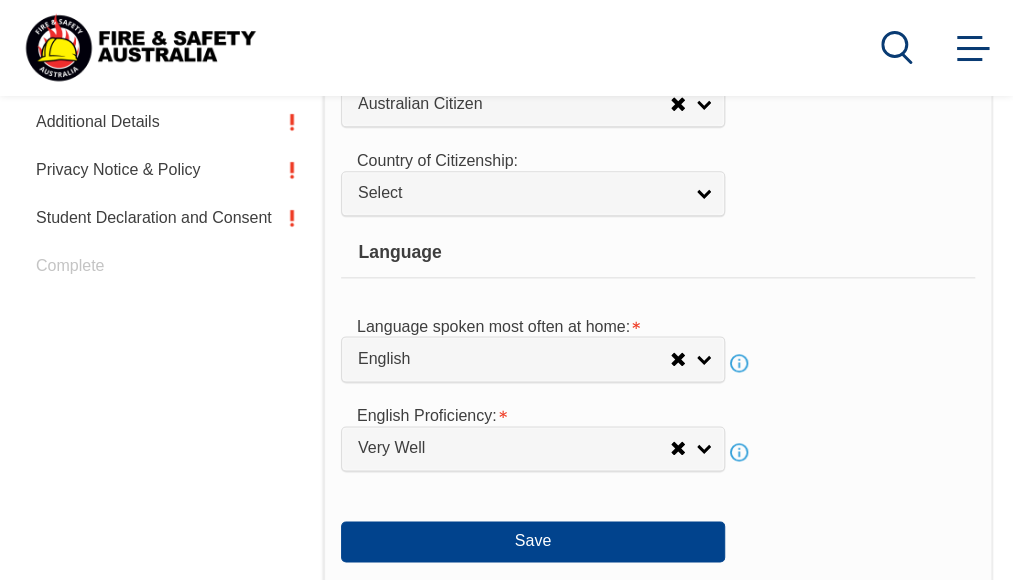 scroll, scrollTop: 1058, scrollLeft: 0, axis: vertical 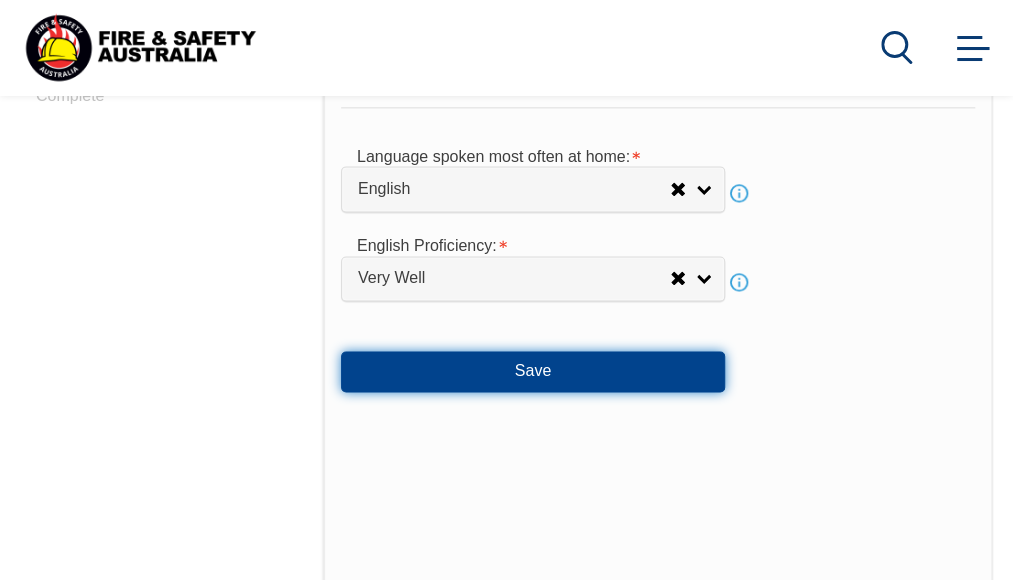 click on "Save" at bounding box center [533, 371] 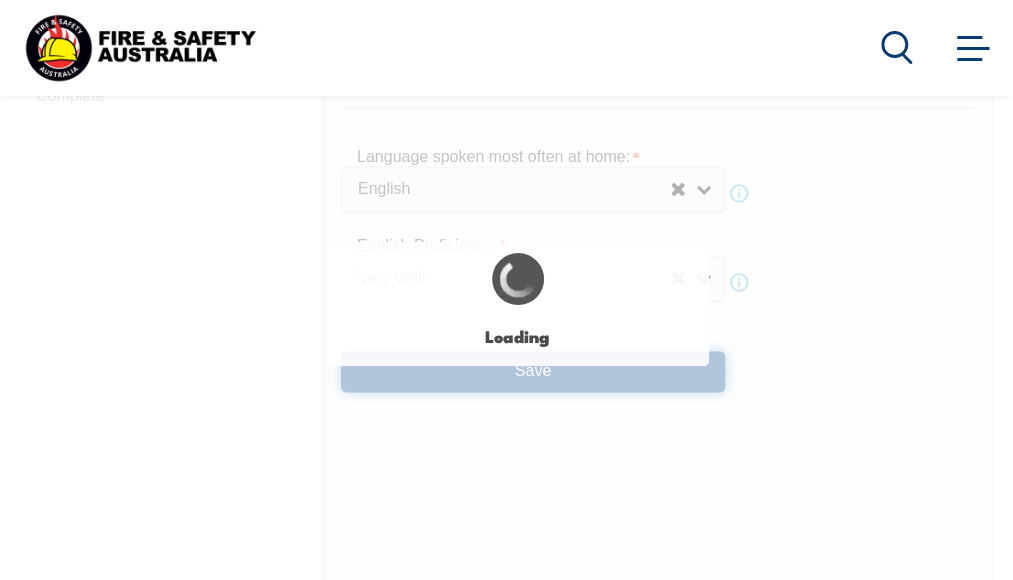 select on "false" 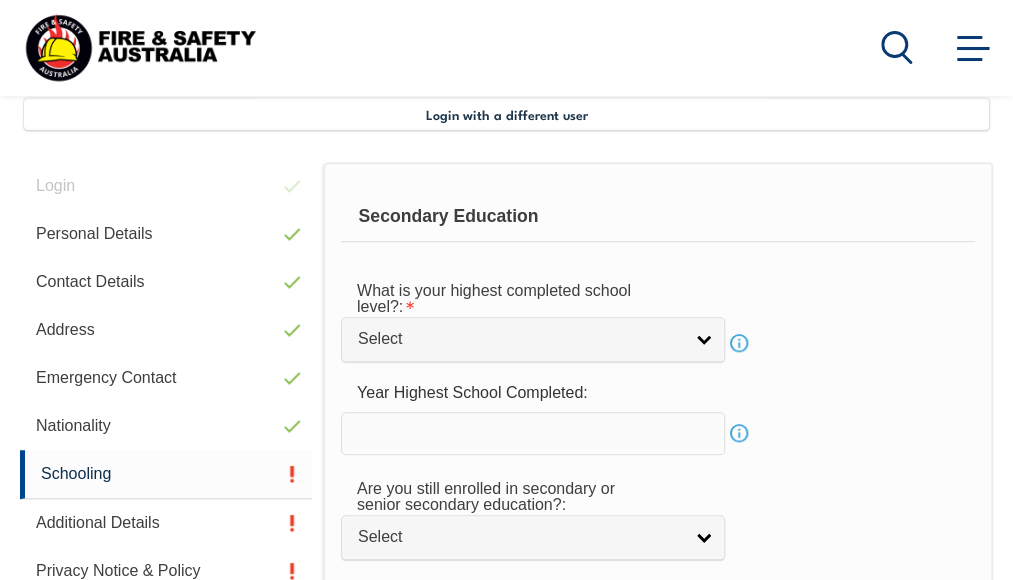 scroll, scrollTop: 485, scrollLeft: 0, axis: vertical 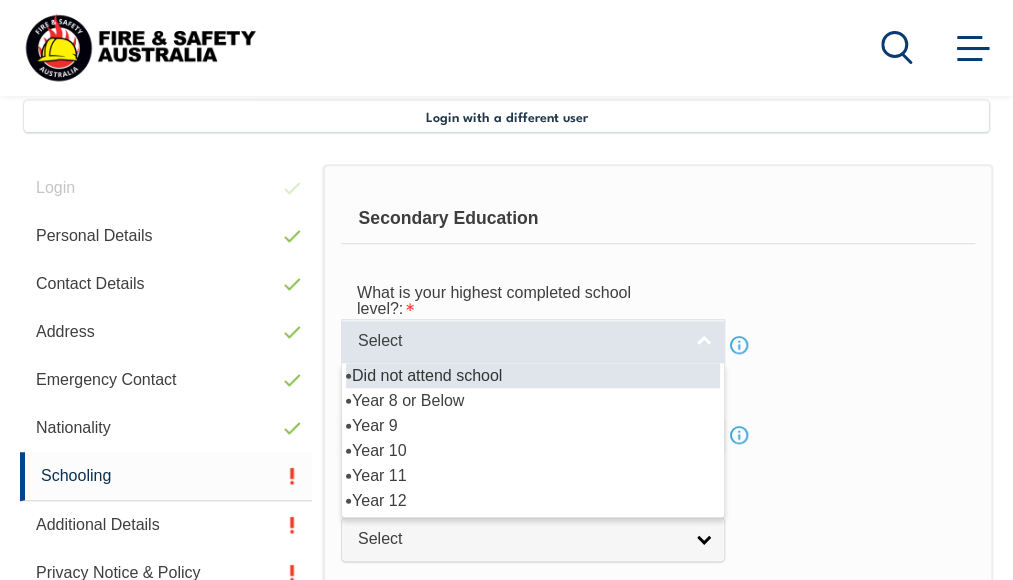 click on "Select" at bounding box center [520, 341] 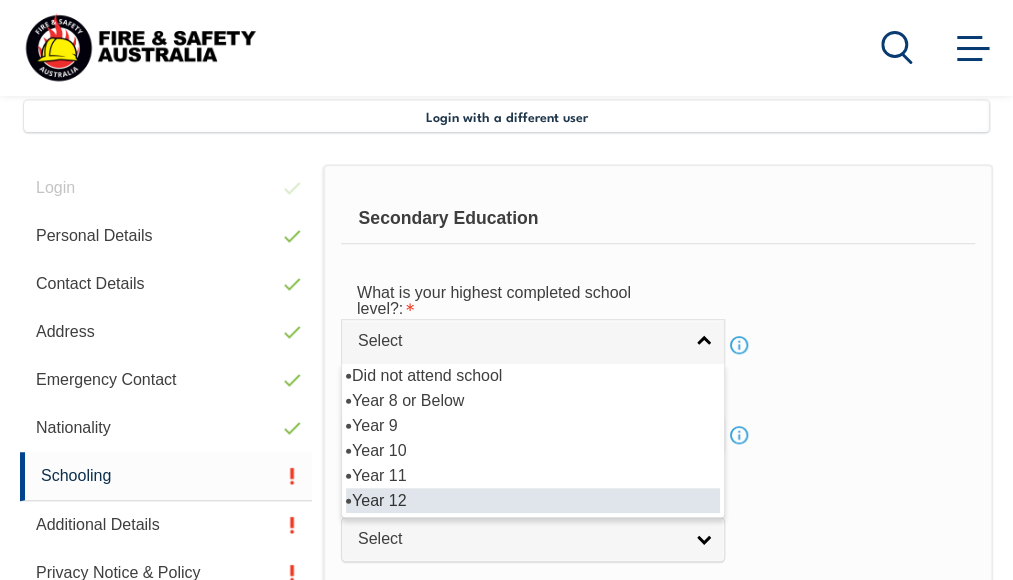 click on "Year 12" at bounding box center (533, 500) 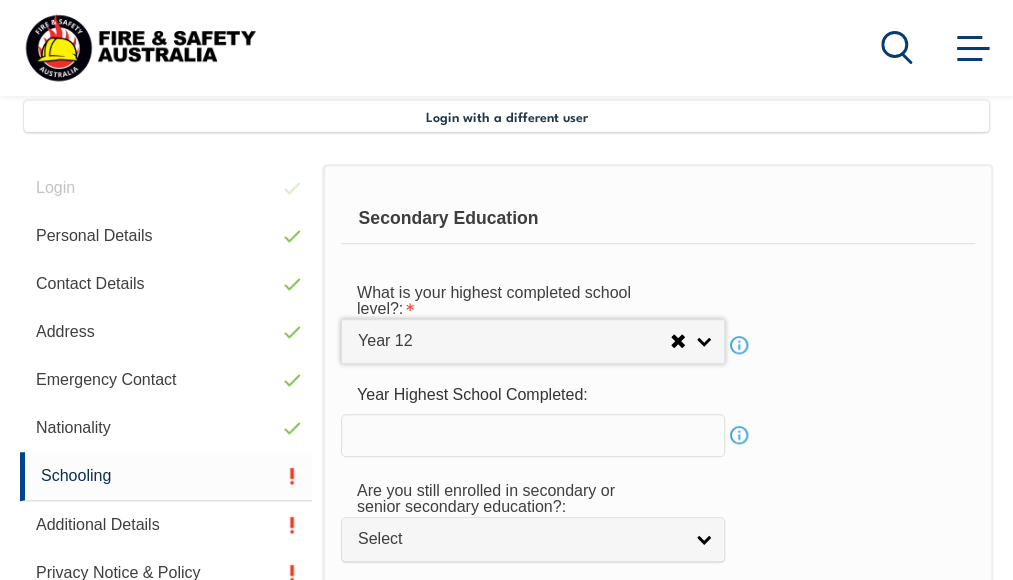 click on "Info" at bounding box center (739, 435) 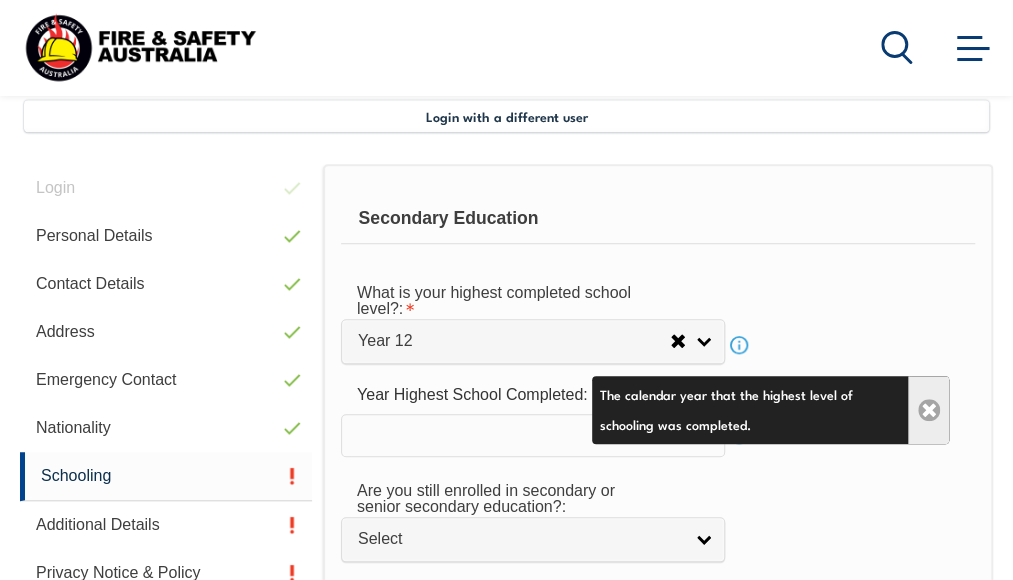 click on "Close" at bounding box center (928, 410) 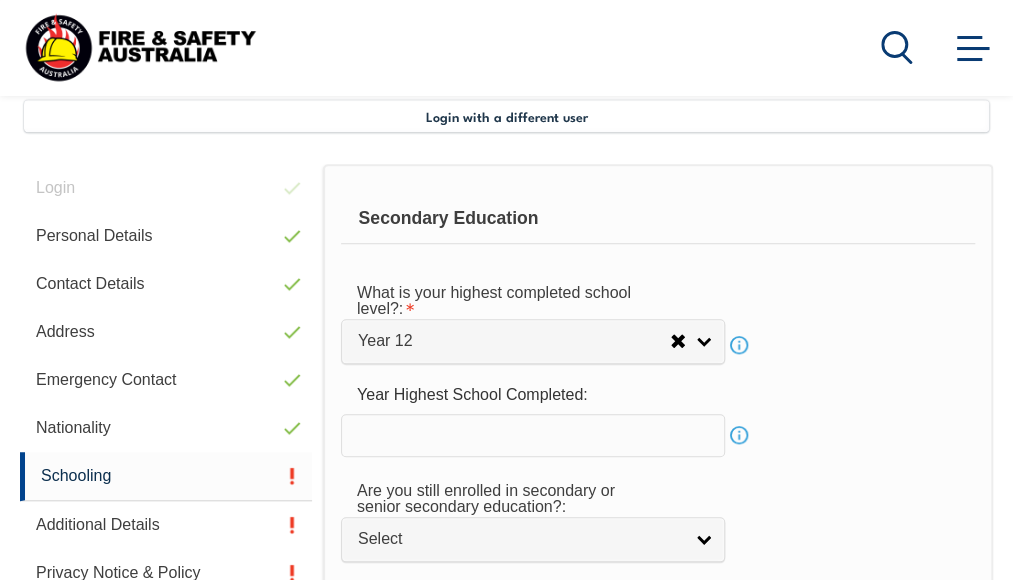 click at bounding box center (533, 435) 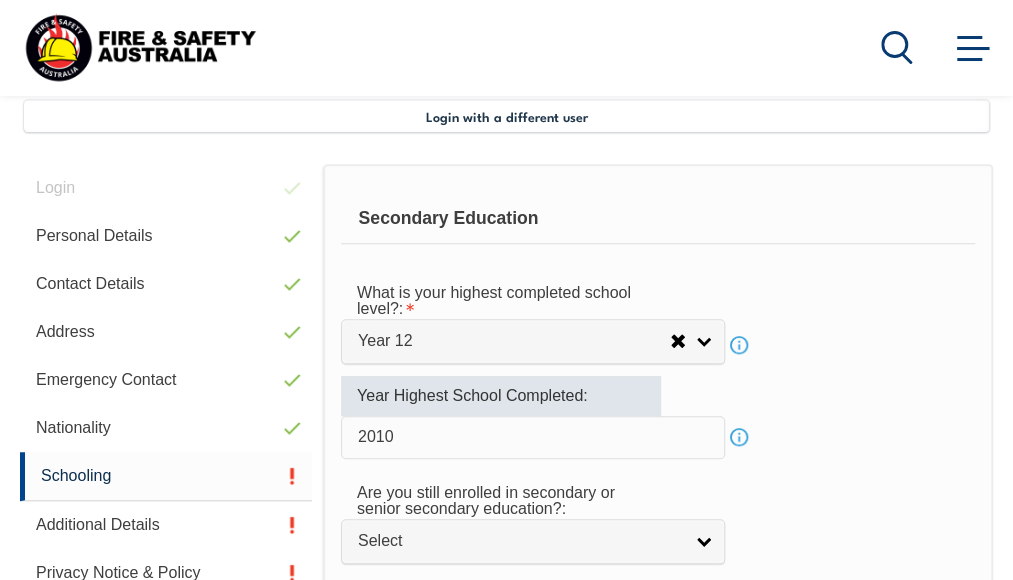 type on "2010" 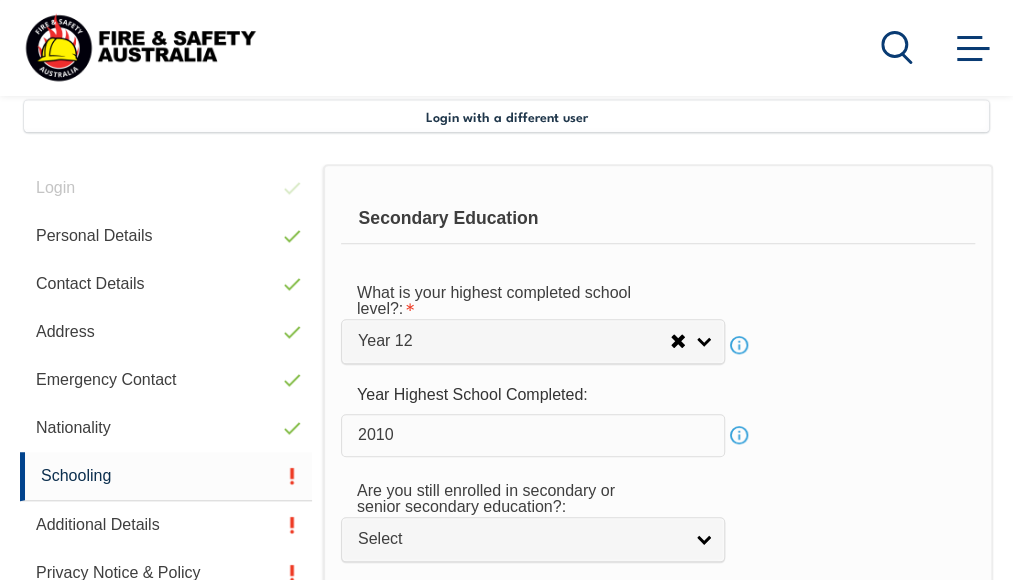 click on "Year Highest School Completed: [YEAR] Info" at bounding box center (658, 416) 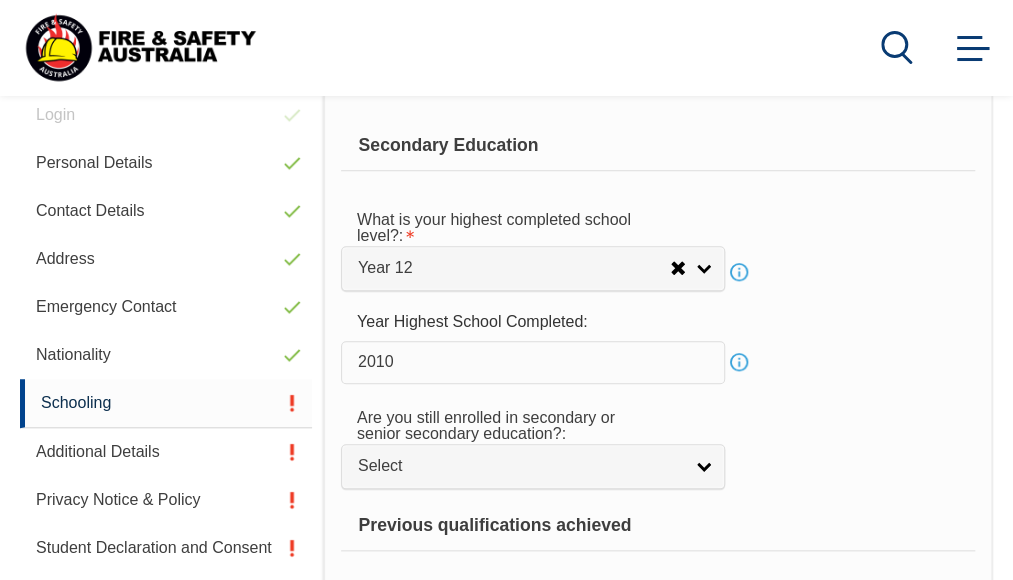 scroll, scrollTop: 685, scrollLeft: 0, axis: vertical 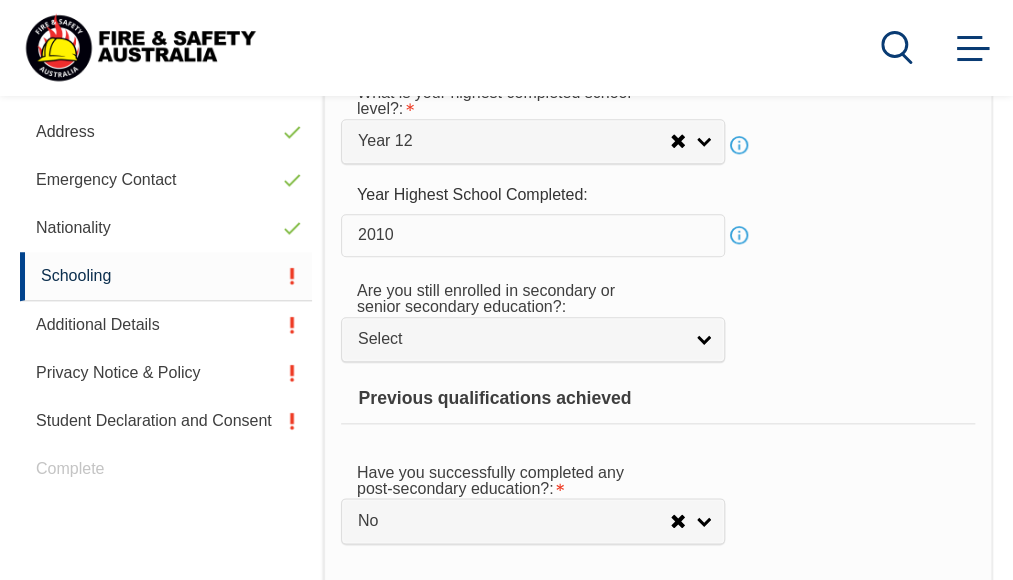 drag, startPoint x: 835, startPoint y: 336, endPoint x: 790, endPoint y: 300, distance: 57.628117 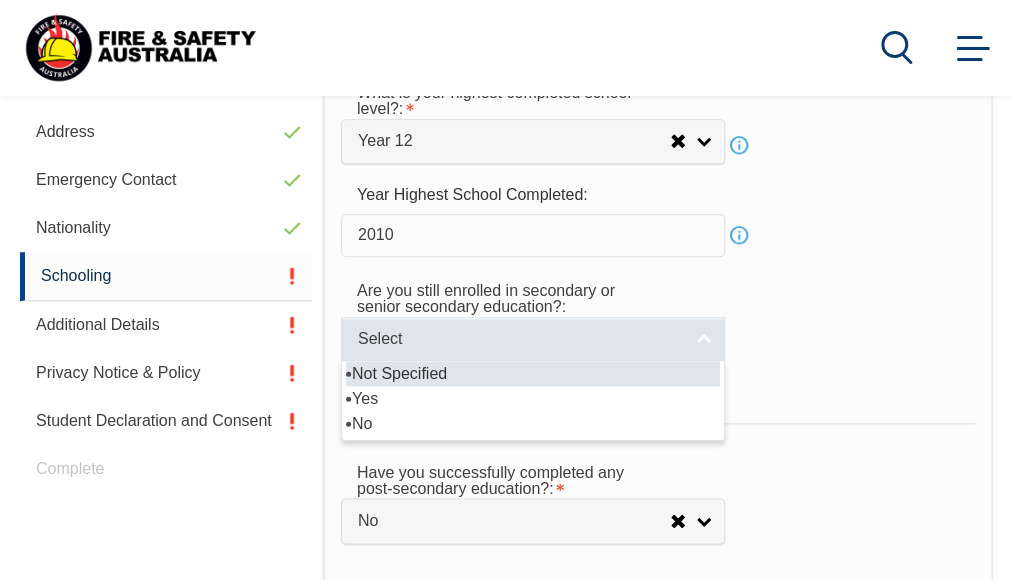 click on "Select" at bounding box center [533, 339] 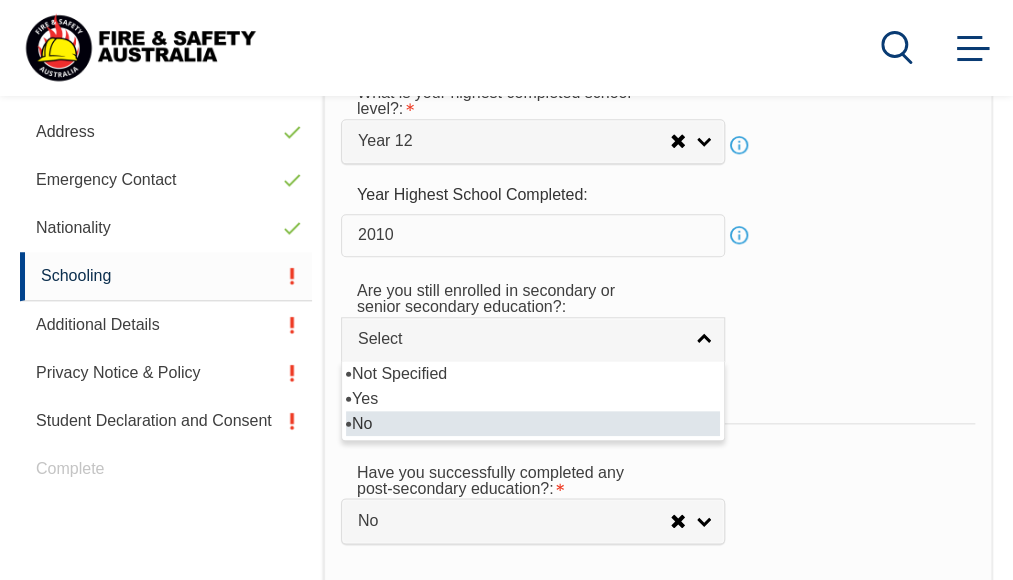 click on "No" at bounding box center [533, 423] 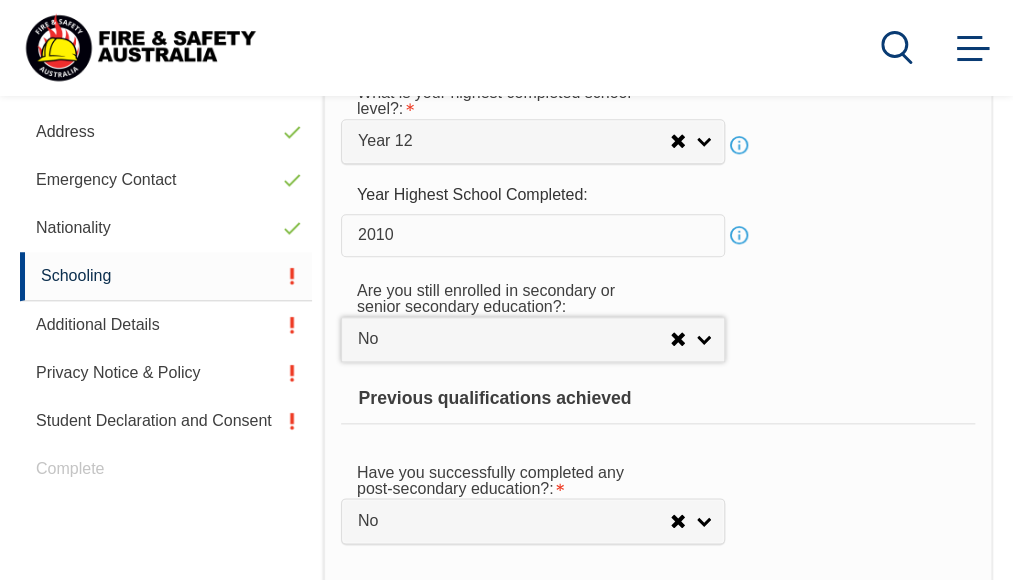 click on "Previous qualifications achieved" at bounding box center [658, 399] 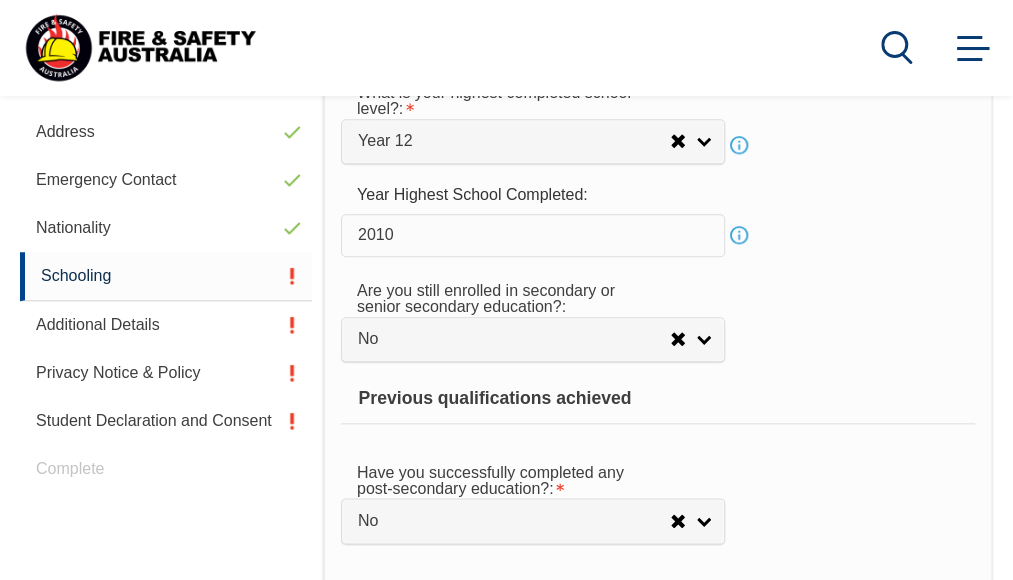 scroll, scrollTop: 785, scrollLeft: 0, axis: vertical 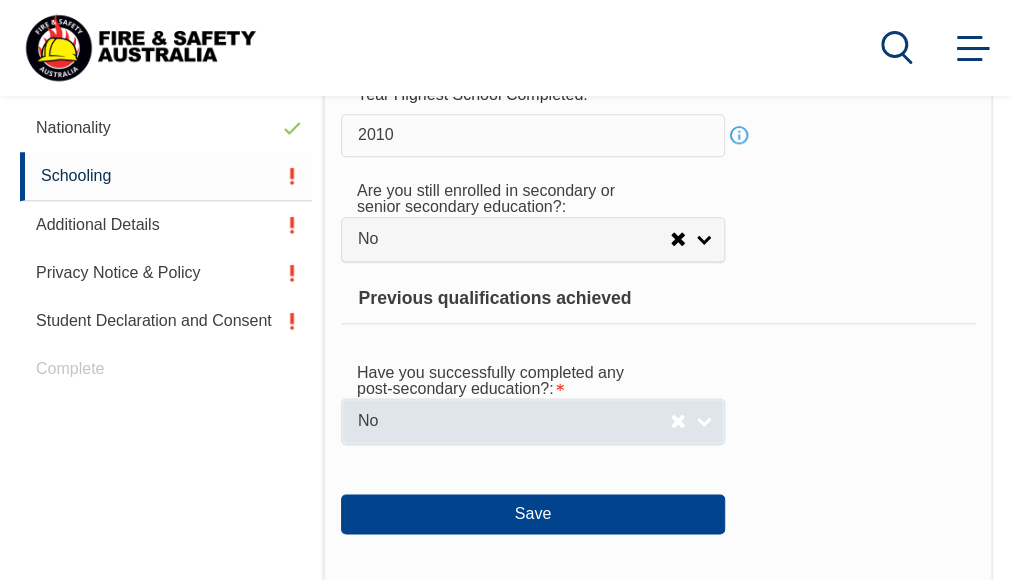 click on "No" at bounding box center (533, 420) 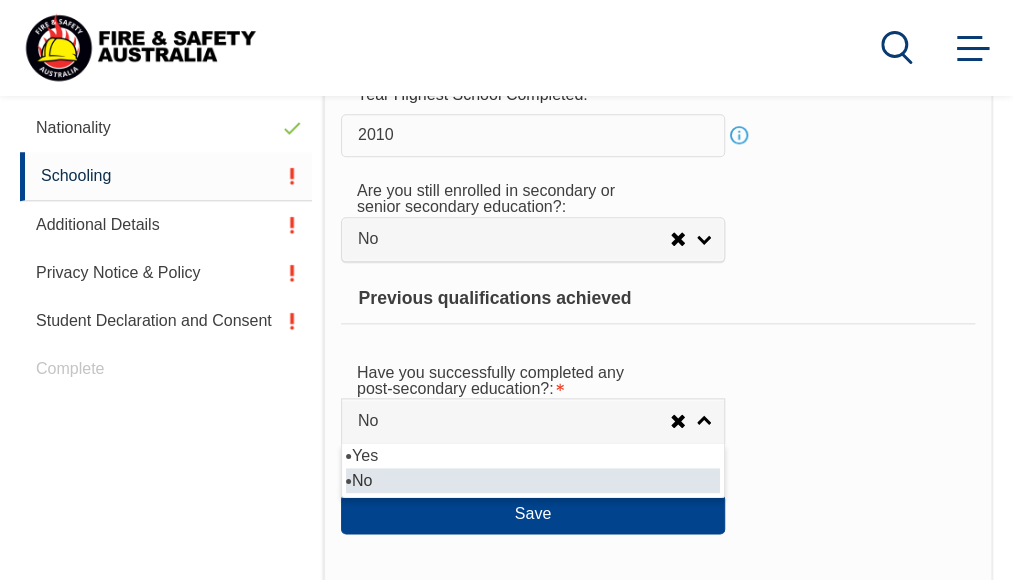 click on "Have you successfully completed any post-secondary education?: Yes No
No
Yes No" at bounding box center (658, 396) 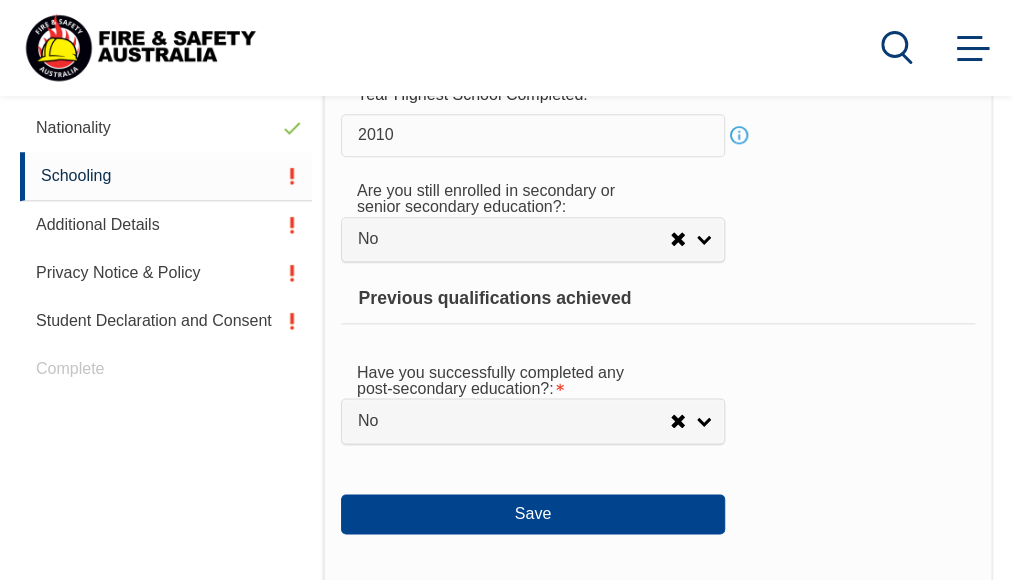 click on "Have you successfully completed any post-secondary education?: Yes No
No
Yes No" at bounding box center (658, 396) 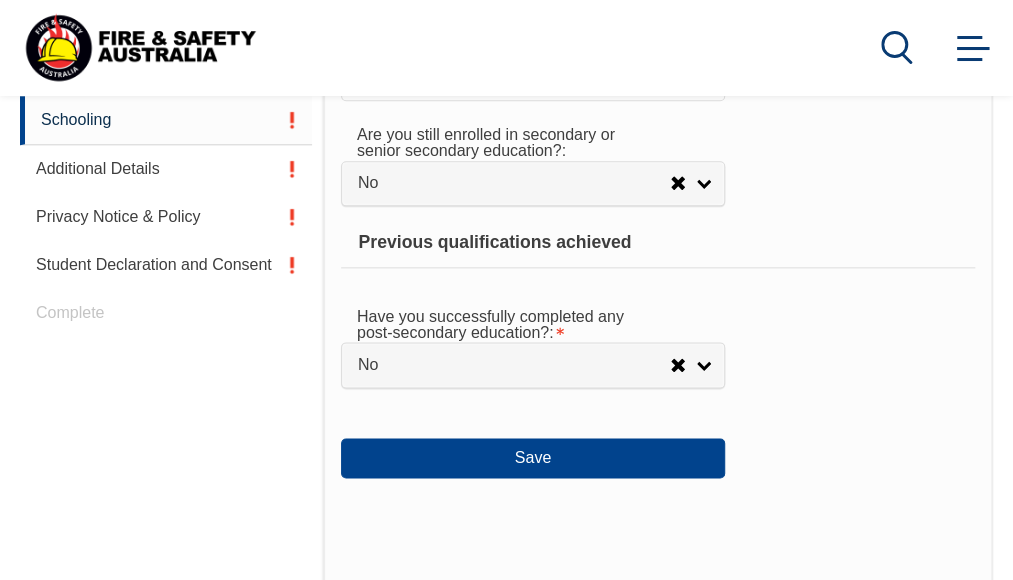 scroll, scrollTop: 885, scrollLeft: 0, axis: vertical 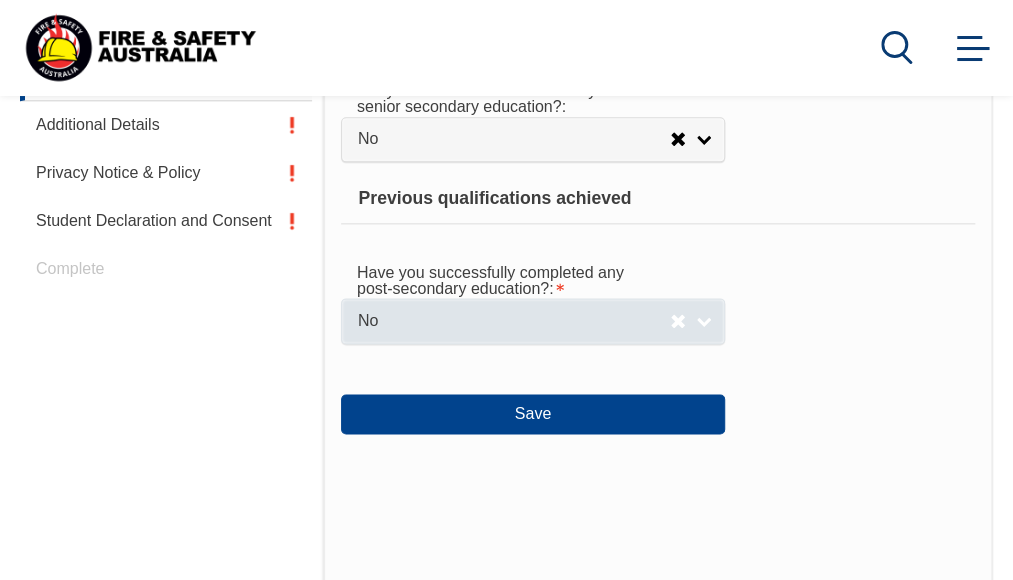 click on "No" at bounding box center (514, 321) 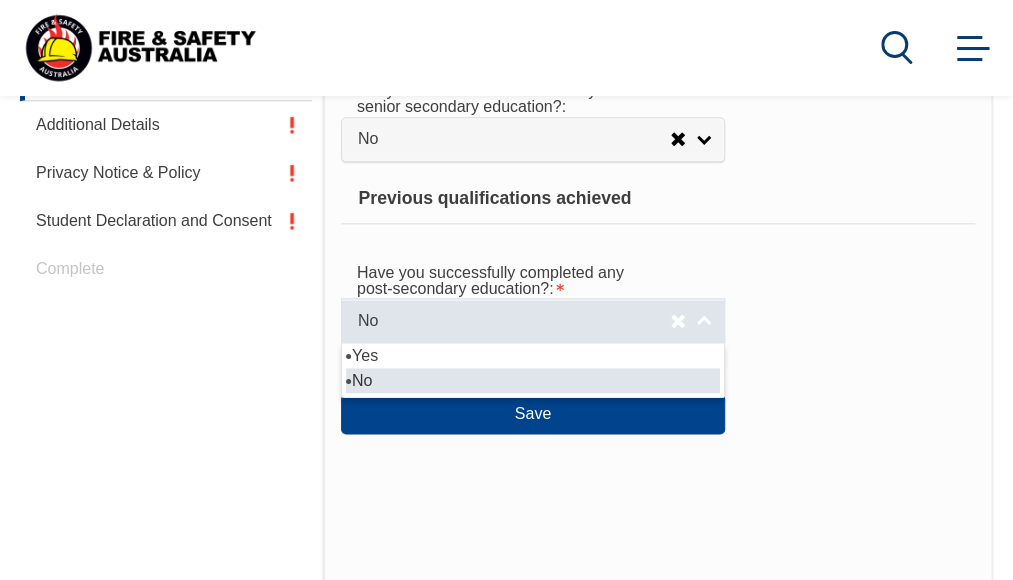 click on "No" at bounding box center (514, 321) 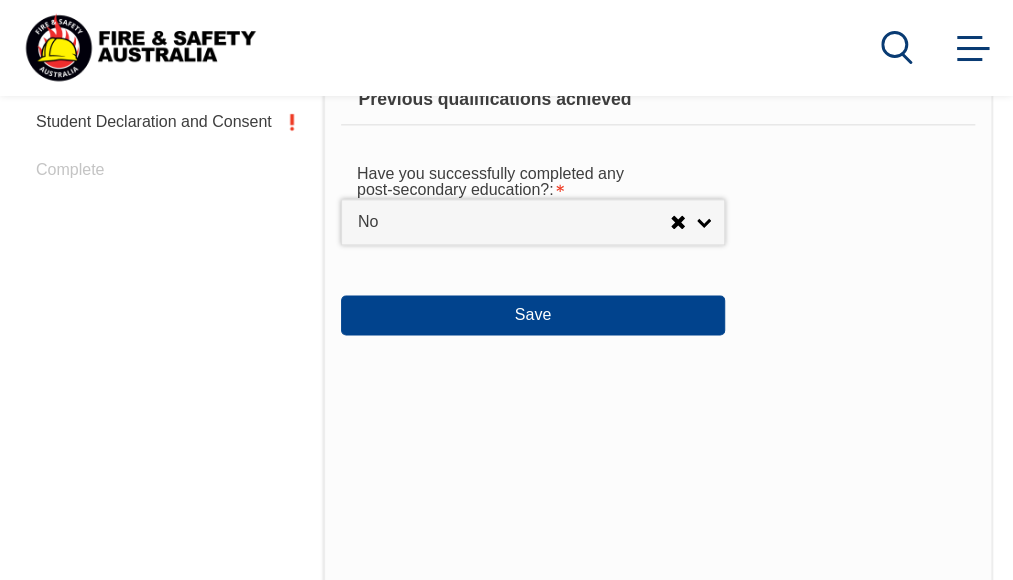 scroll, scrollTop: 985, scrollLeft: 0, axis: vertical 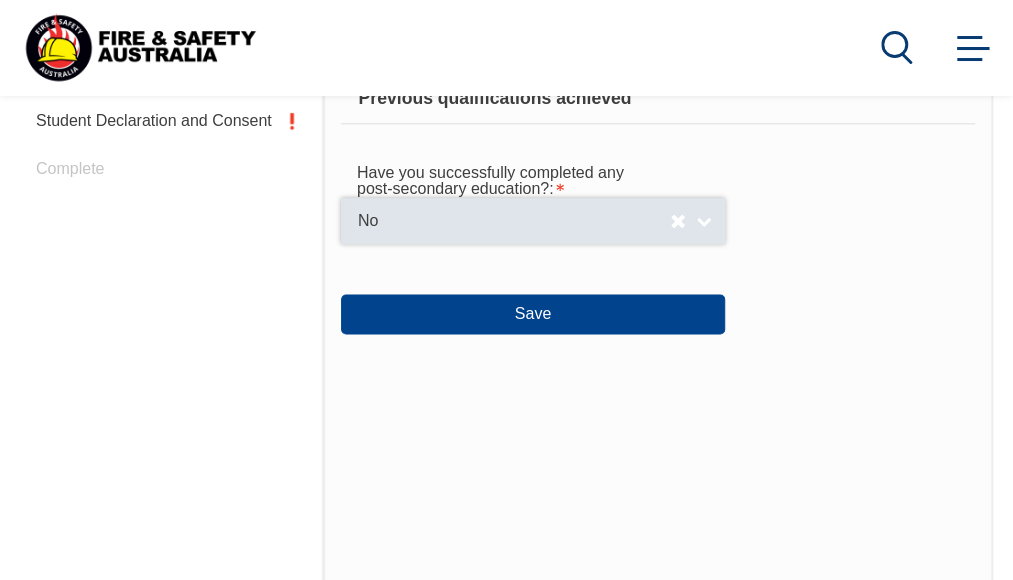 click on "No" at bounding box center (514, 221) 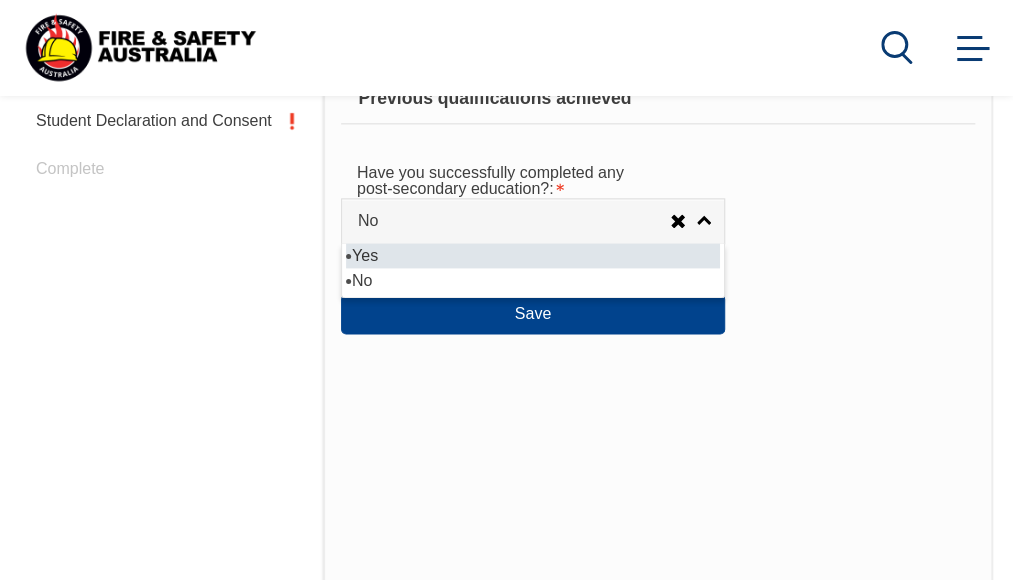 click on "Yes" at bounding box center [533, 255] 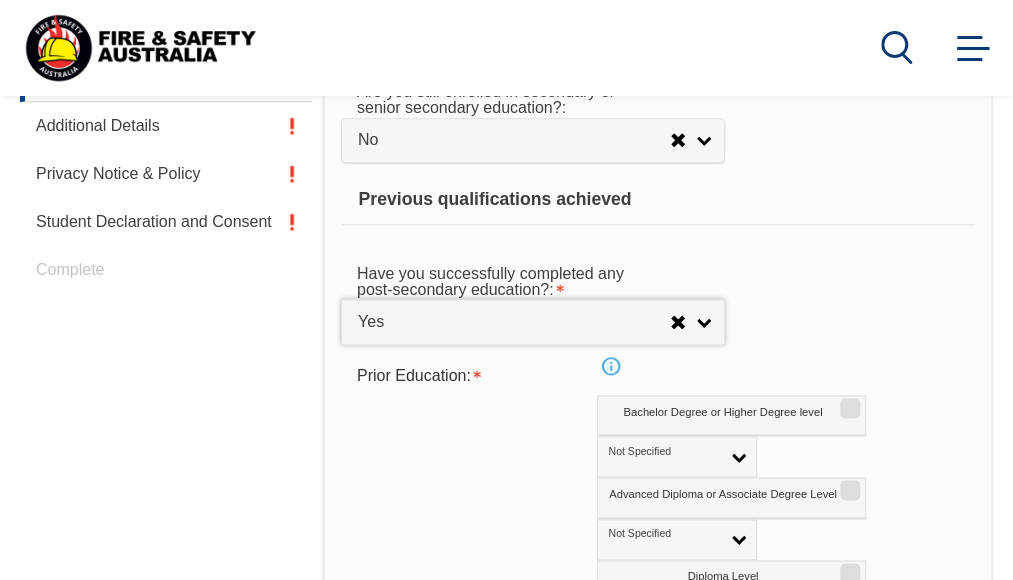 scroll, scrollTop: 785, scrollLeft: 0, axis: vertical 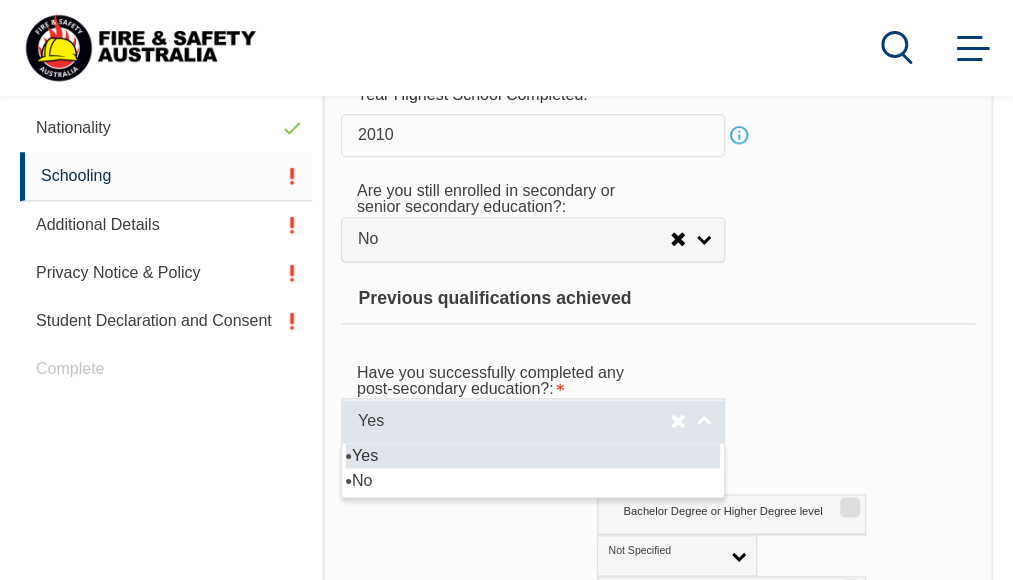 click on "Yes" at bounding box center [514, 421] 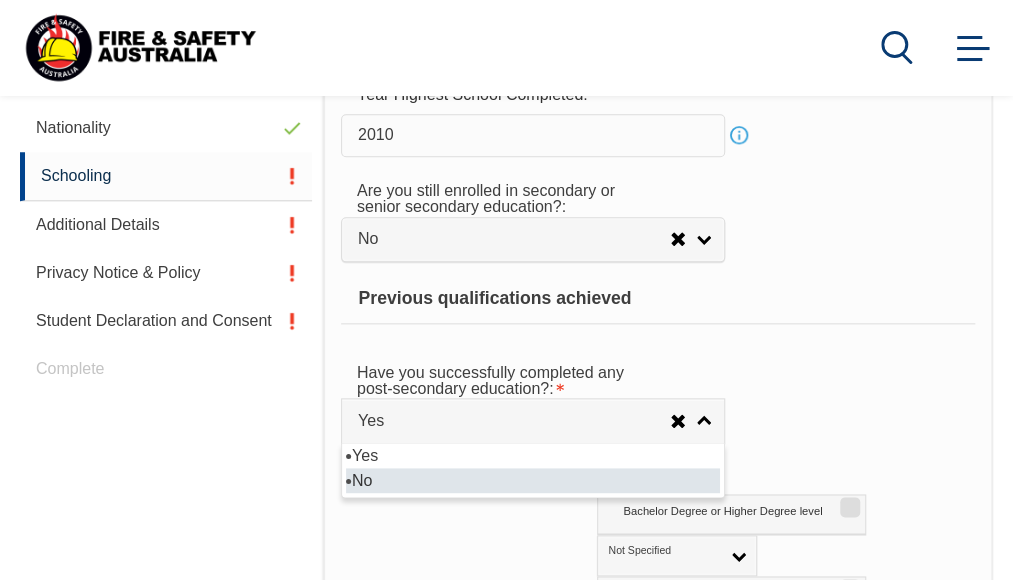 click on "No" at bounding box center [533, 480] 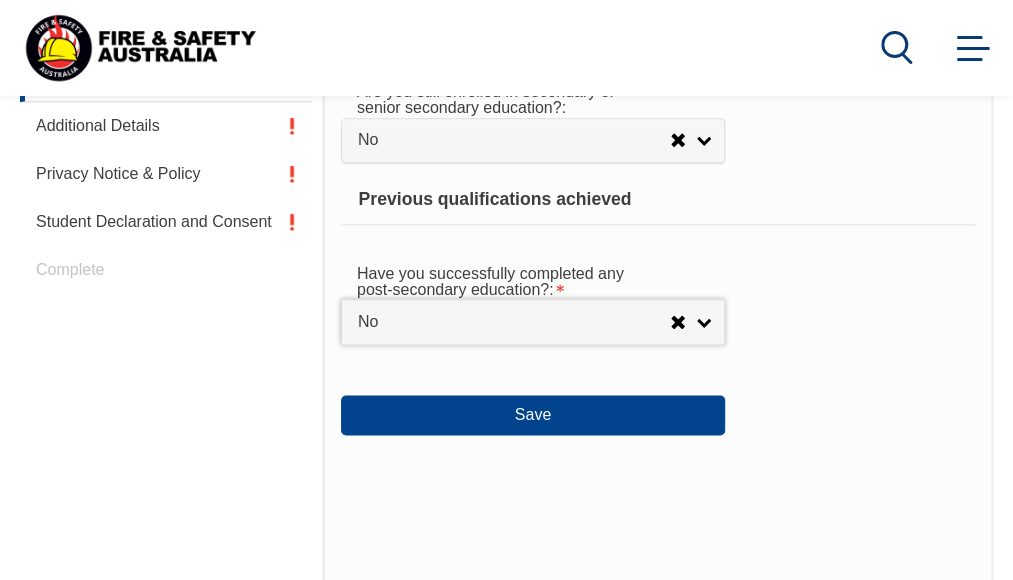 scroll, scrollTop: 885, scrollLeft: 0, axis: vertical 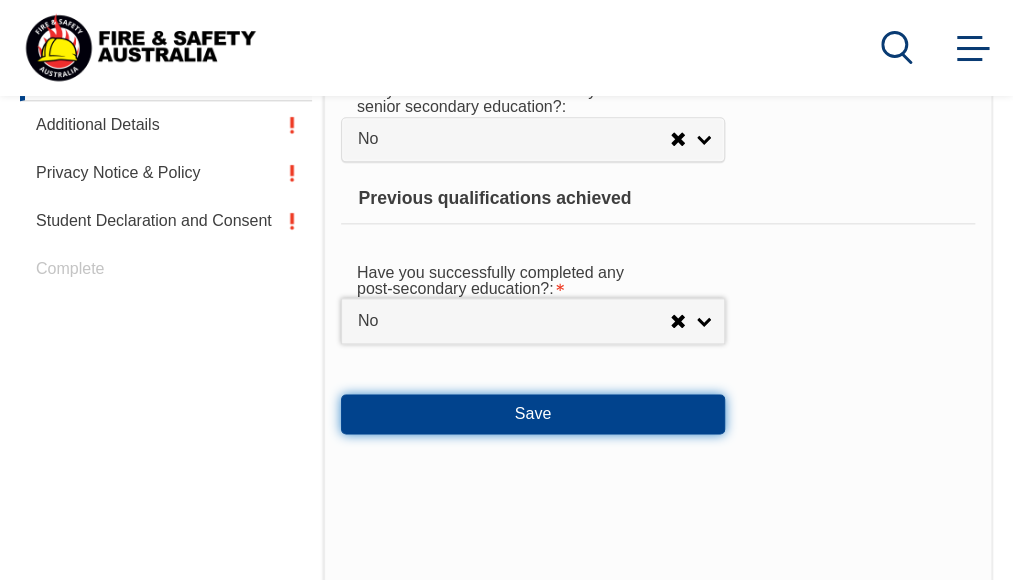 click on "Save" at bounding box center (533, 414) 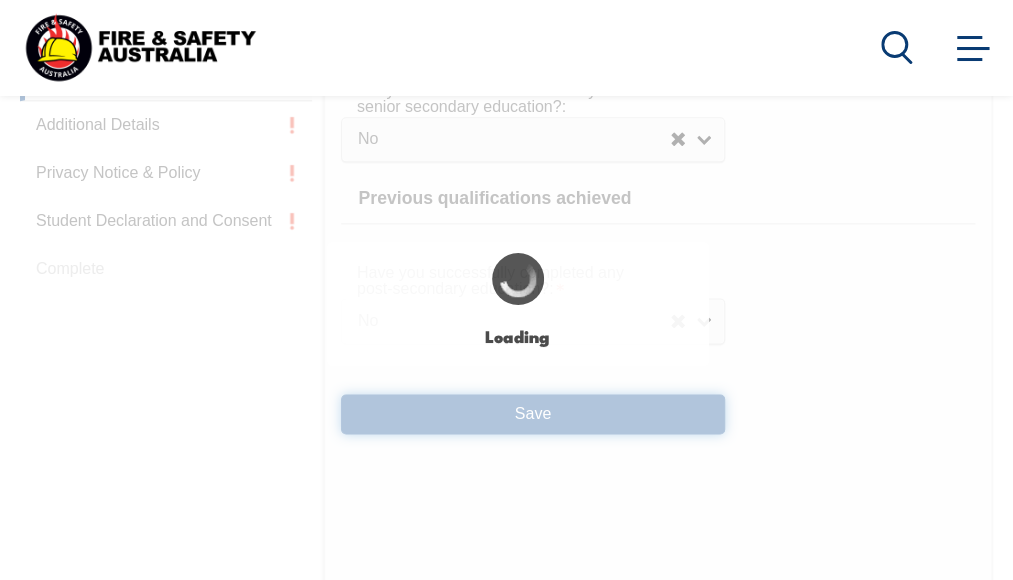 select 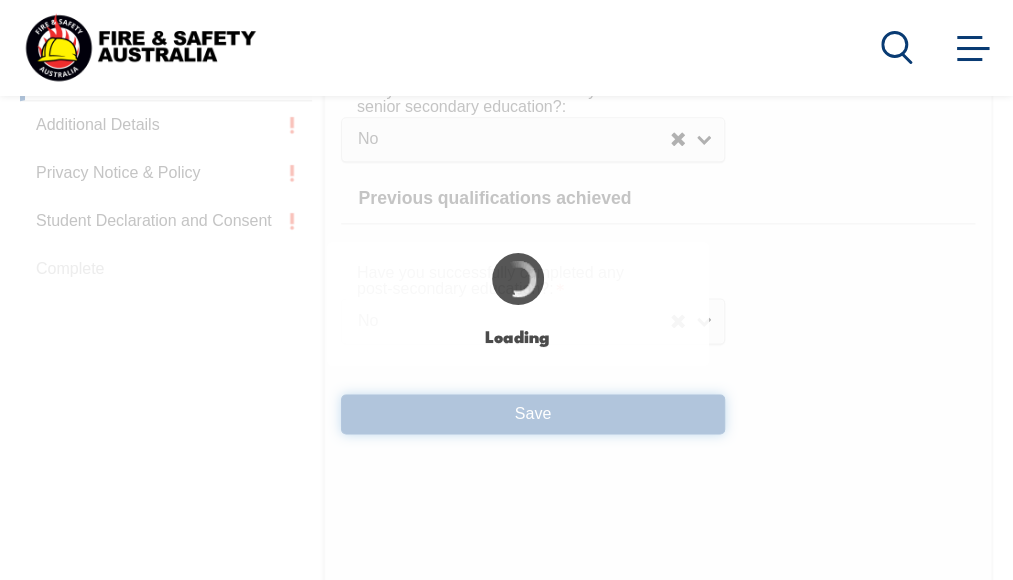 select on "false" 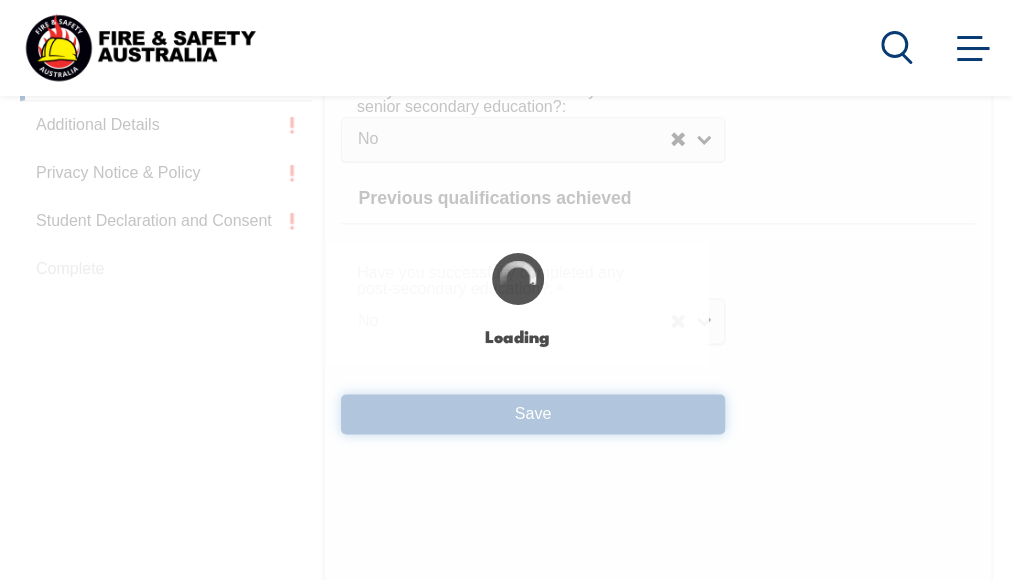 select on "false" 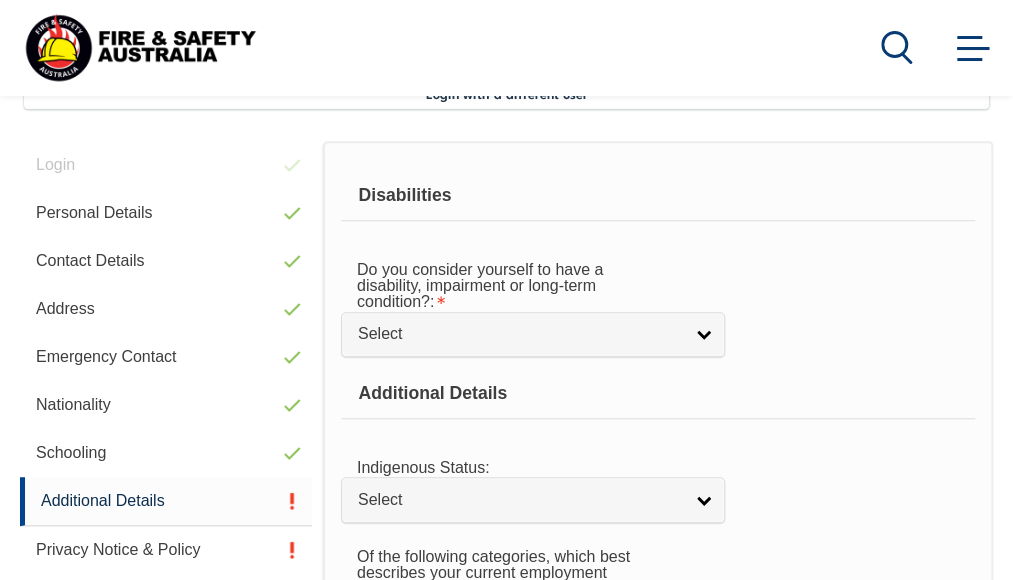 scroll, scrollTop: 584, scrollLeft: 0, axis: vertical 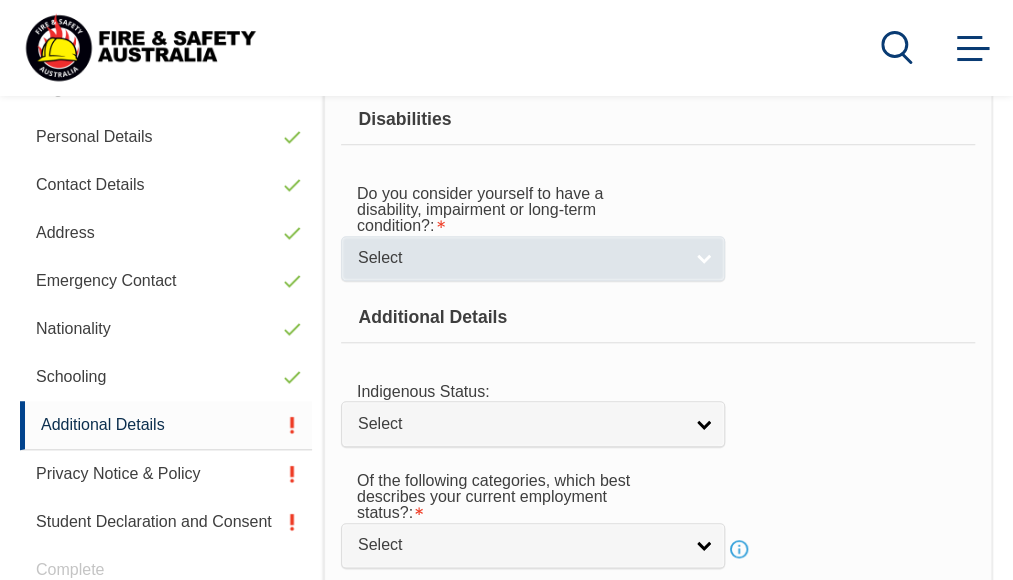 click on "Select" at bounding box center (533, 258) 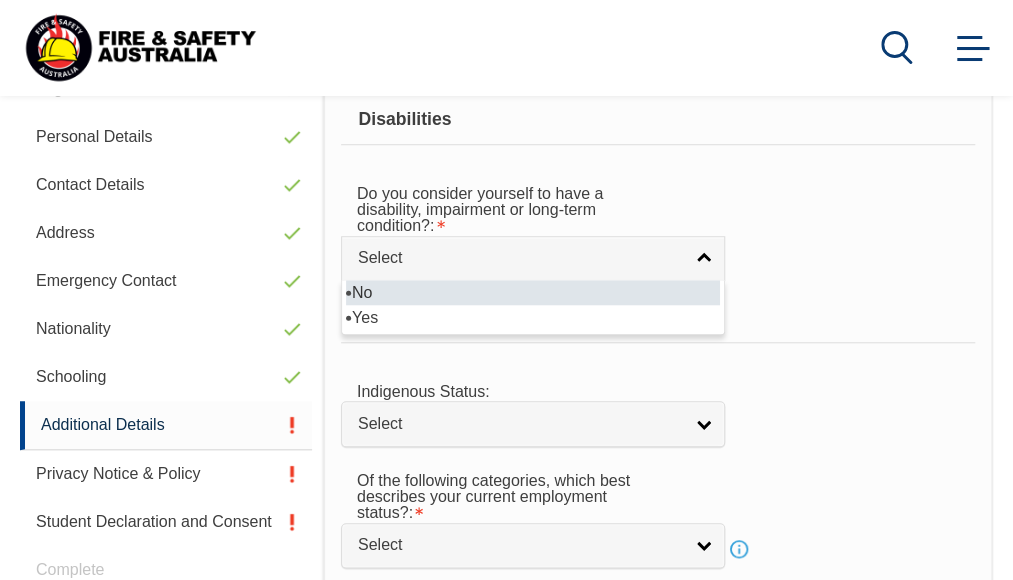 click on "No" at bounding box center [533, 292] 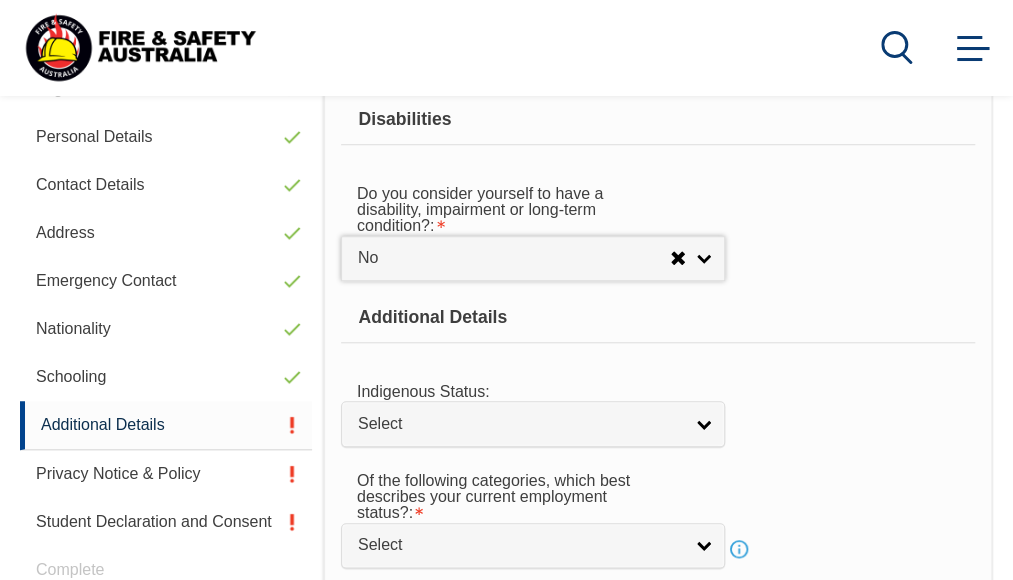 scroll, scrollTop: 684, scrollLeft: 0, axis: vertical 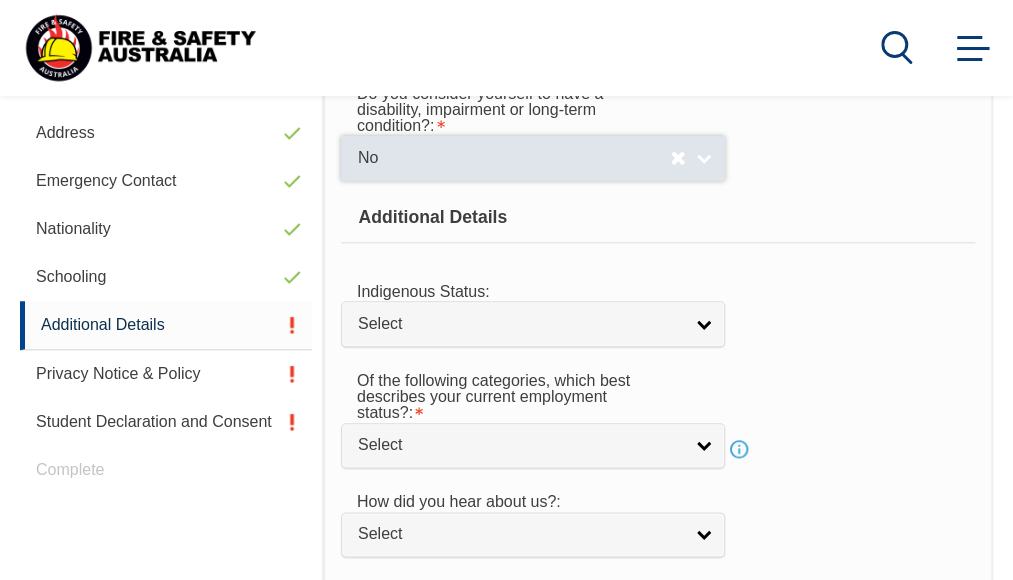 click on "No" at bounding box center (514, 158) 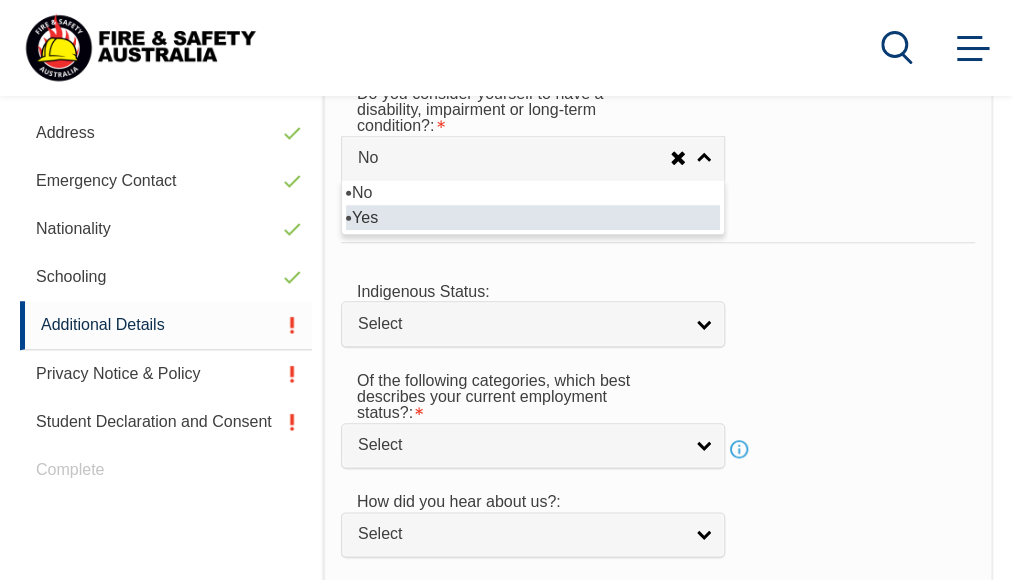 click on "Yes" at bounding box center (533, 217) 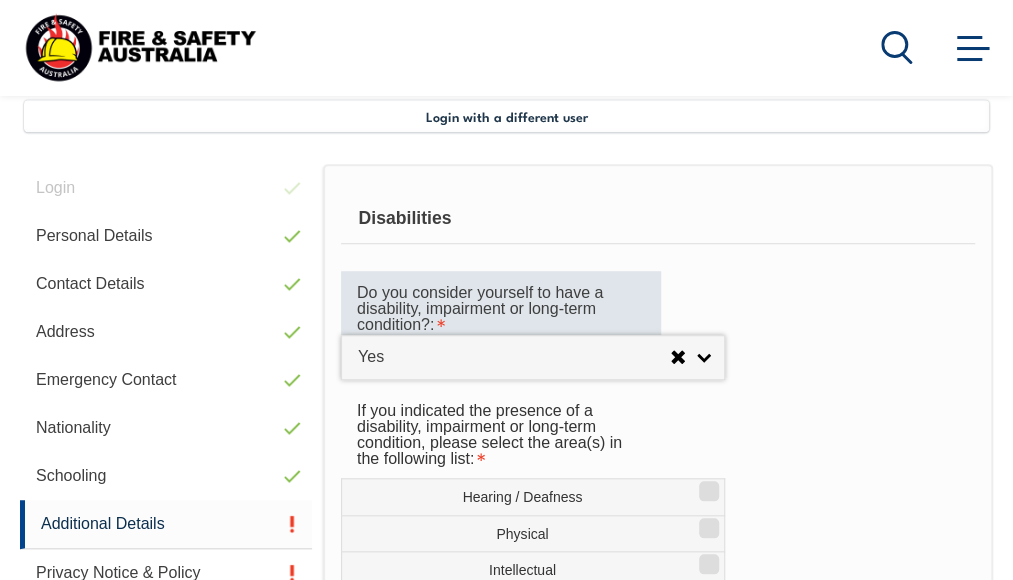 scroll, scrollTop: 484, scrollLeft: 0, axis: vertical 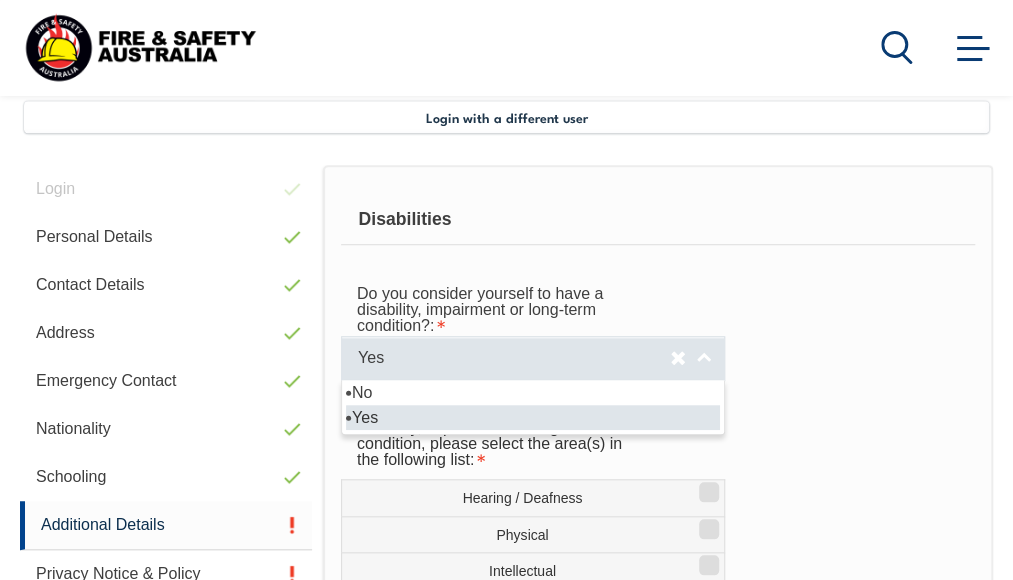 click on "Yes" at bounding box center (514, 358) 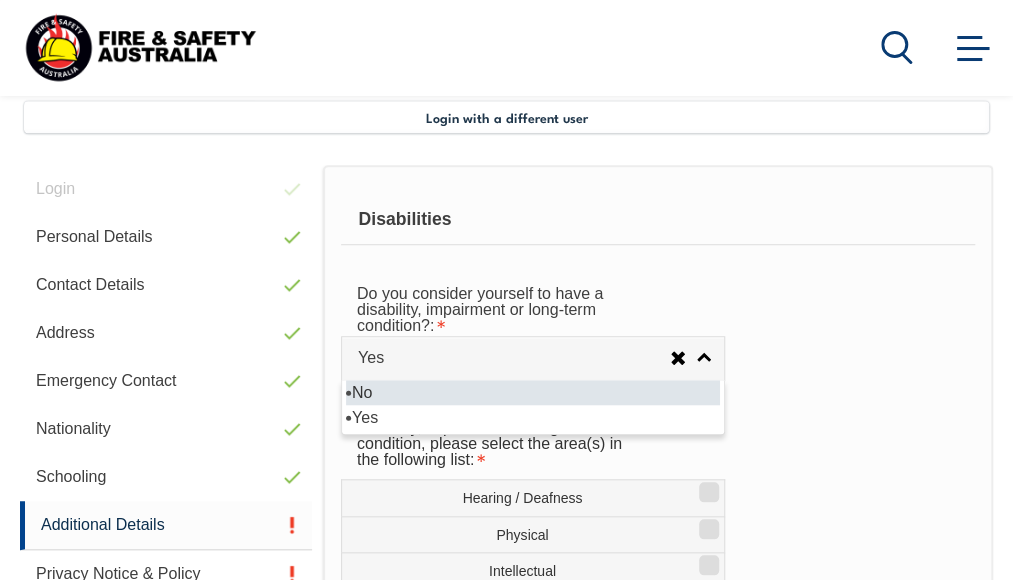 click on "No" at bounding box center [533, 392] 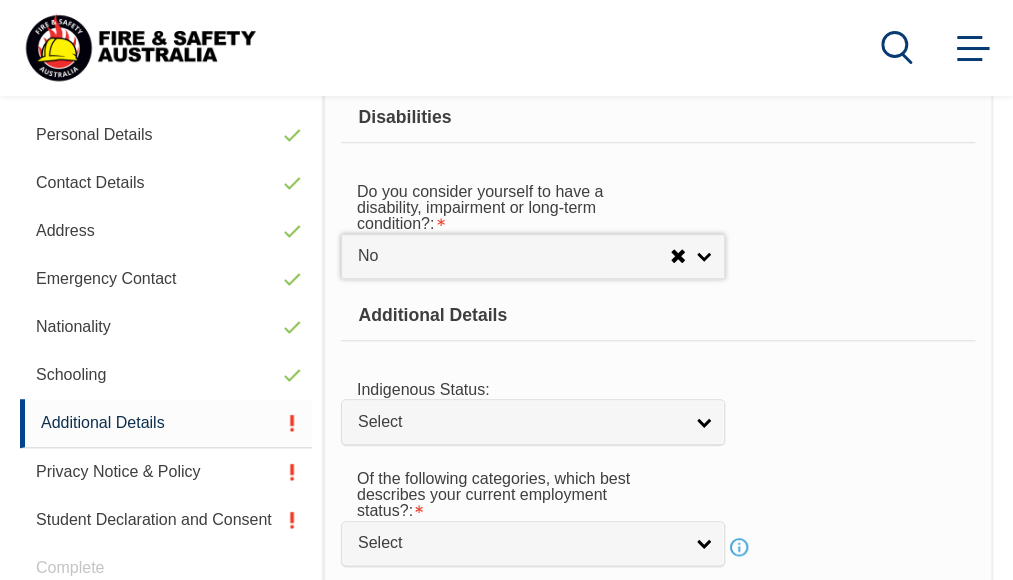 scroll, scrollTop: 684, scrollLeft: 0, axis: vertical 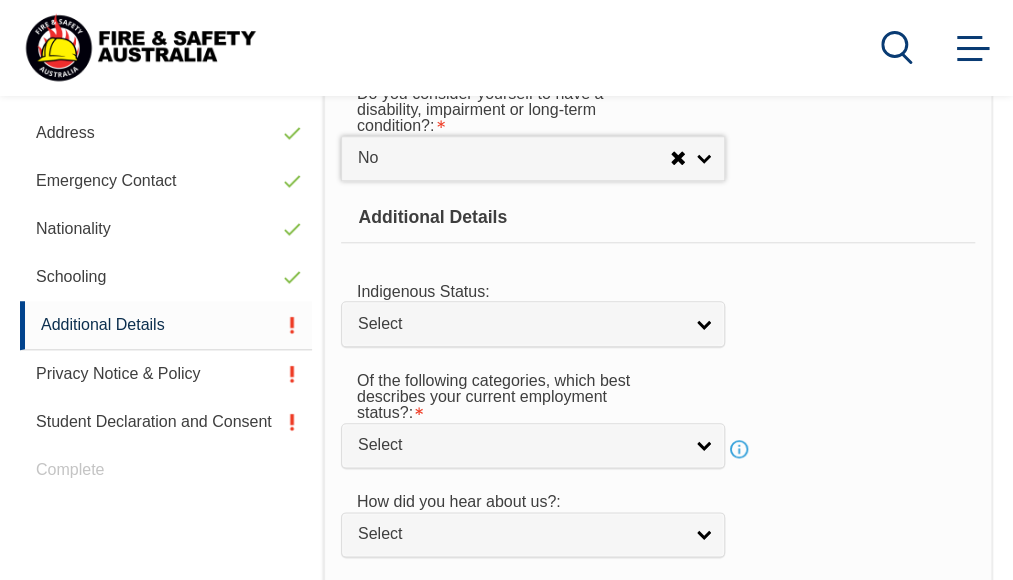 click on "Indigenous Status: No Aboriginal Torres Strait Islander Aboriginal & Torres Strait Islander
Select" at bounding box center [658, 307] 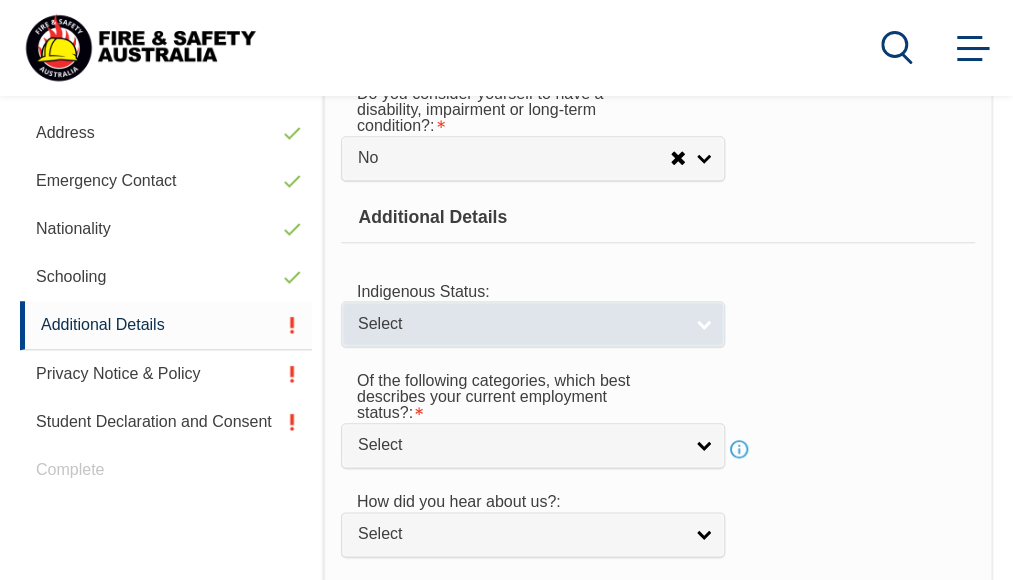click on "Select" at bounding box center (520, 324) 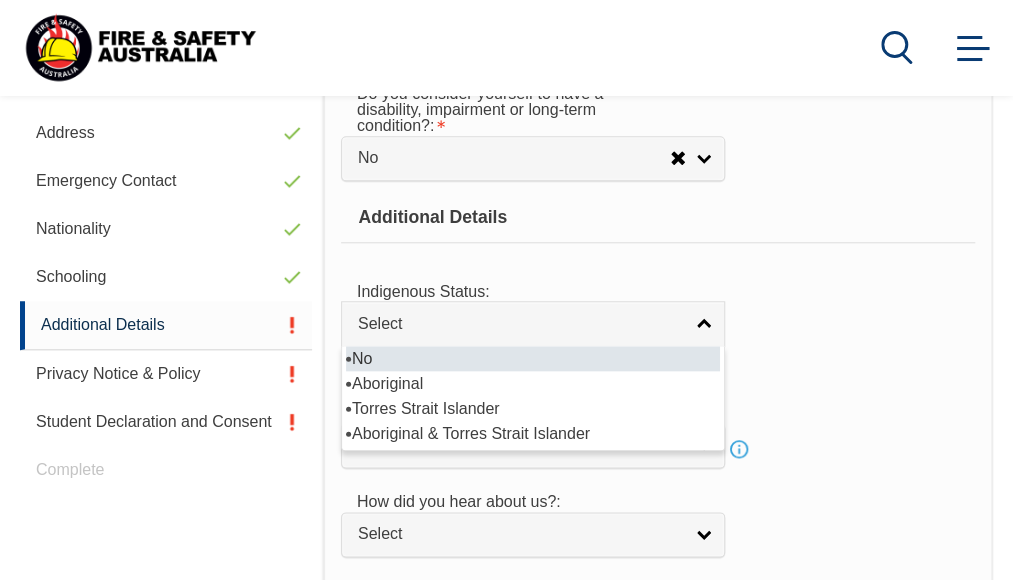 click on "No" at bounding box center (533, 358) 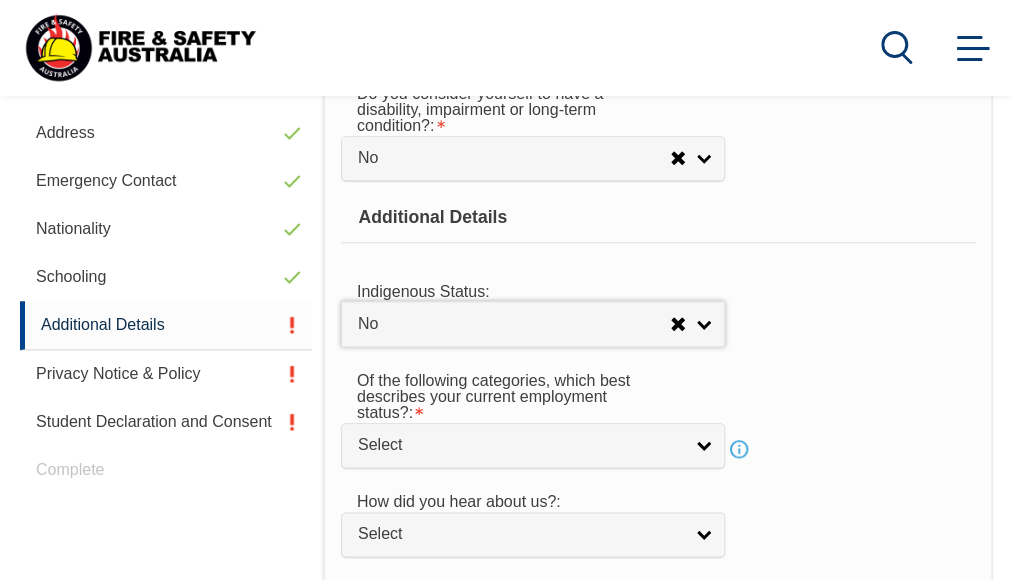 scroll, scrollTop: 784, scrollLeft: 0, axis: vertical 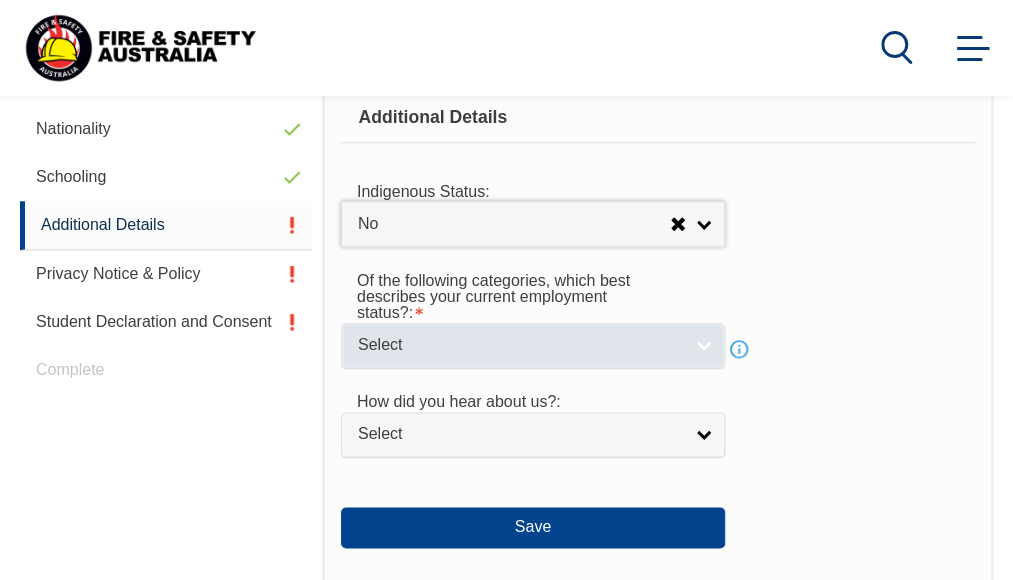 click on "Select" at bounding box center [520, 345] 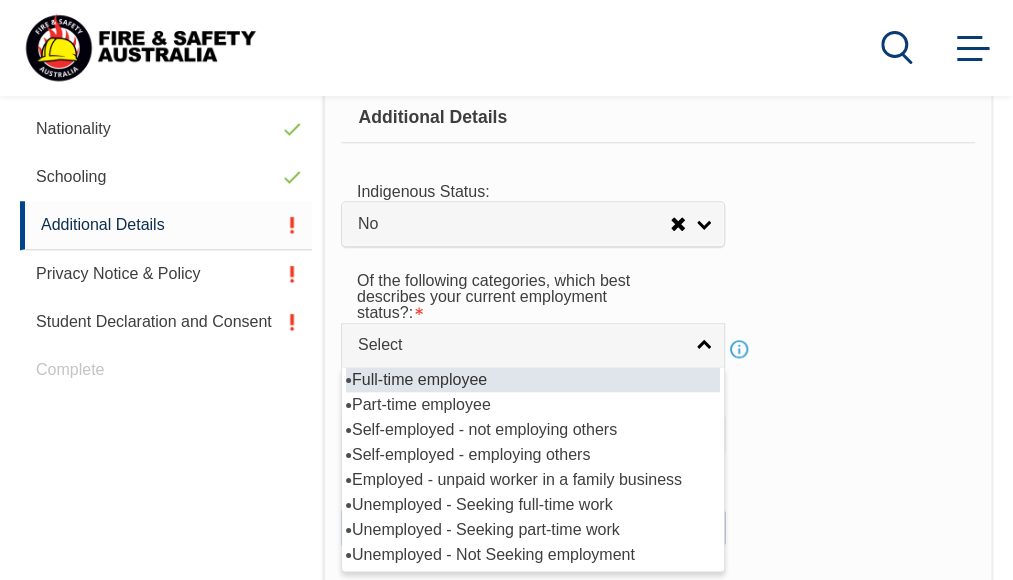 click on "Full-time employee" at bounding box center [533, 379] 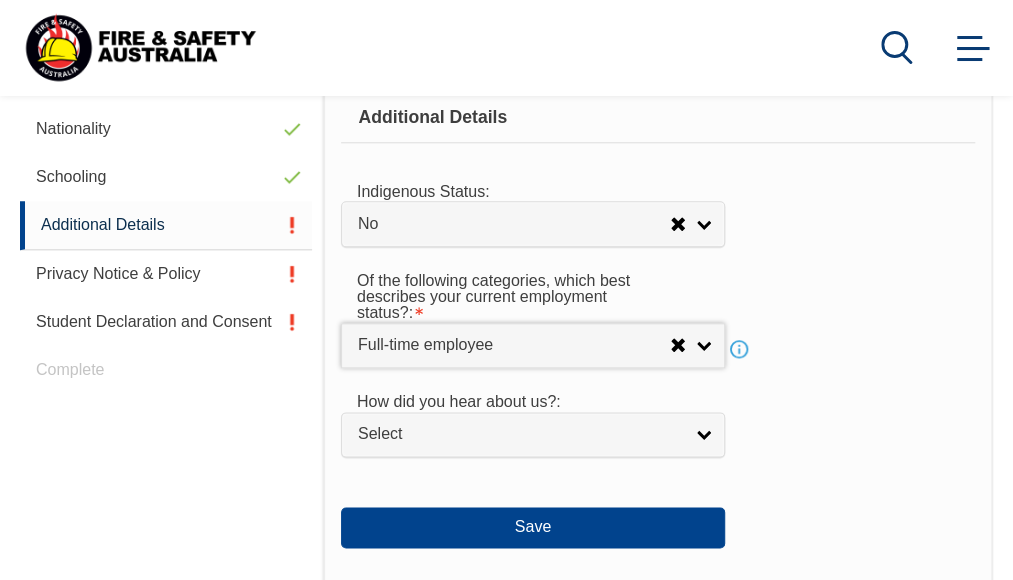click on "Of the following categories, which best describes your current employment status?: Full-time employee Part-time employee Self-employed - not employing others Self-employed - employing others Employed - unpaid worker in a family business Unemployed - Seeking full-time work Unemployed - Seeking part-time work Unemployed - Not Seeking employment
Full-time employee
Full-time employee Part-time employee Self-employed - not employing others Self-employed - employing others Employed - unpaid worker in a family business Unemployed - Seeking full-time work Unemployed - Seeking part-time work Unemployed - Not Seeking employment
Info" at bounding box center [658, 313] 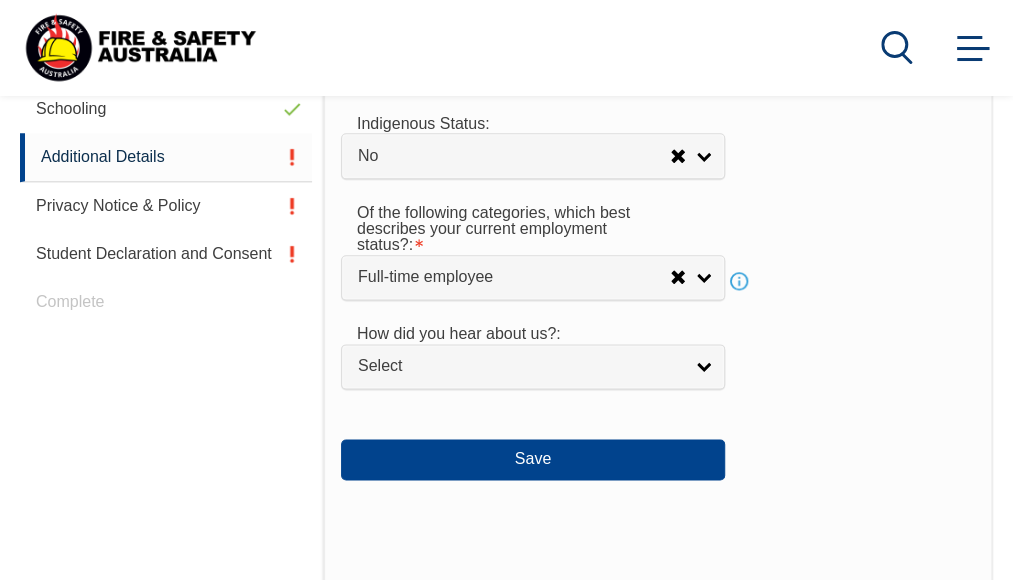 scroll, scrollTop: 884, scrollLeft: 0, axis: vertical 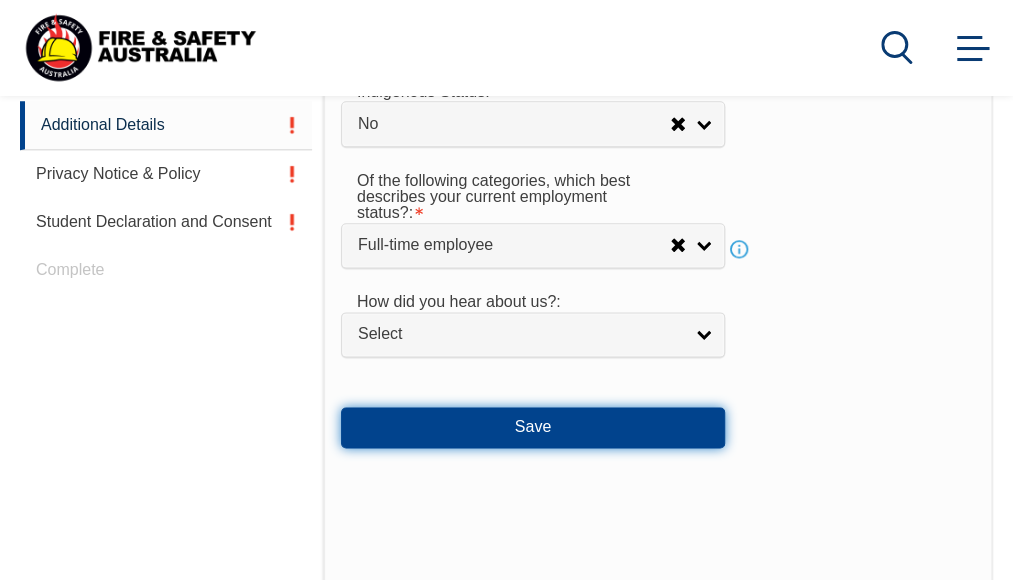 click on "Save" at bounding box center [533, 427] 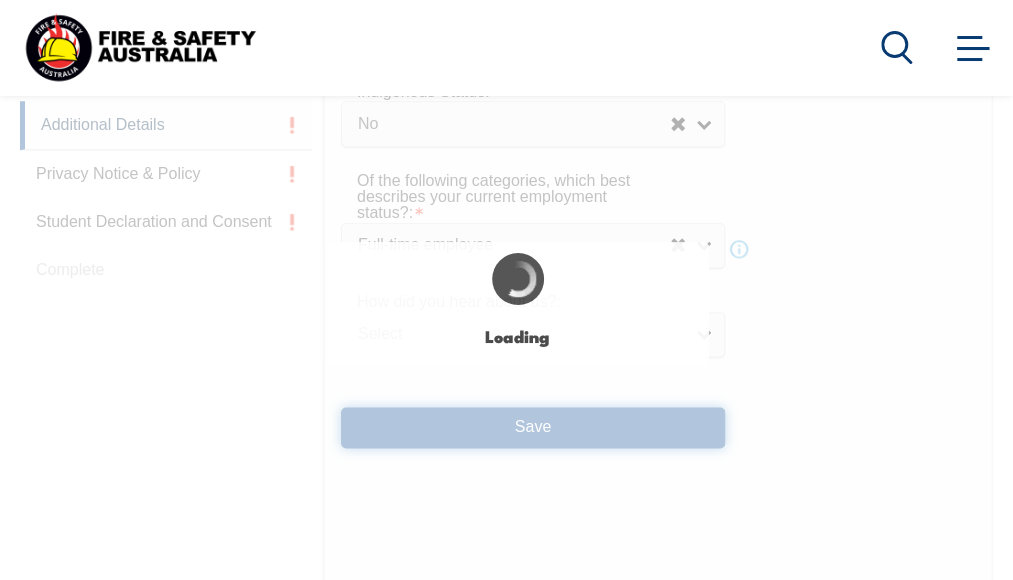 select on "false" 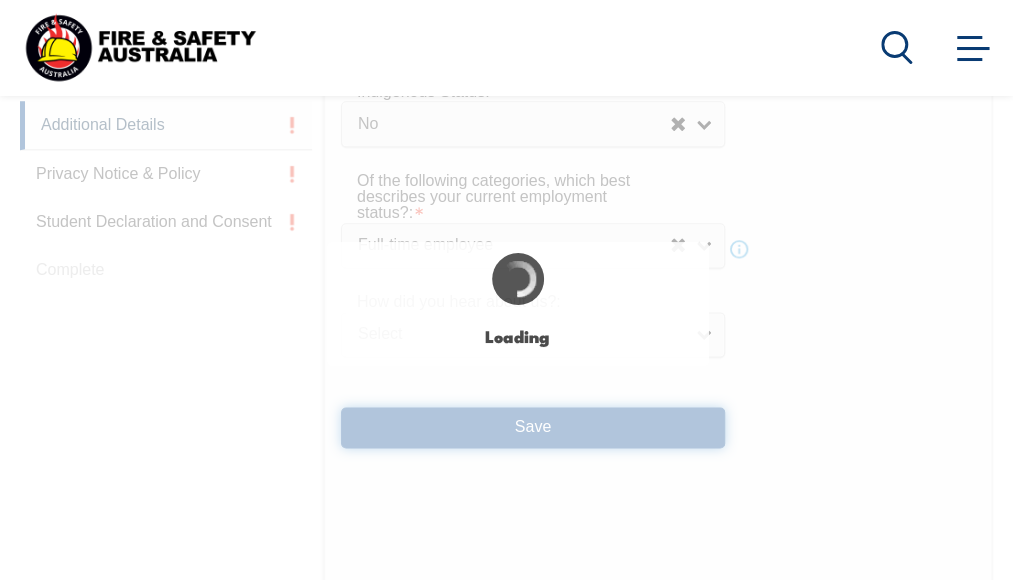select 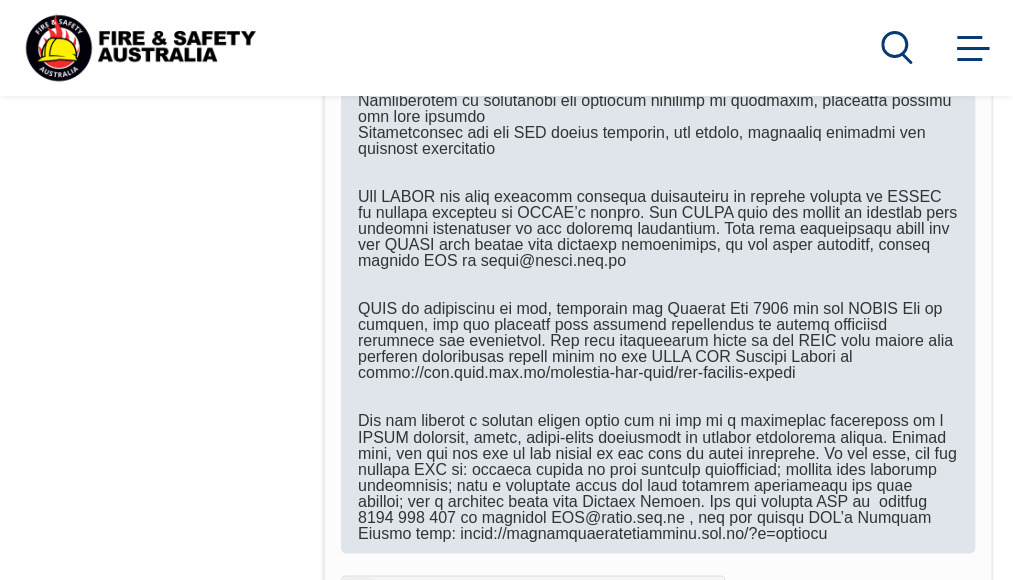 scroll, scrollTop: 1385, scrollLeft: 0, axis: vertical 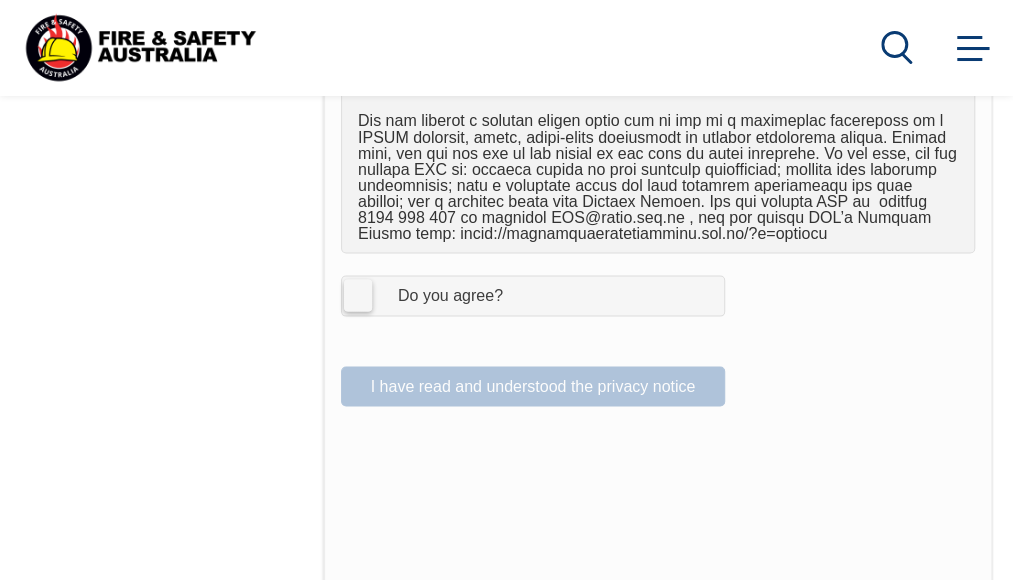 click on "Do you agree?" at bounding box center (430, 295) 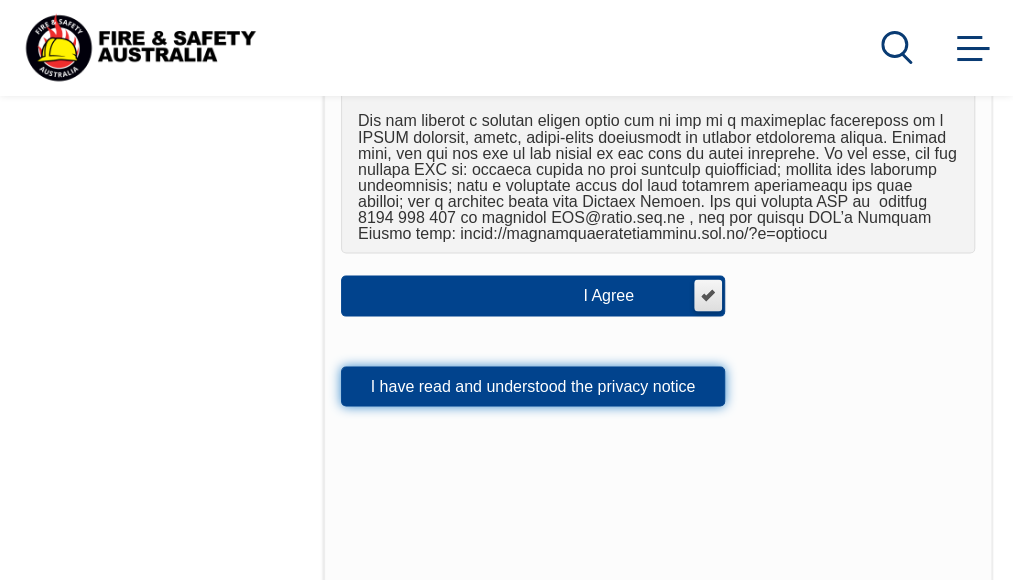 click on "I have read and understood the privacy notice" at bounding box center [533, 386] 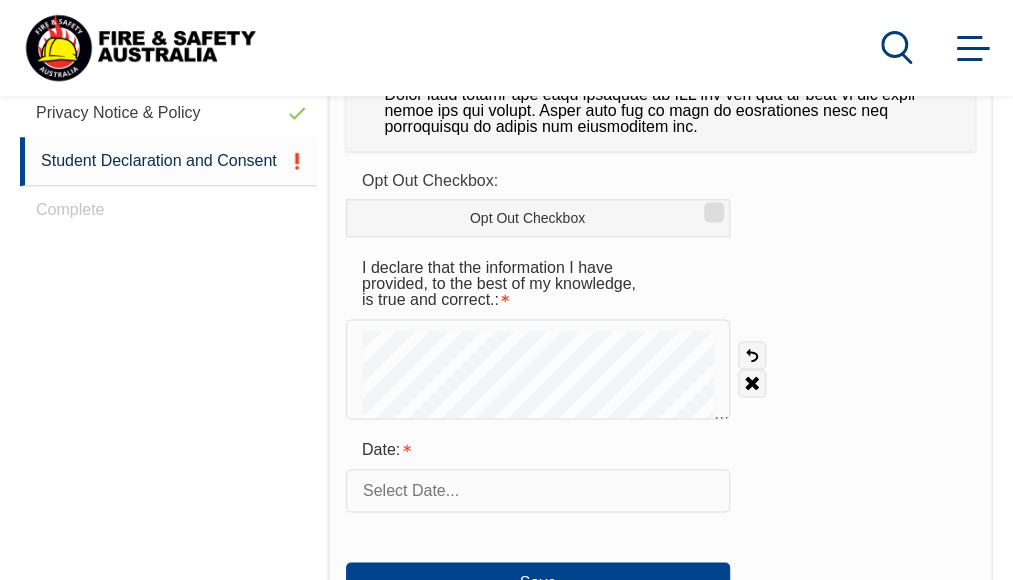 scroll, scrollTop: 985, scrollLeft: 0, axis: vertical 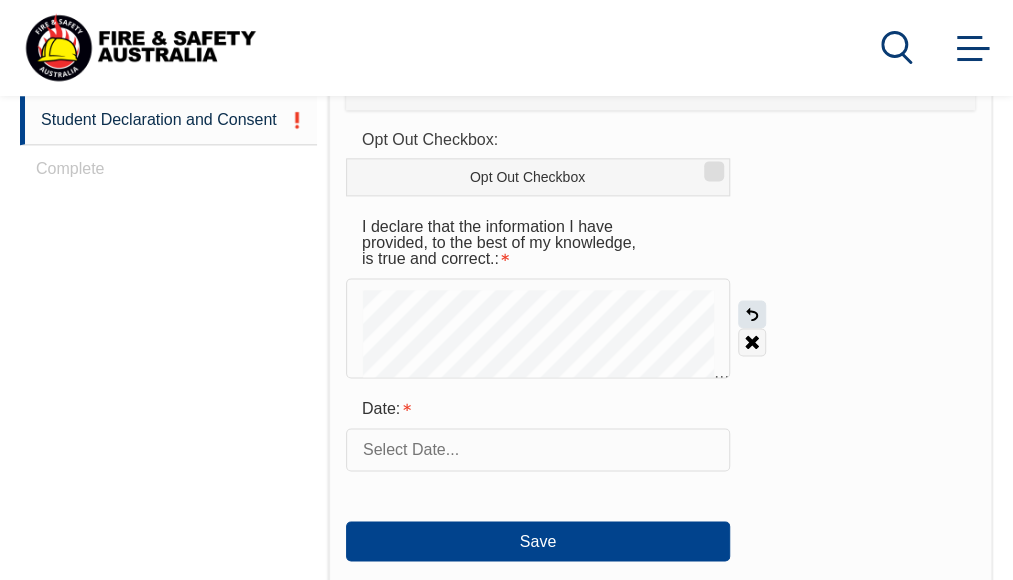 click on "Undo" at bounding box center (752, 314) 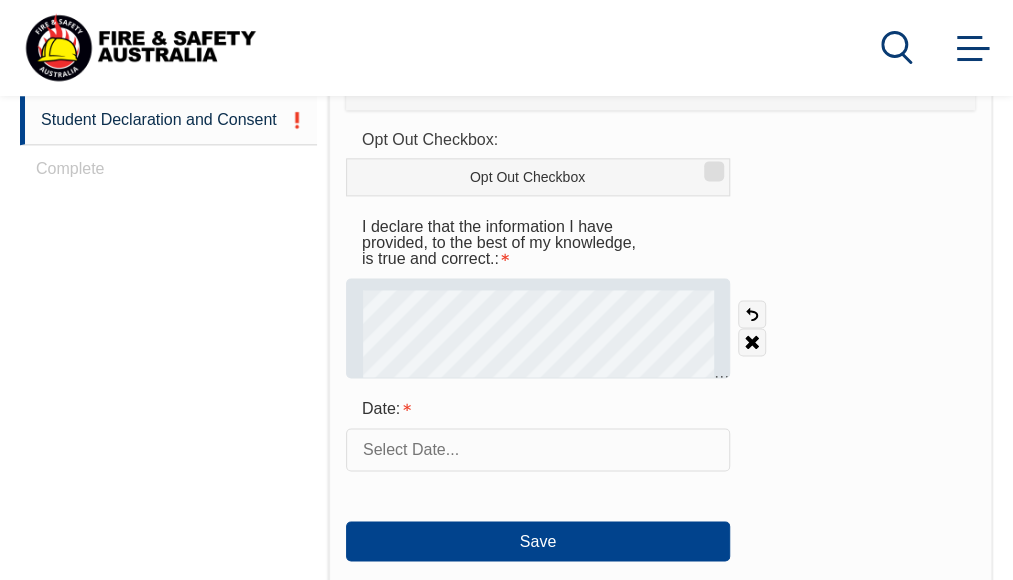 click at bounding box center [538, 328] 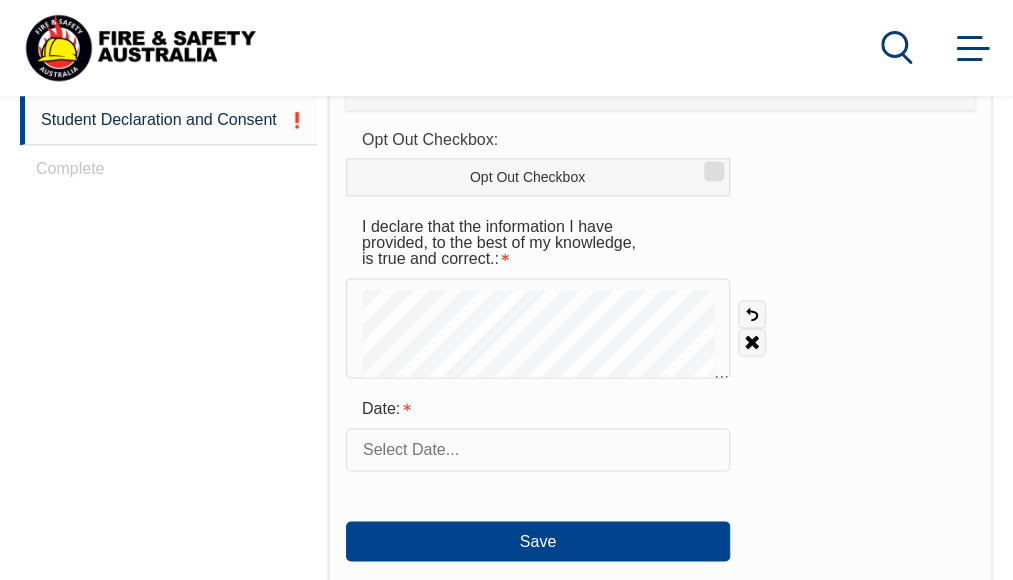 drag, startPoint x: 424, startPoint y: 287, endPoint x: 314, endPoint y: 357, distance: 130.38405 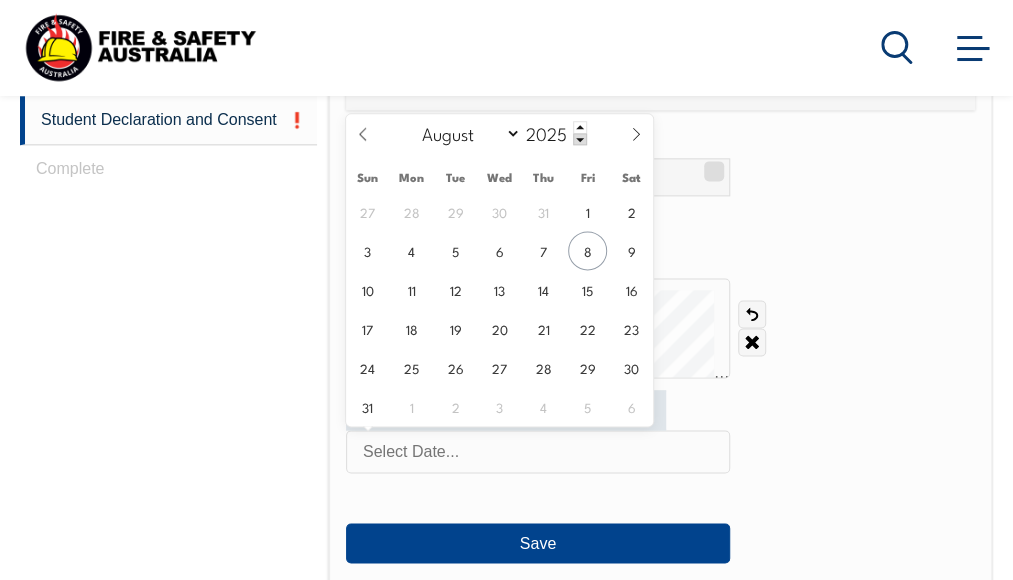 click at bounding box center (538, 451) 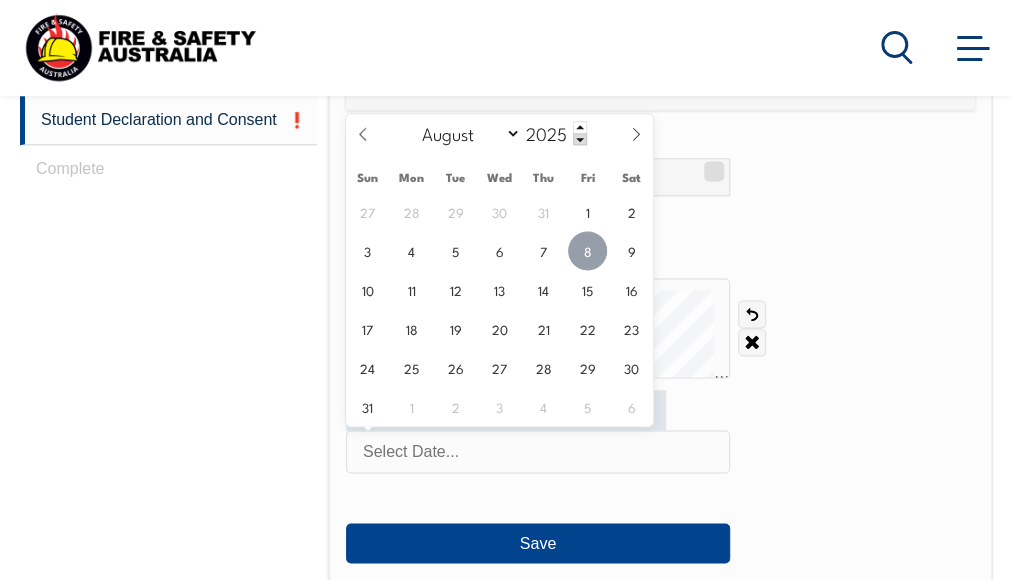 click on "8" at bounding box center (587, 250) 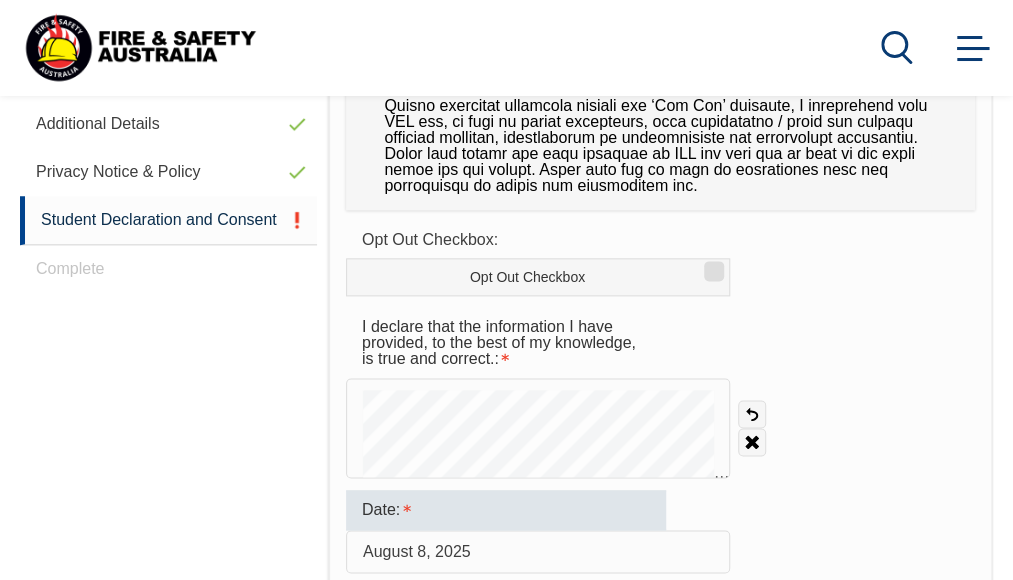 scroll, scrollTop: 985, scrollLeft: 0, axis: vertical 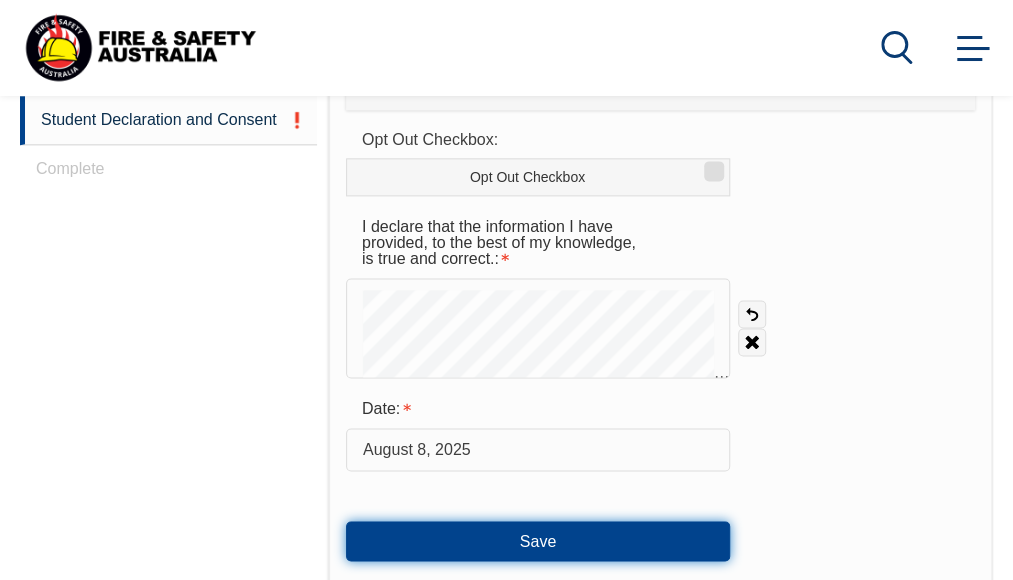 click on "Save" at bounding box center (538, 541) 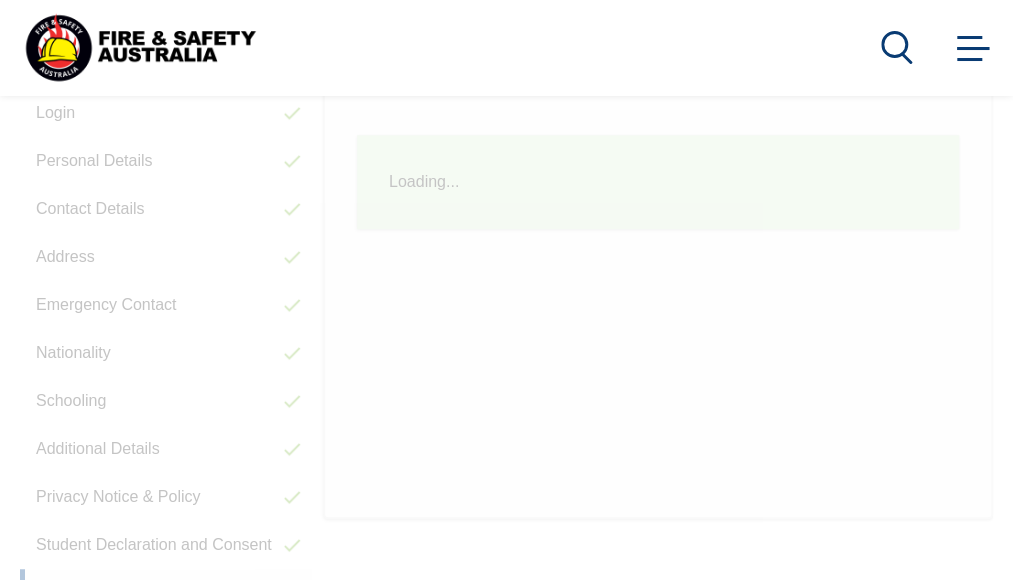 scroll, scrollTop: 484, scrollLeft: 0, axis: vertical 